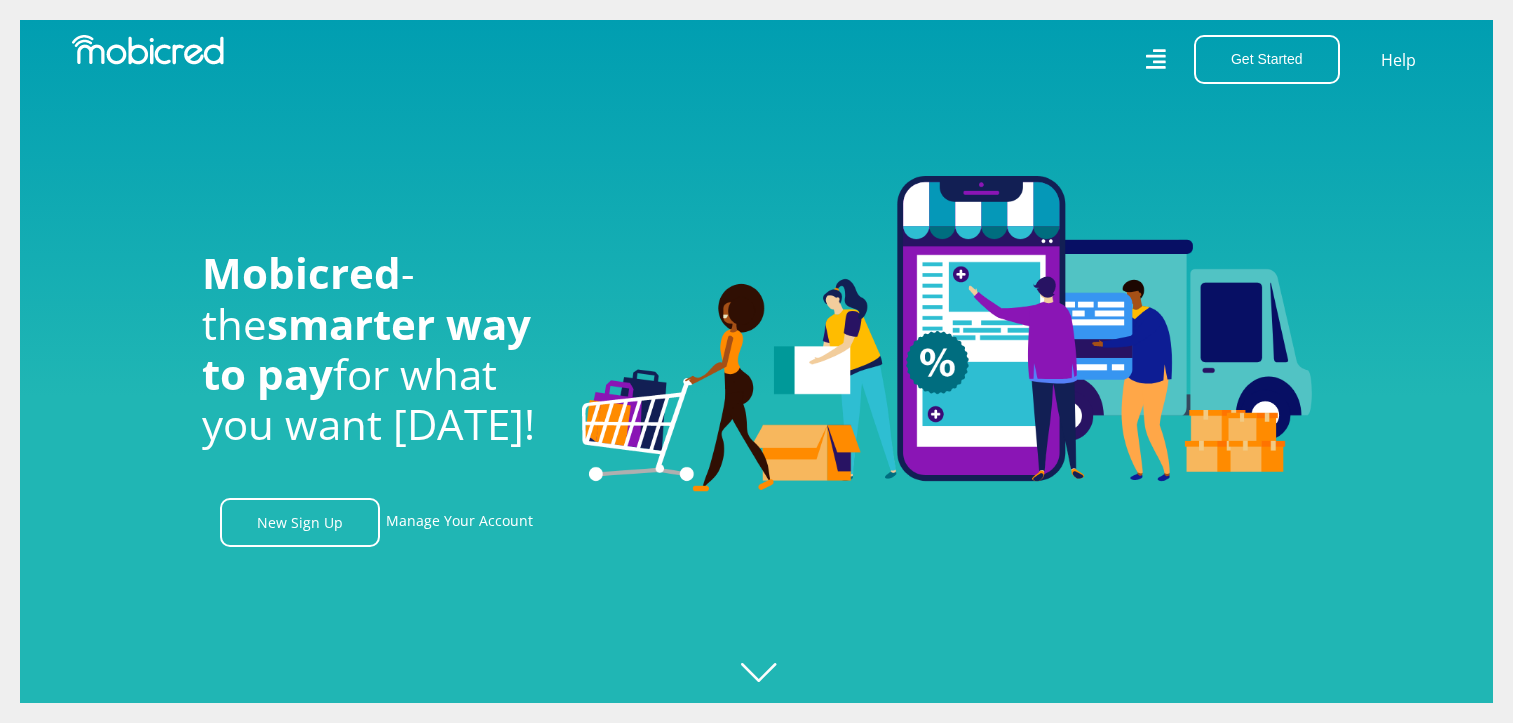 scroll, scrollTop: 0, scrollLeft: 0, axis: both 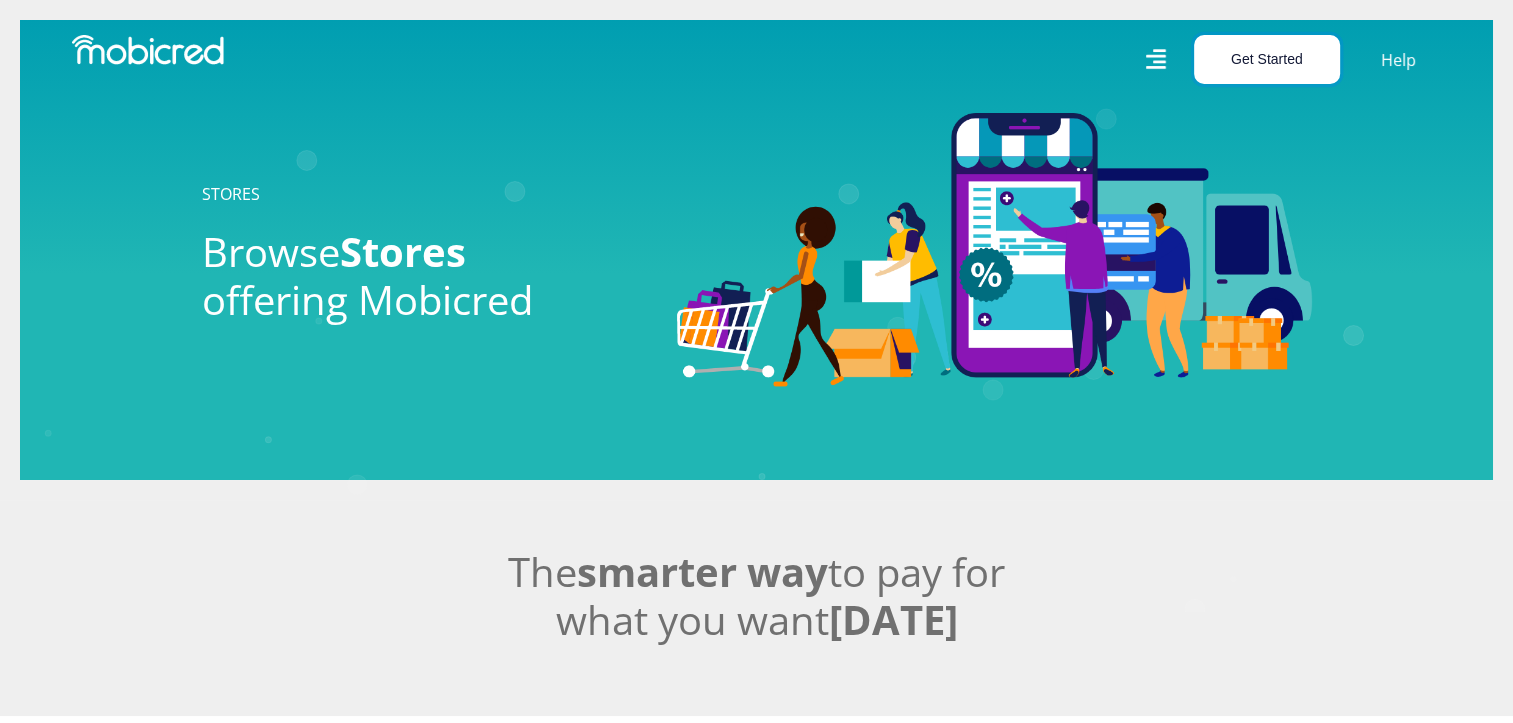 click on "Get Started" at bounding box center (1267, 59) 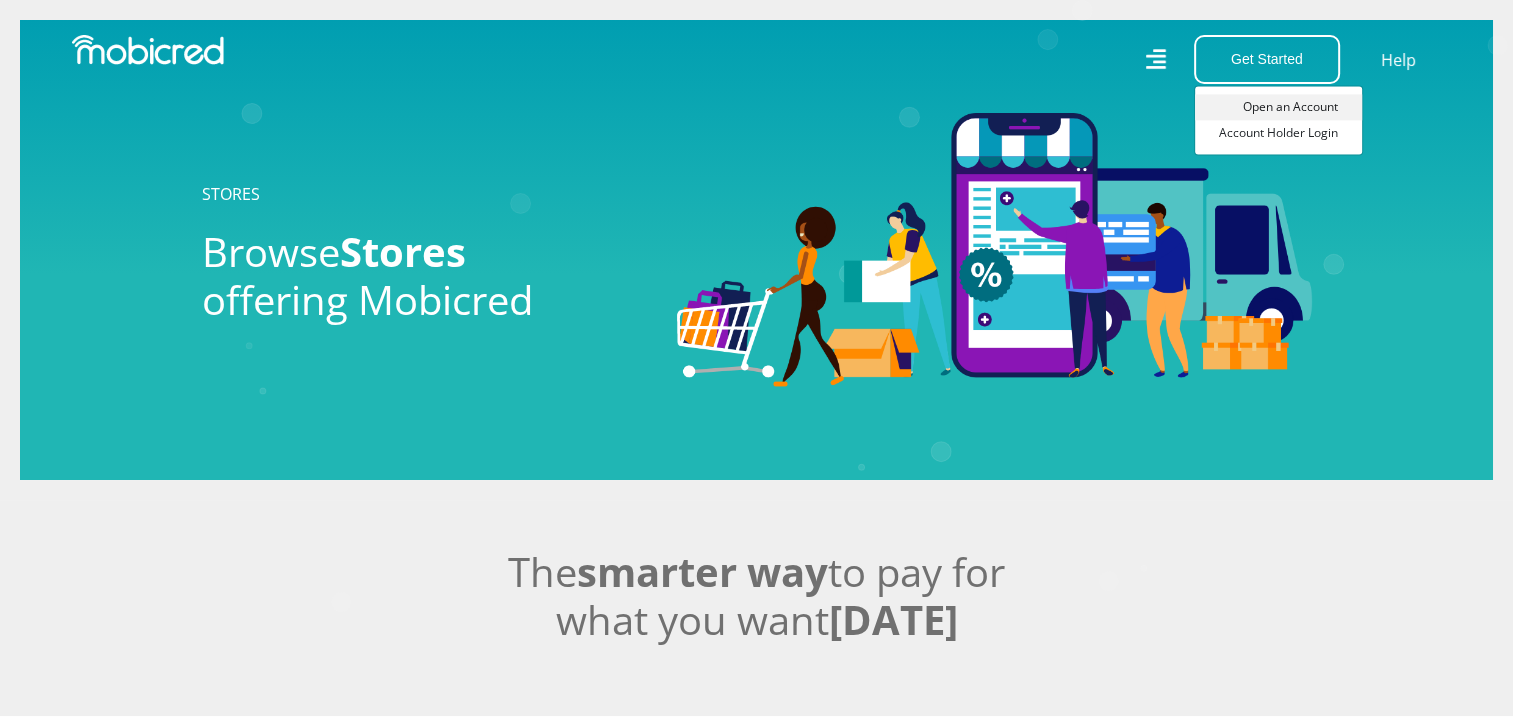 click on "Open an Account" at bounding box center (1278, 107) 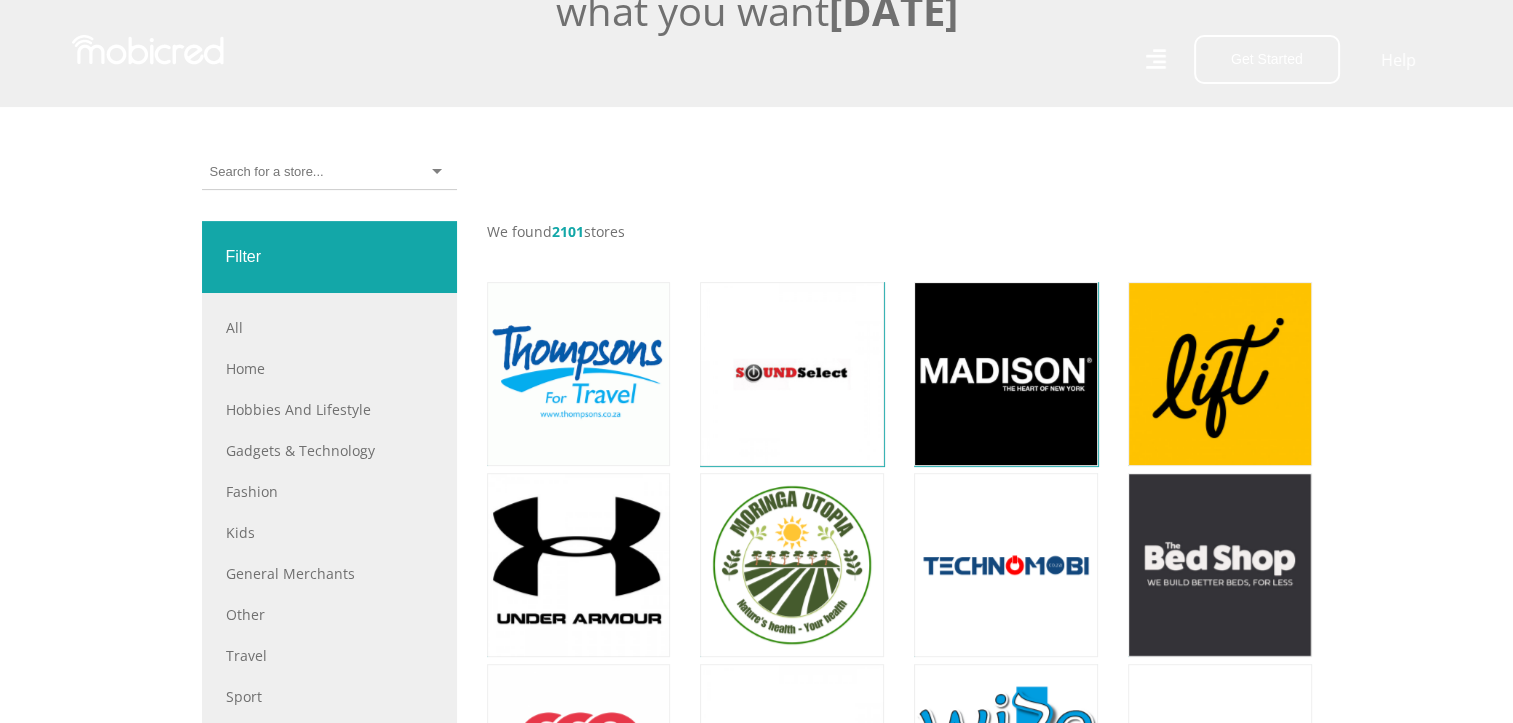 scroll, scrollTop: 0, scrollLeft: 0, axis: both 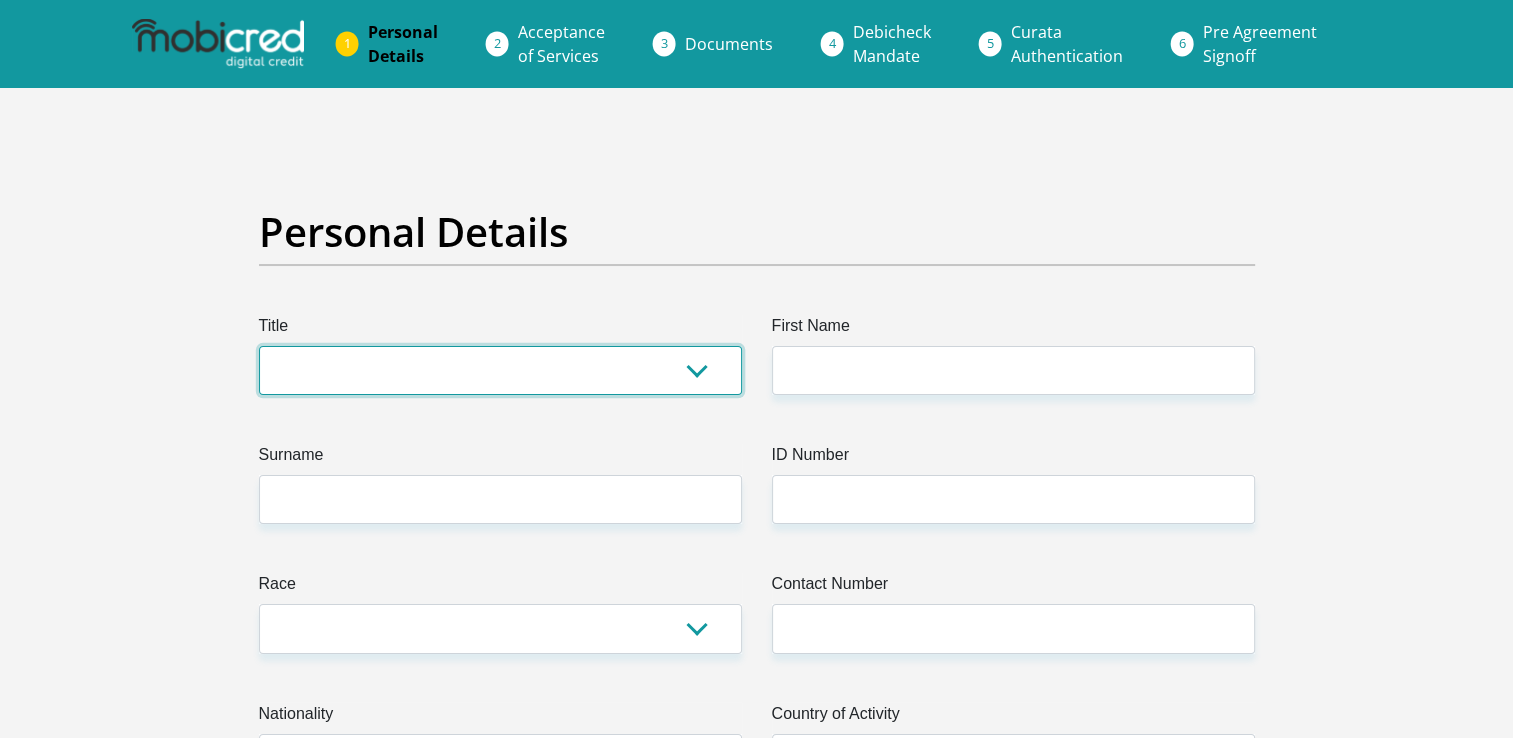 click on "Mr
Ms
Mrs
Dr
[PERSON_NAME]" at bounding box center [500, 370] 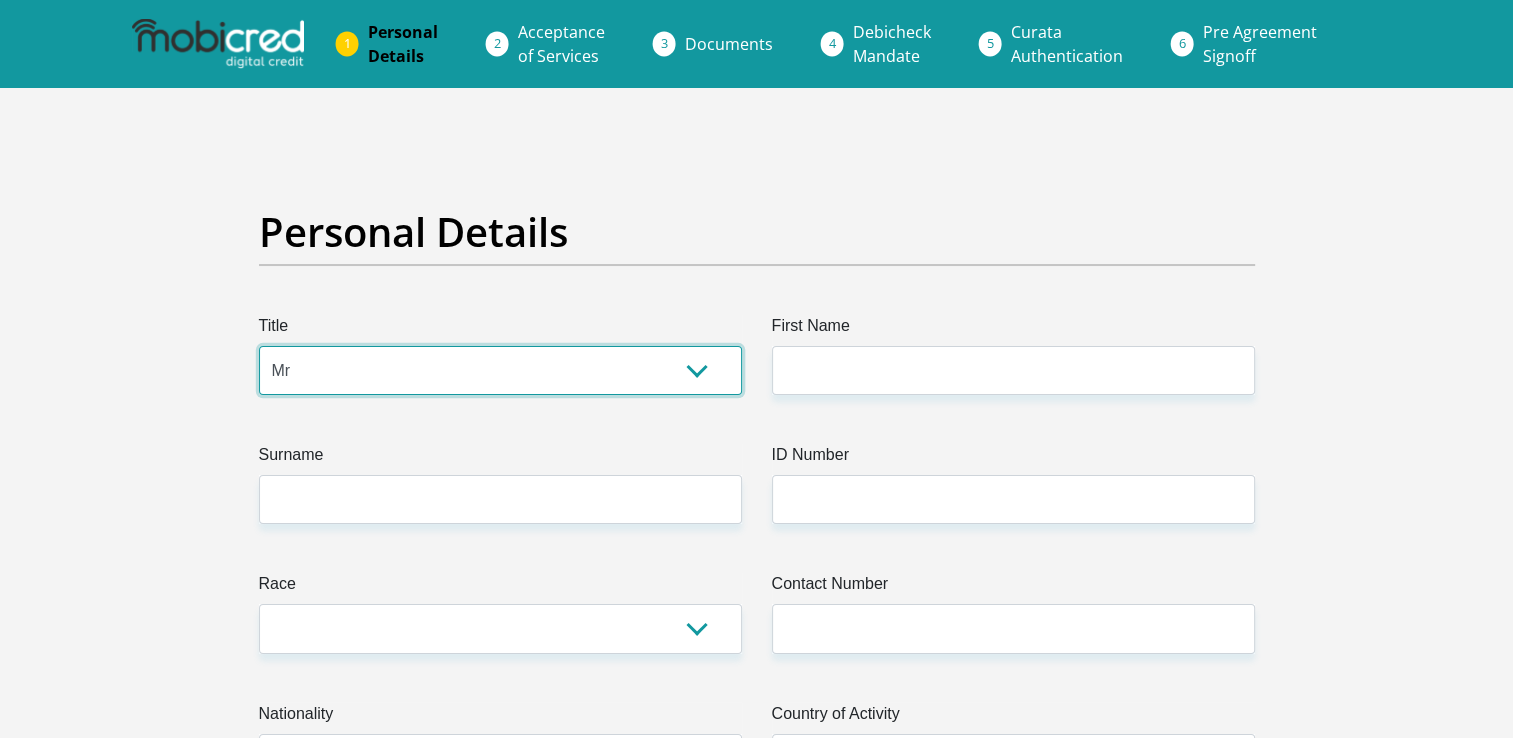 click on "Mr
Ms
Mrs
Dr
Other" at bounding box center [500, 370] 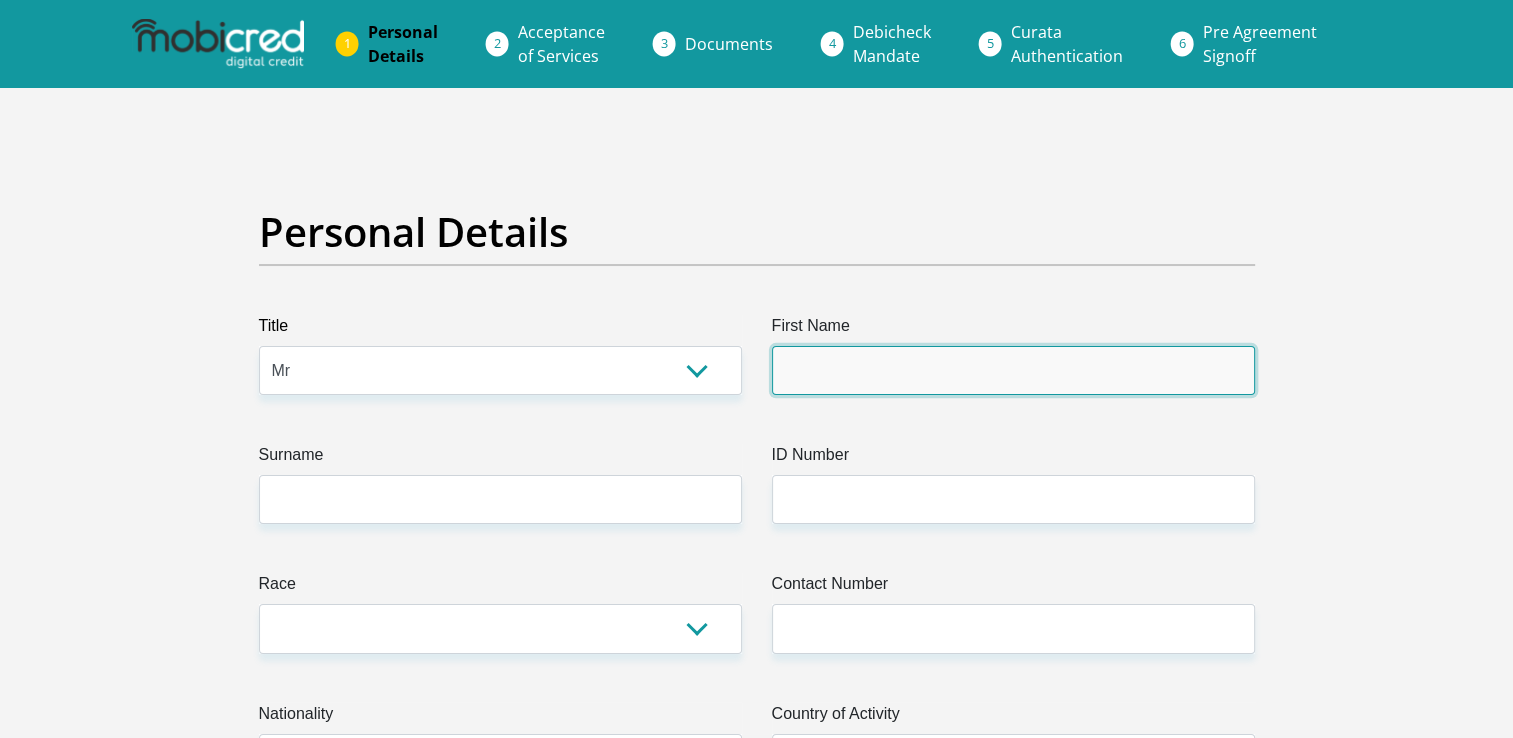 click on "First Name" at bounding box center [1013, 370] 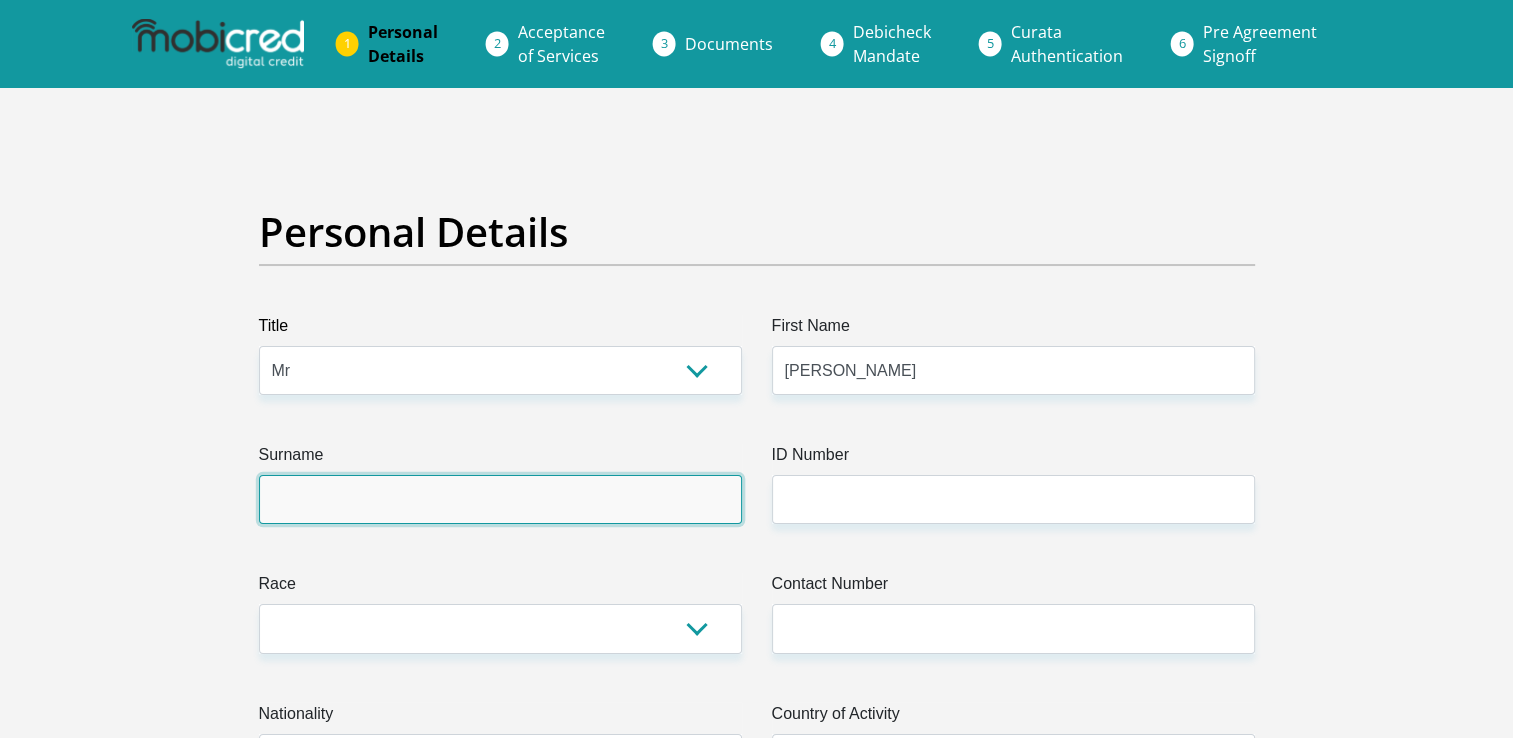 type on "lakay" 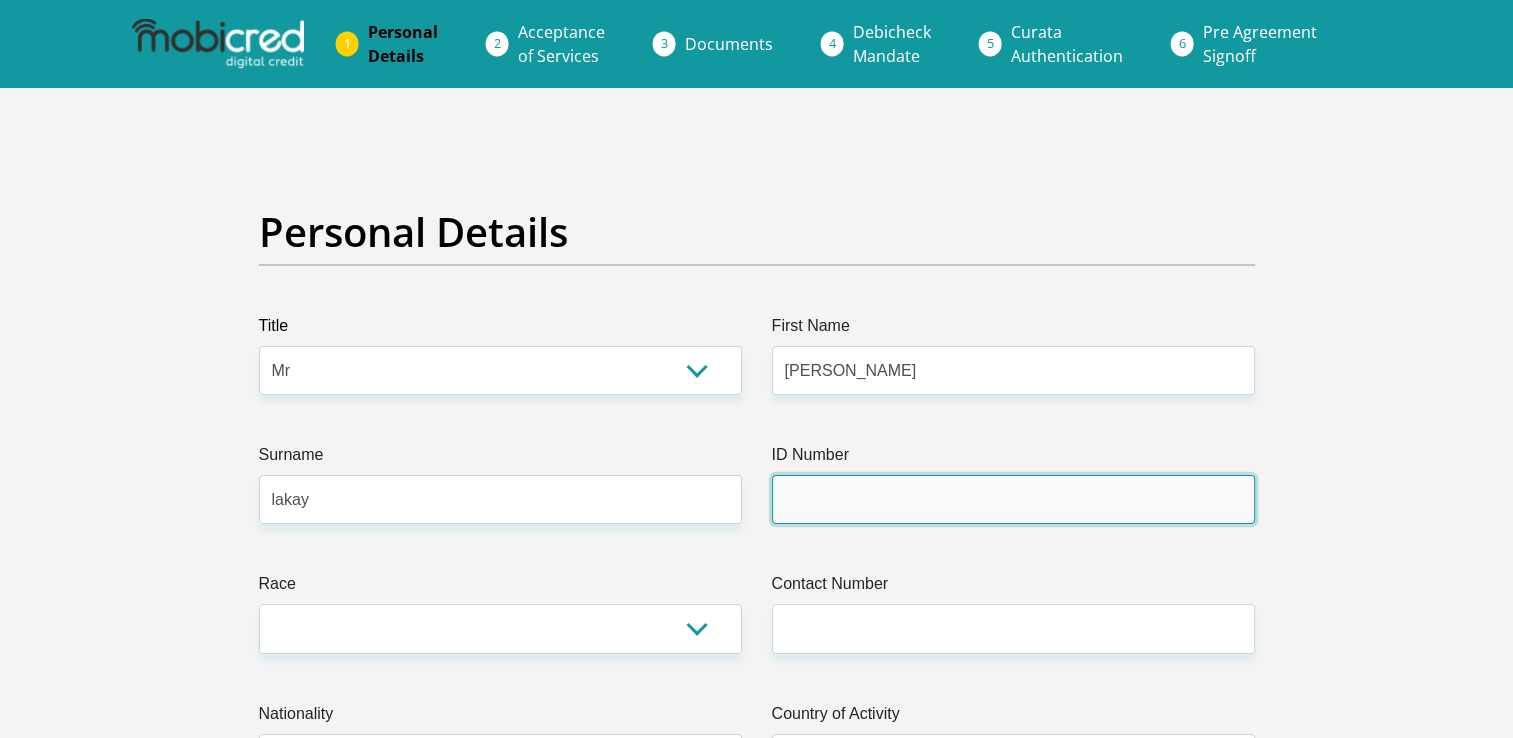 type on "0103135196089" 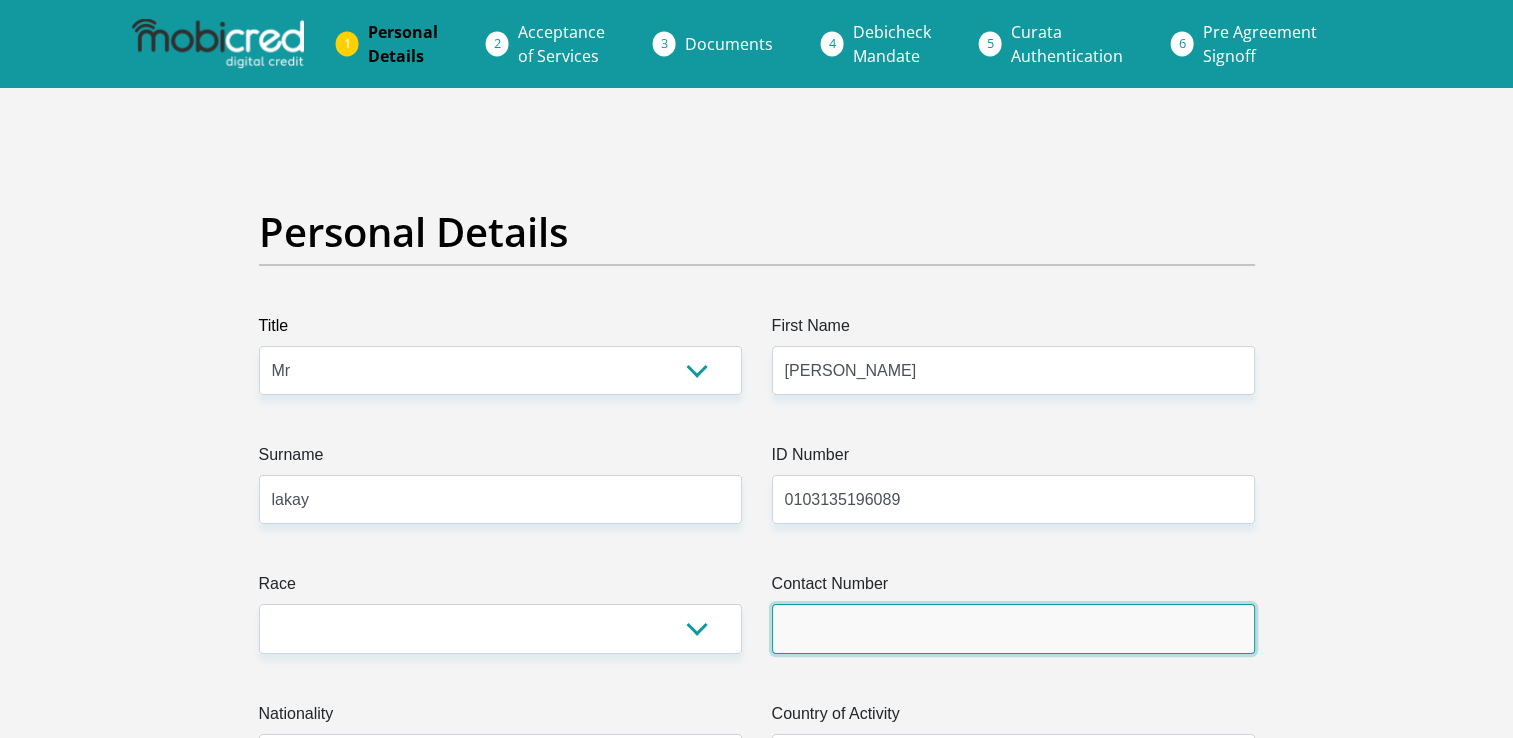 type on "0612207291" 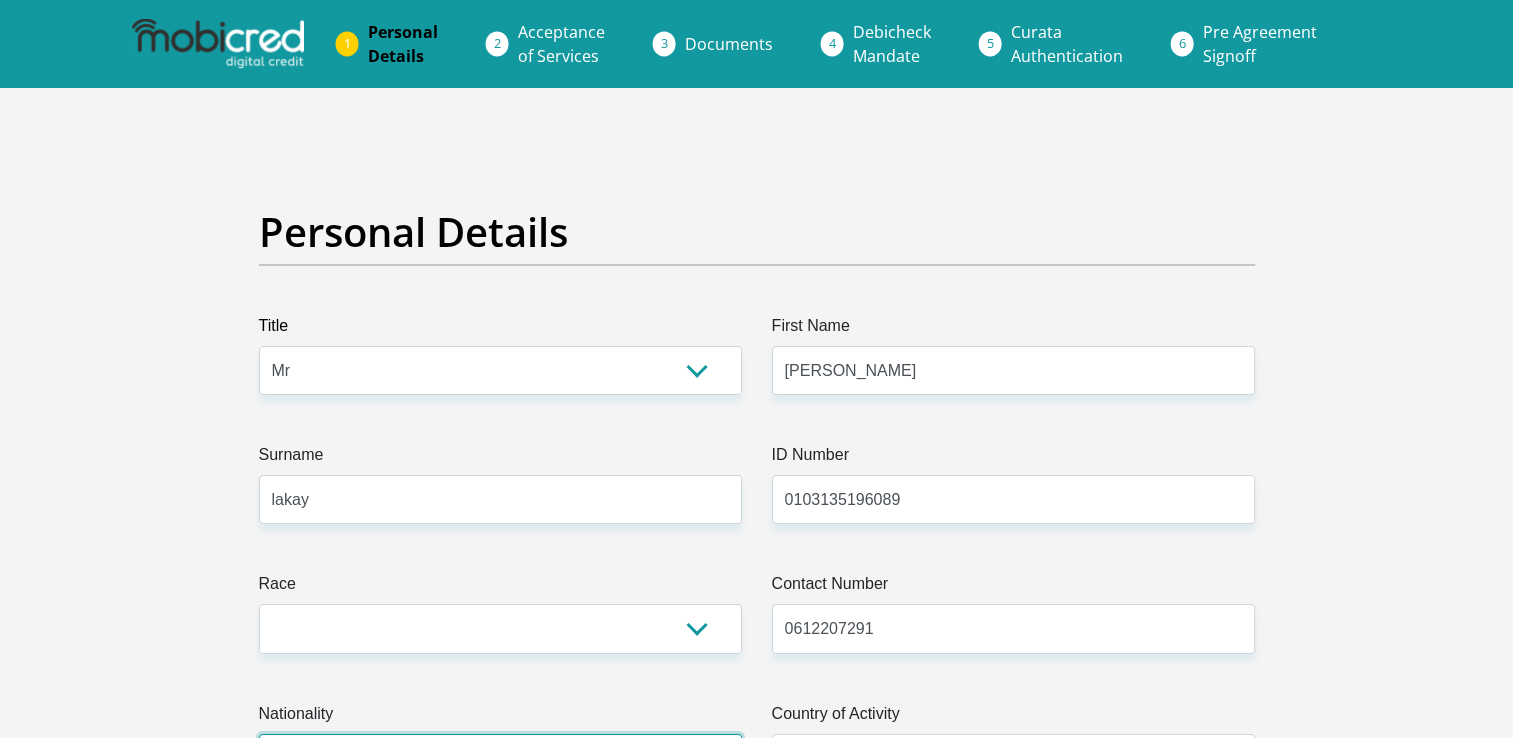 select on "ZAF" 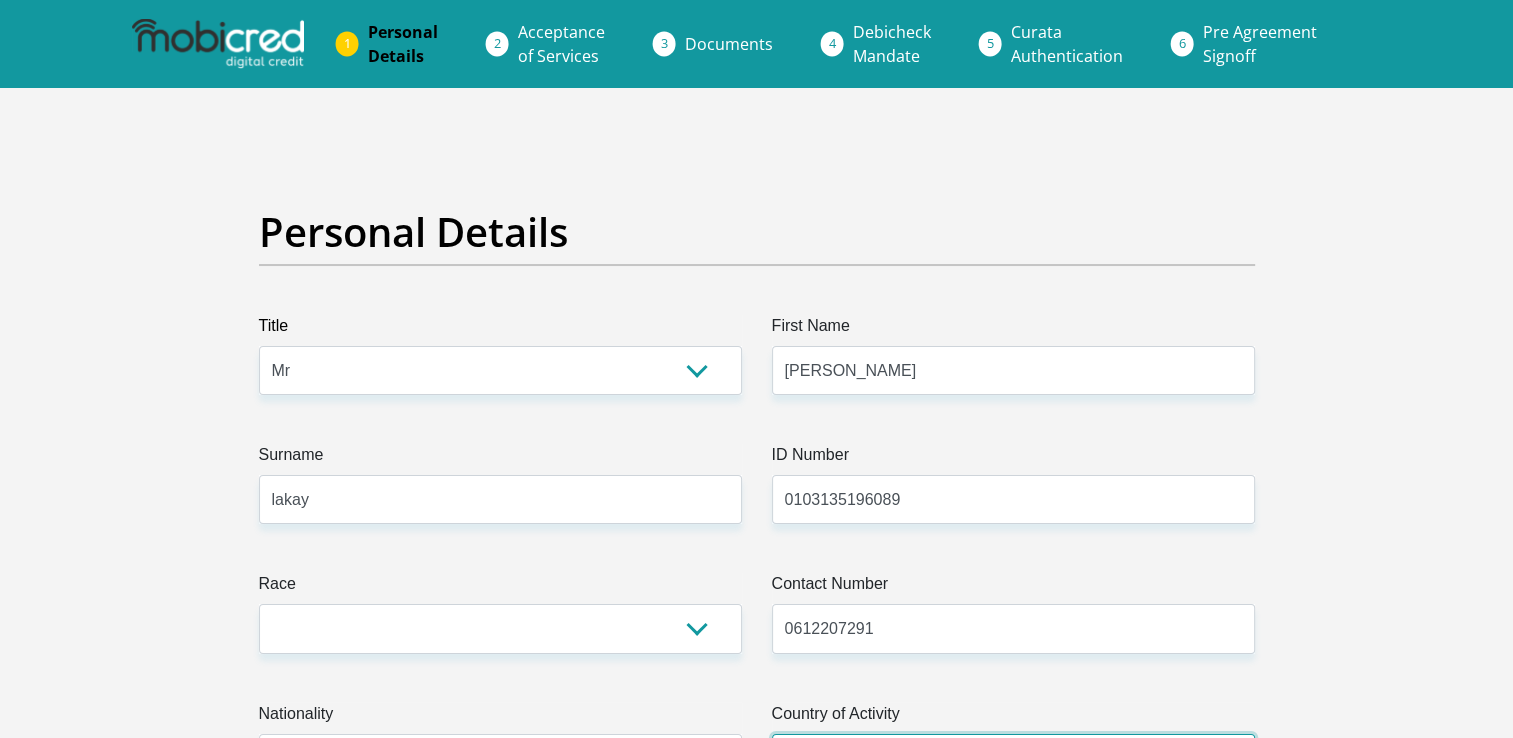 select on "ZAF" 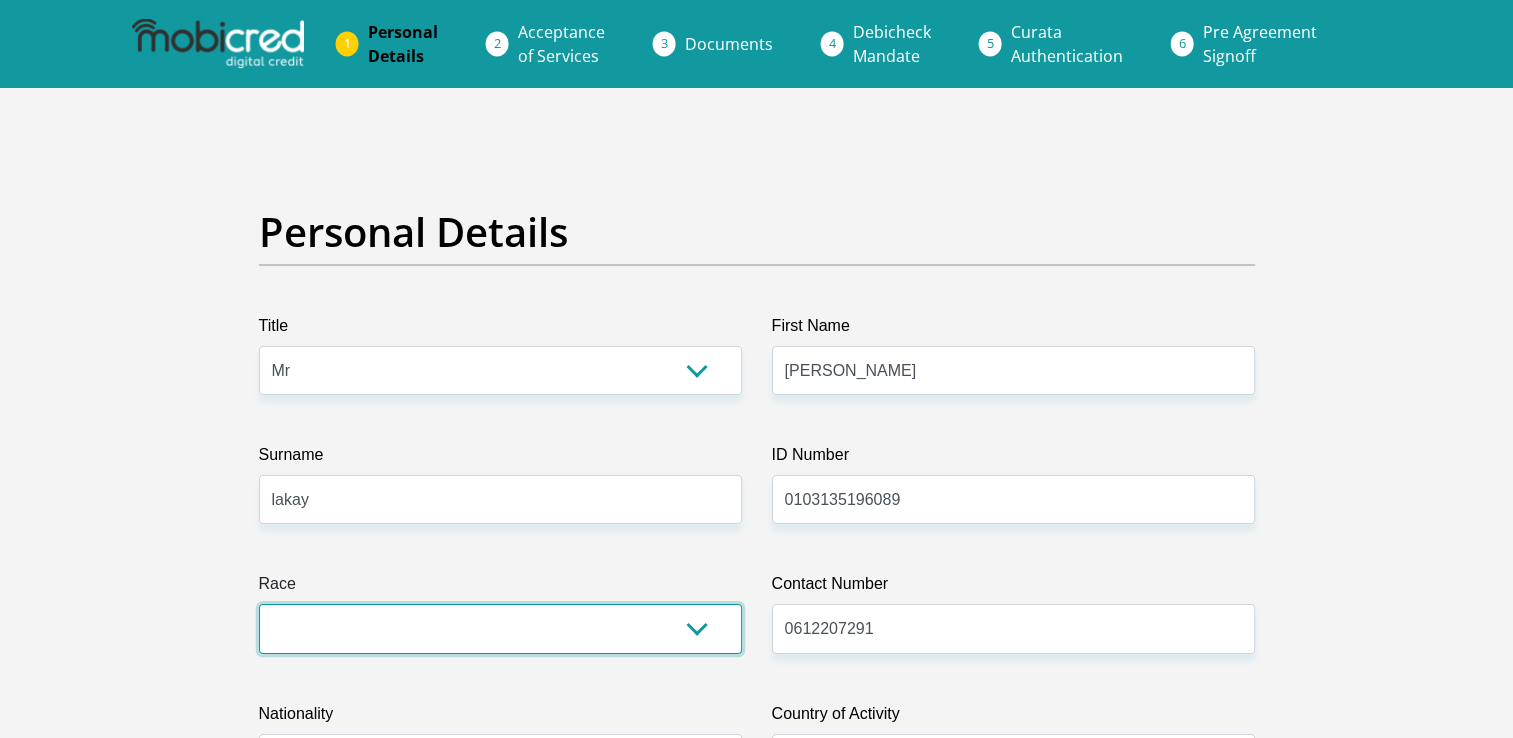 click on "Black
Coloured
Indian
White
Other" at bounding box center (500, 628) 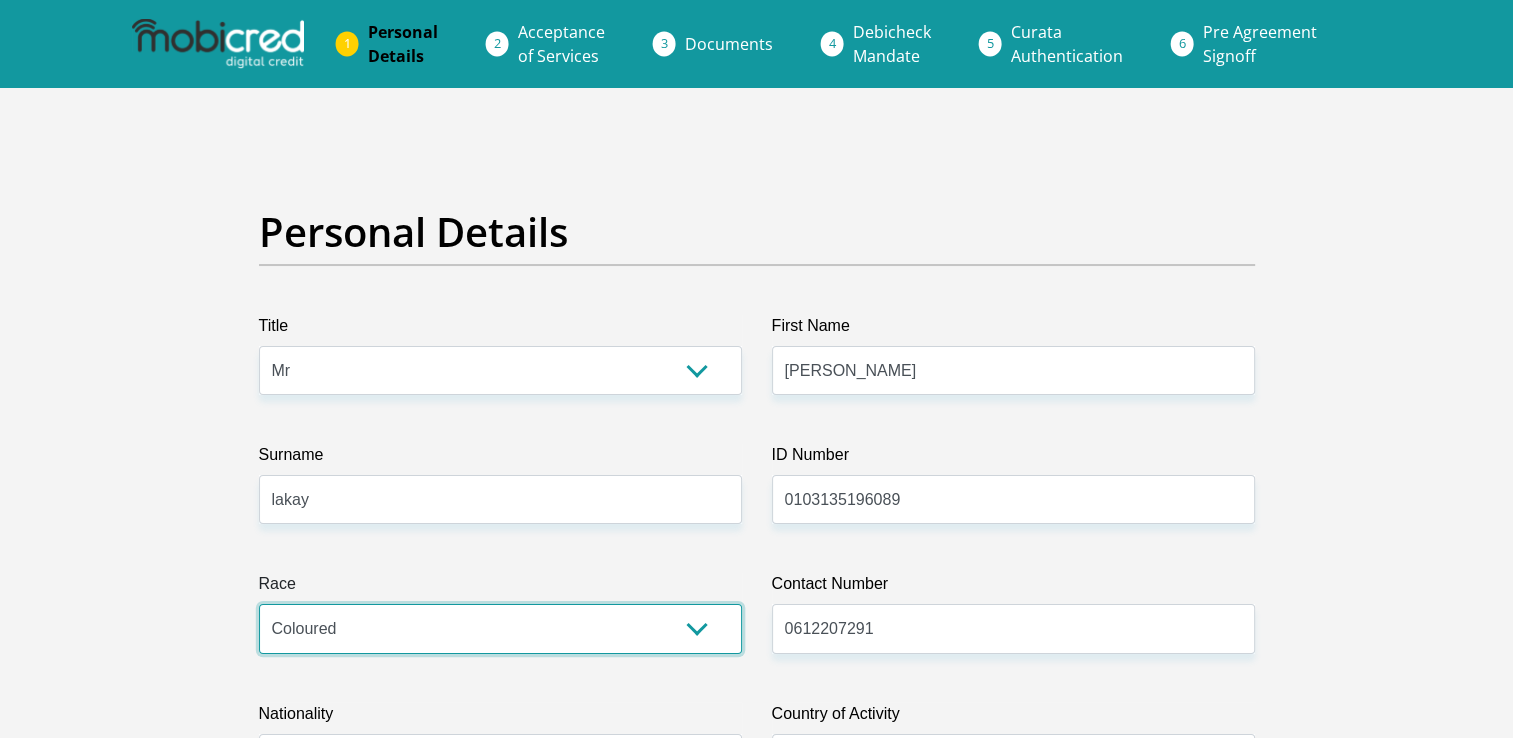 click on "Black
Coloured
Indian
White
Other" at bounding box center [500, 628] 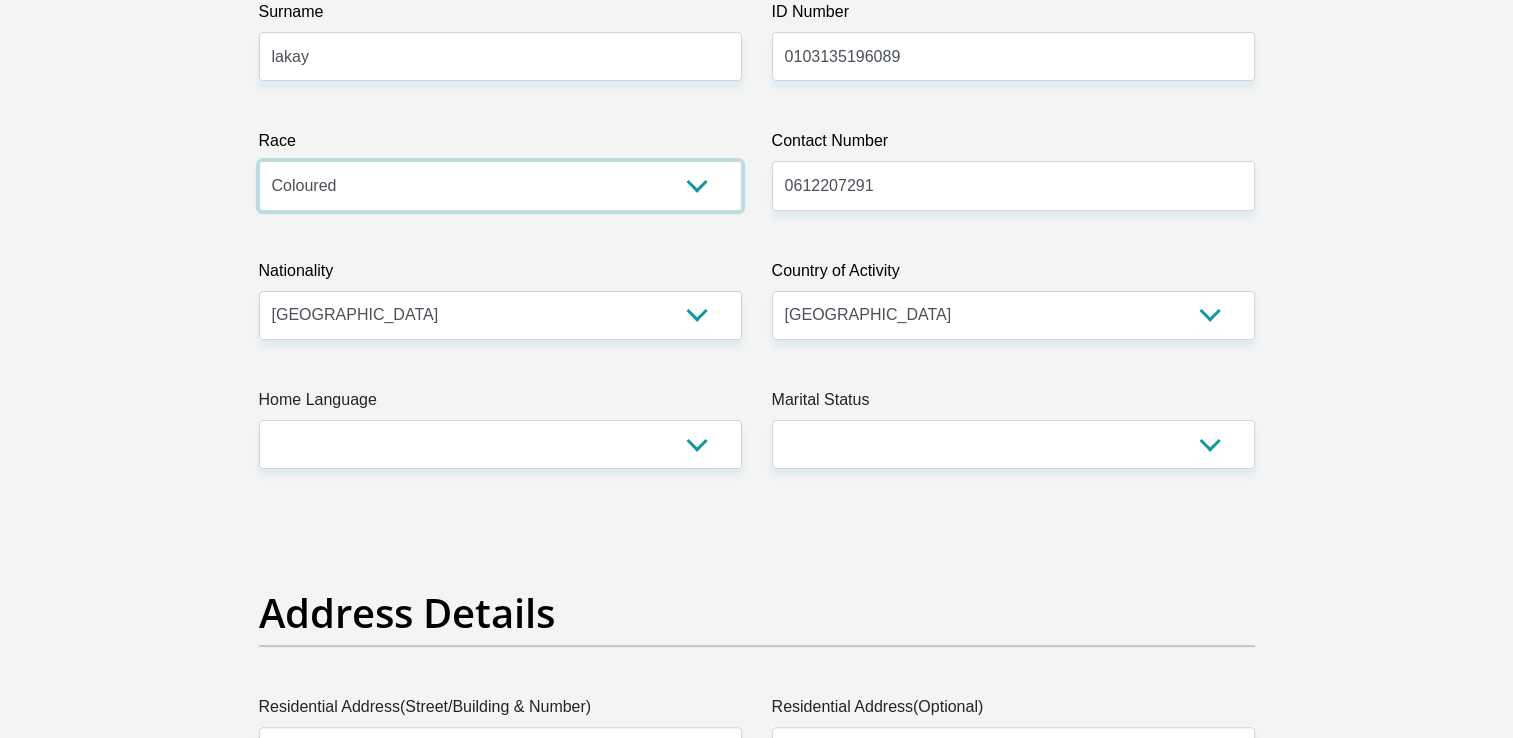 scroll, scrollTop: 476, scrollLeft: 0, axis: vertical 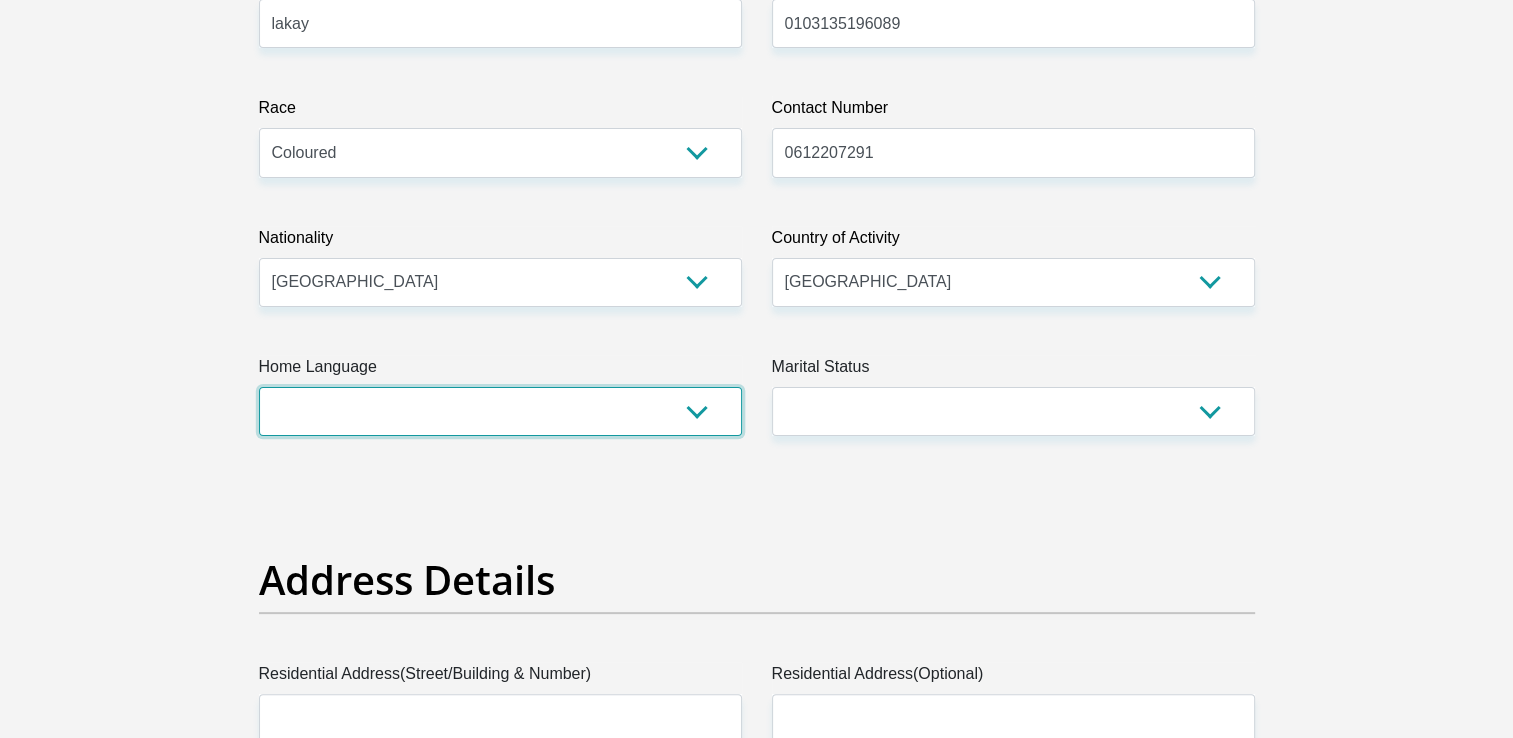 click on "Afrikaans
English
Sepedi
South Ndebele
Southern Sotho
Swati
Tsonga
Tswana
Venda
Xhosa
Zulu
Other" at bounding box center (500, 411) 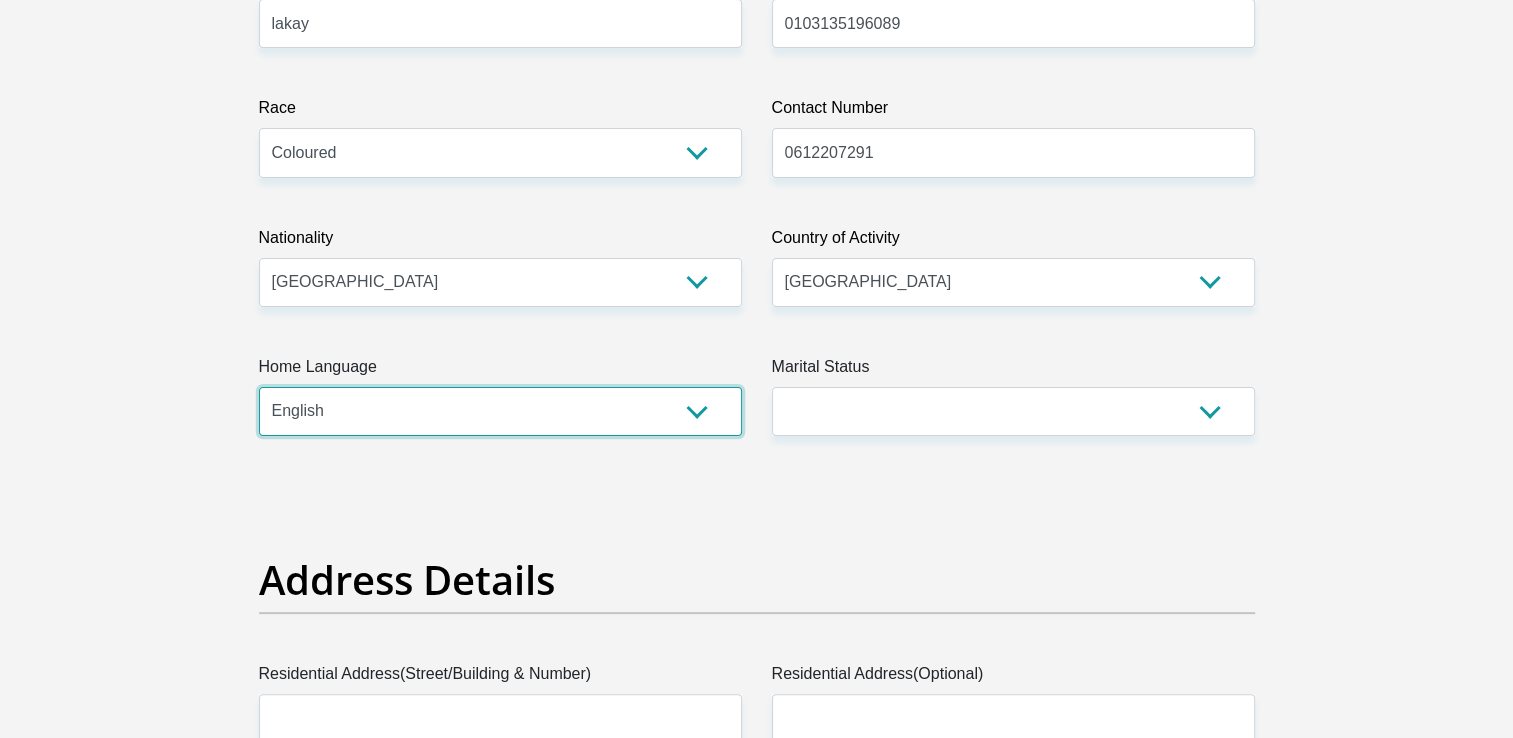 click on "Afrikaans
English
Sepedi
South Ndebele
Southern Sotho
Swati
Tsonga
Tswana
Venda
Xhosa
Zulu
Other" at bounding box center (500, 411) 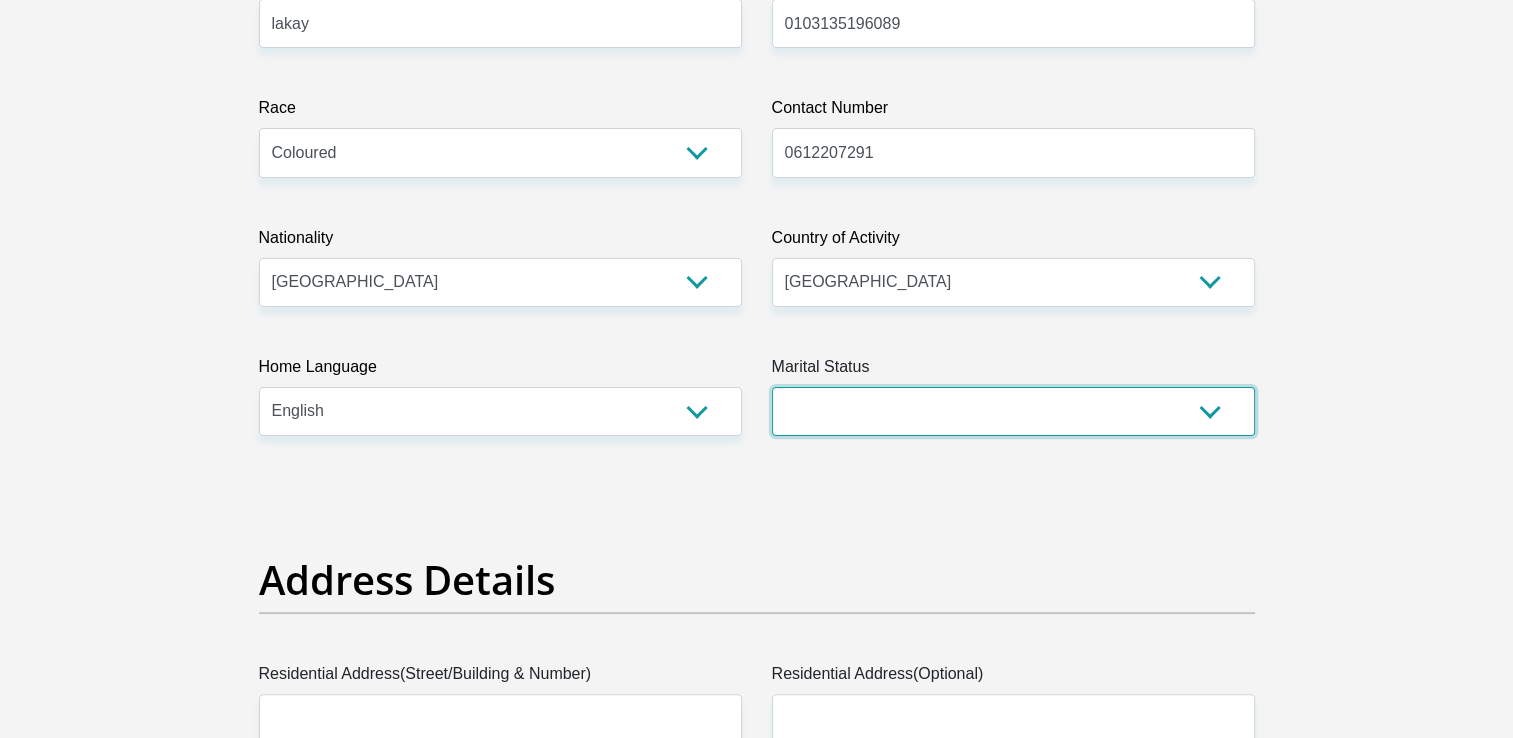 click on "Married ANC
Single
Divorced
Widowed
Married COP or Customary Law" at bounding box center [1013, 411] 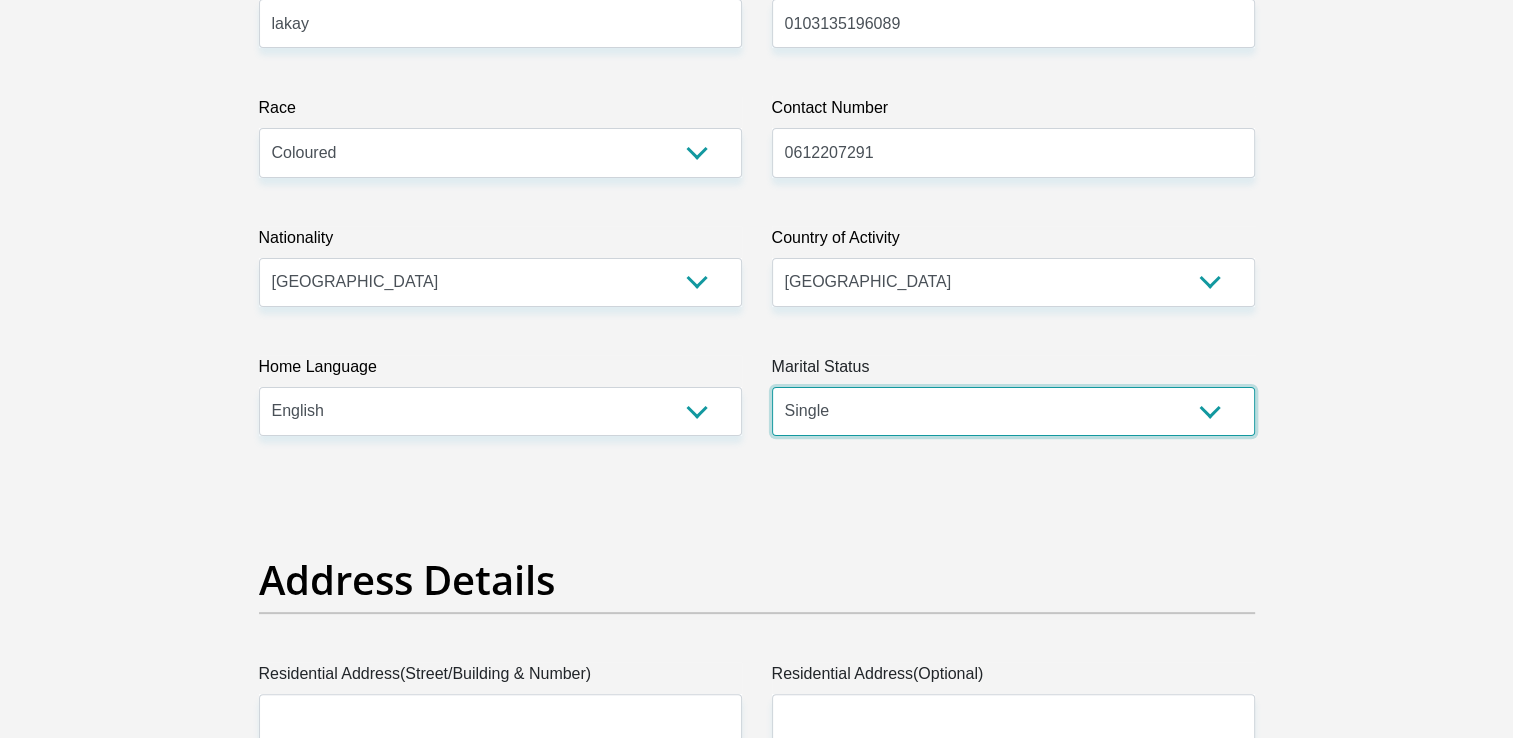 click on "Married ANC
Single
Divorced
Widowed
Married COP or Customary Law" at bounding box center (1013, 411) 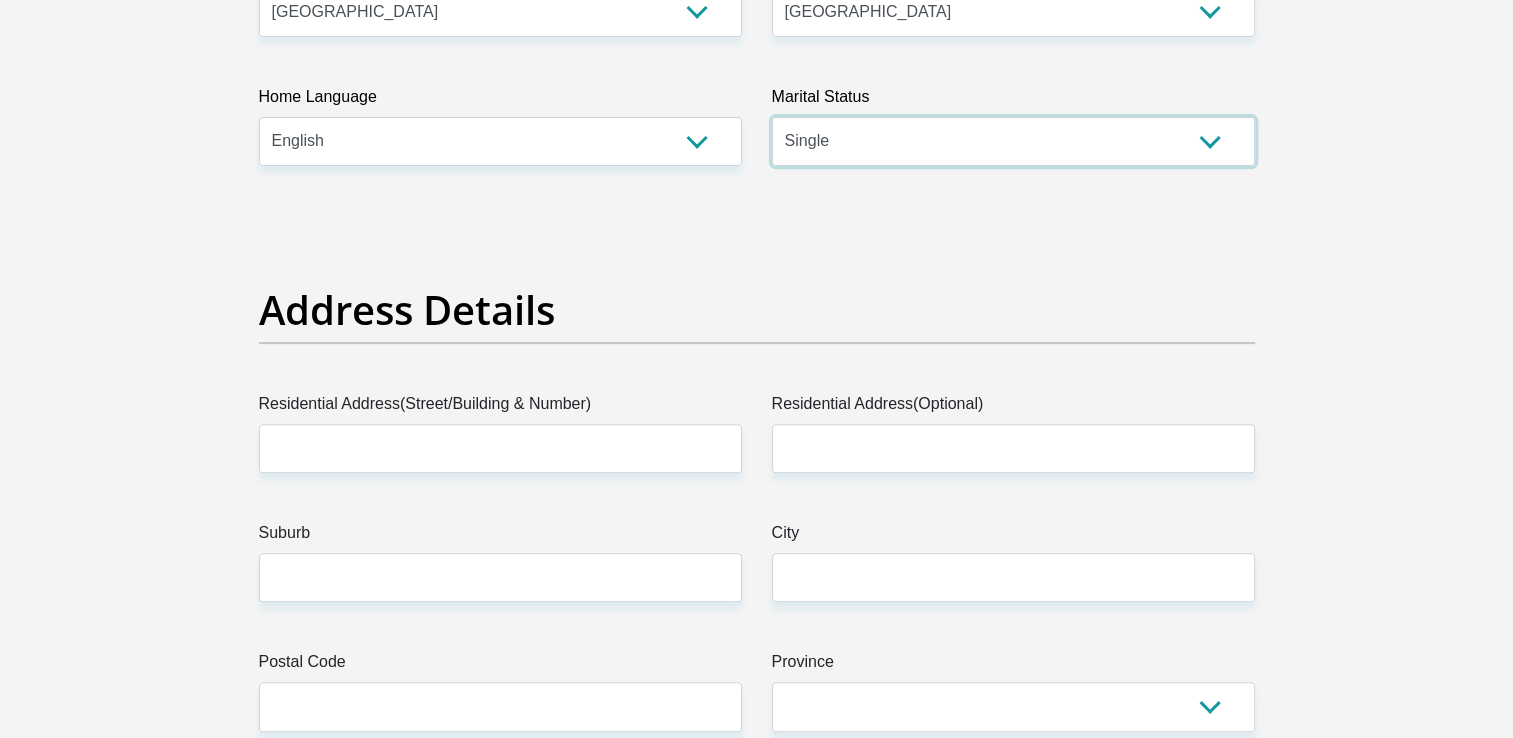 scroll, scrollTop: 878, scrollLeft: 0, axis: vertical 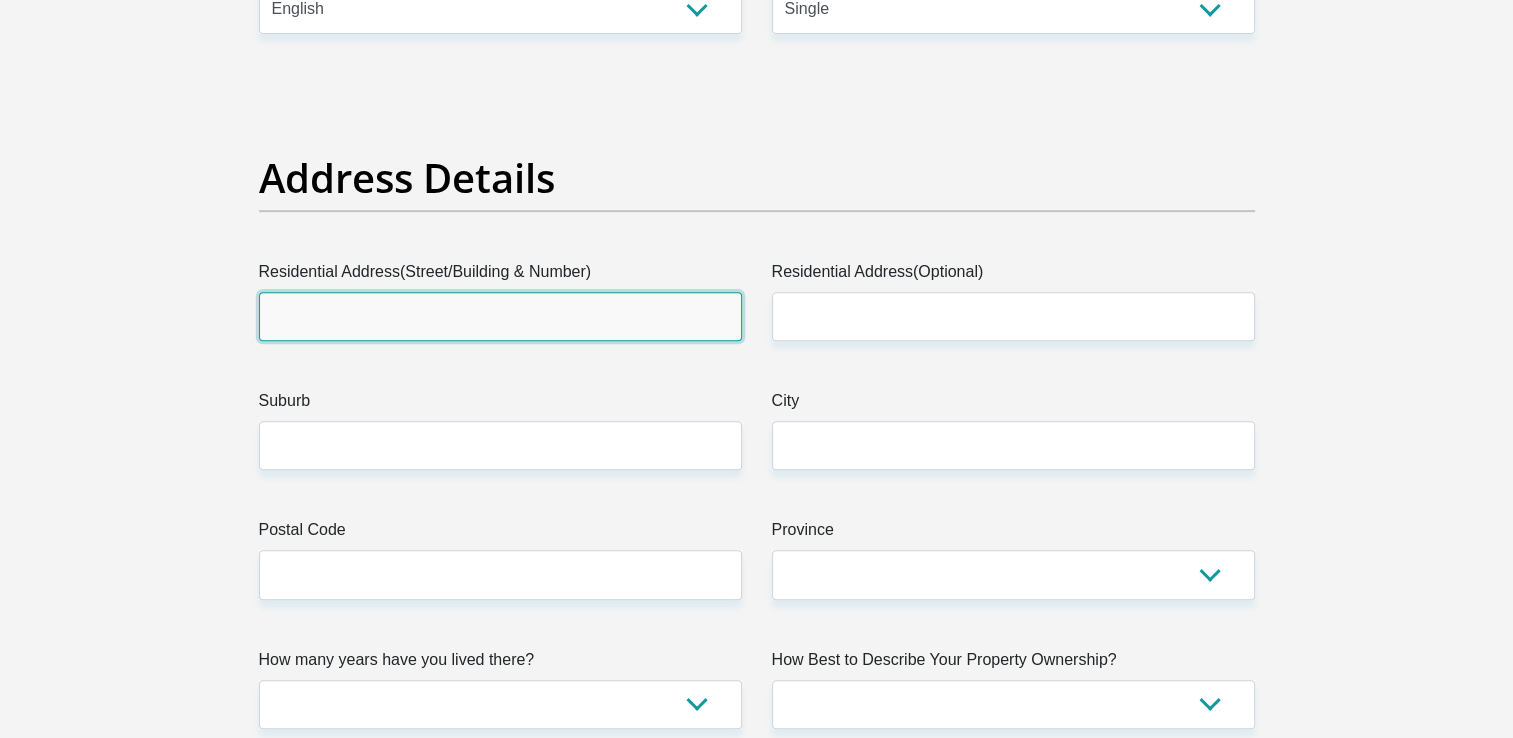 click on "Residential Address(Street/Building & Number)" at bounding box center (500, 316) 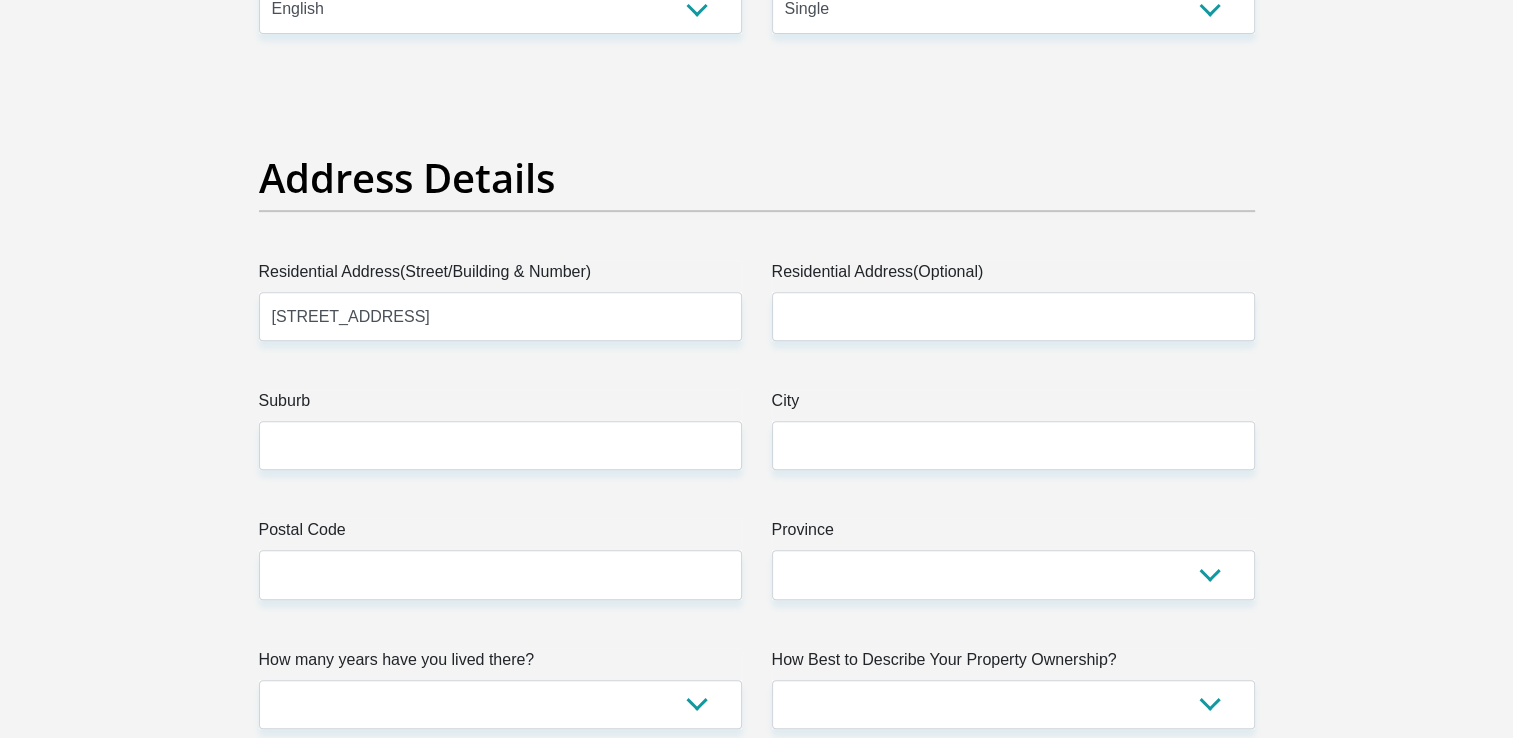 type on "jodylakay1@gmail.com" 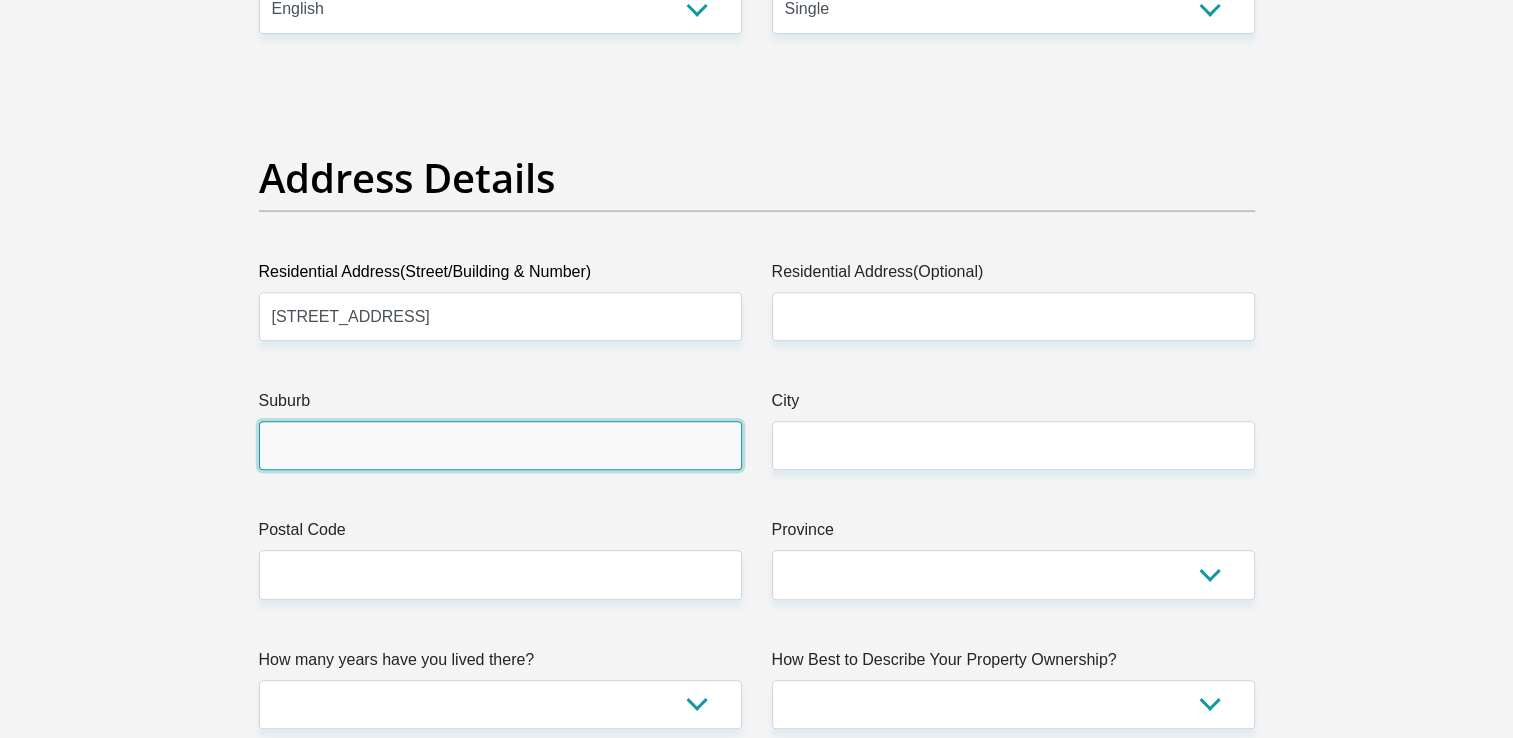 click on "Suburb" at bounding box center [500, 445] 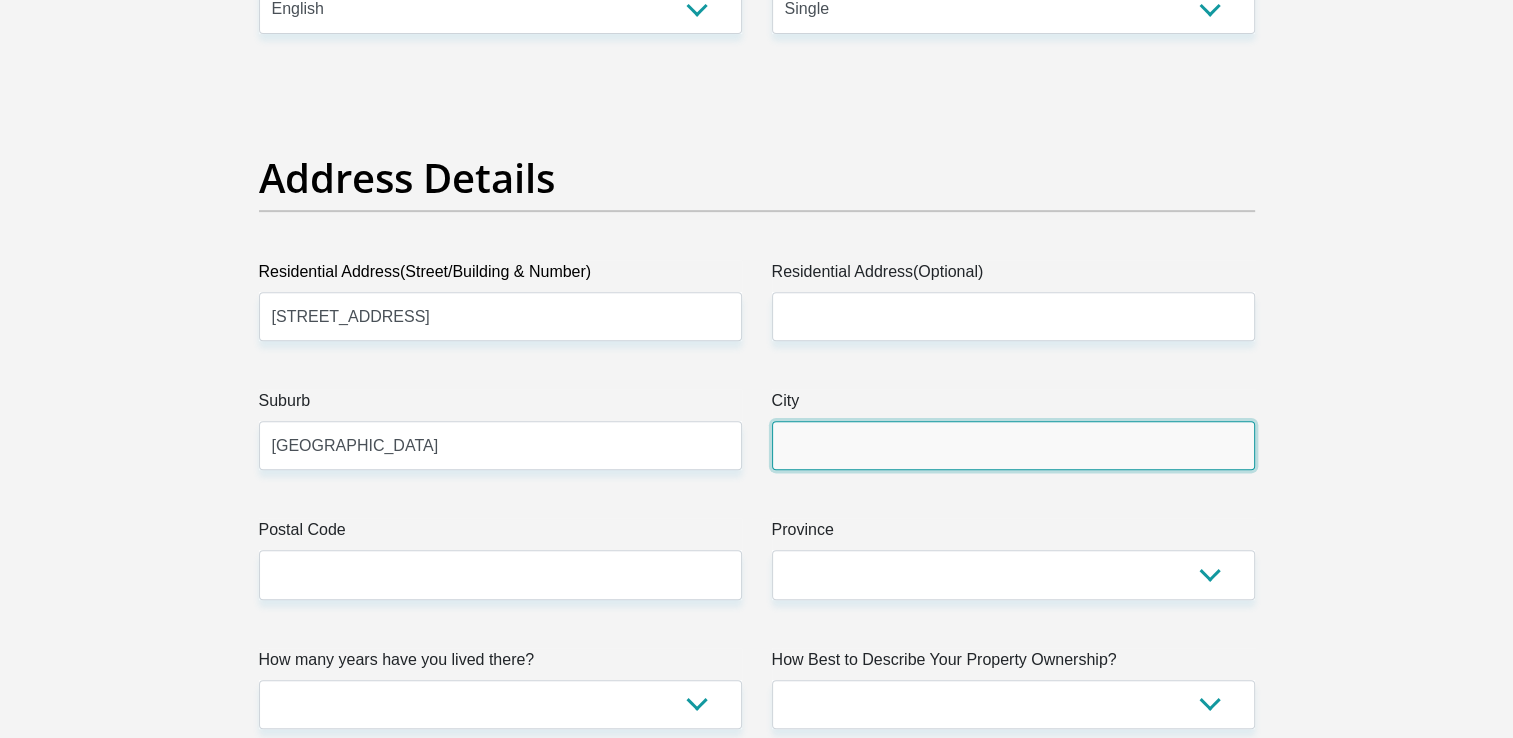 type on "Cape Town" 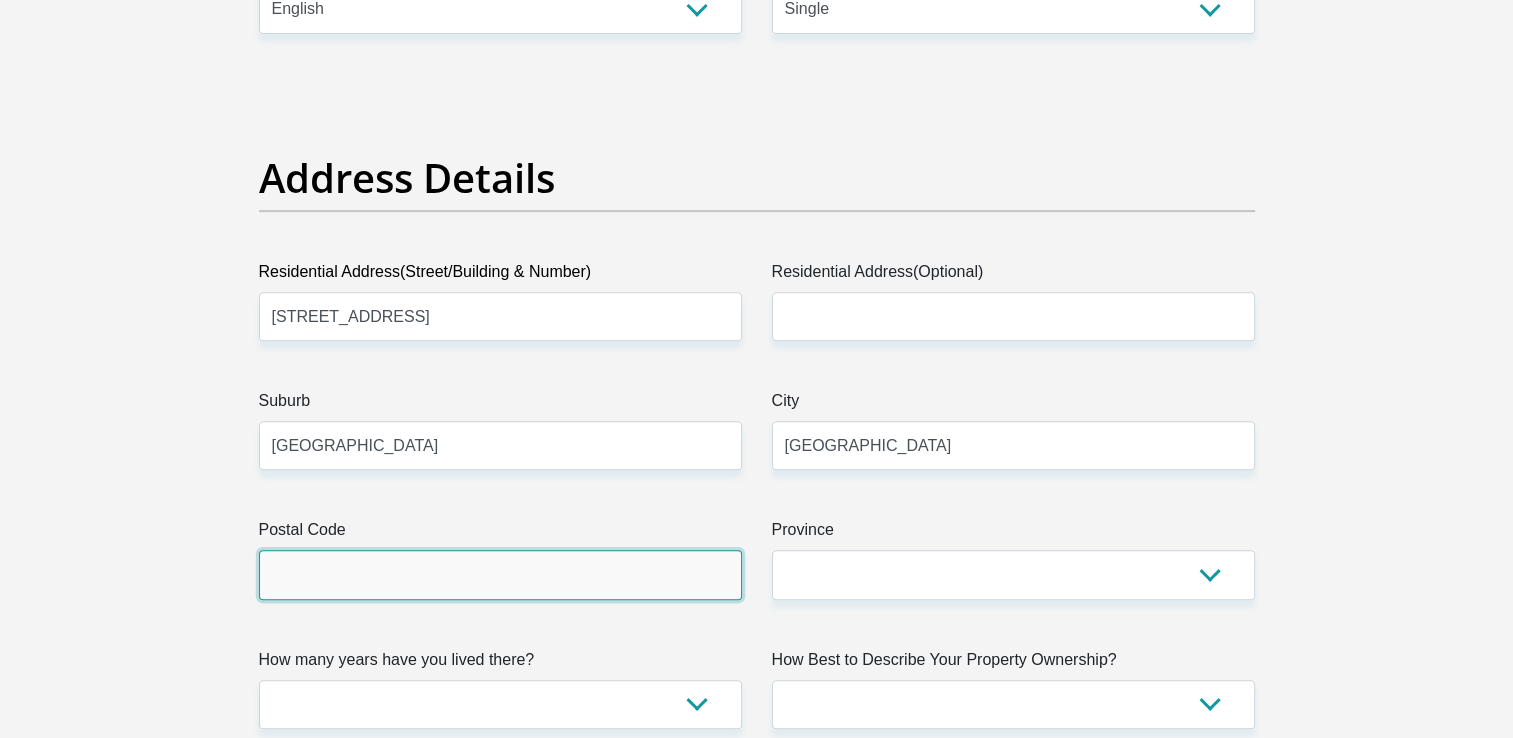 type on "7493" 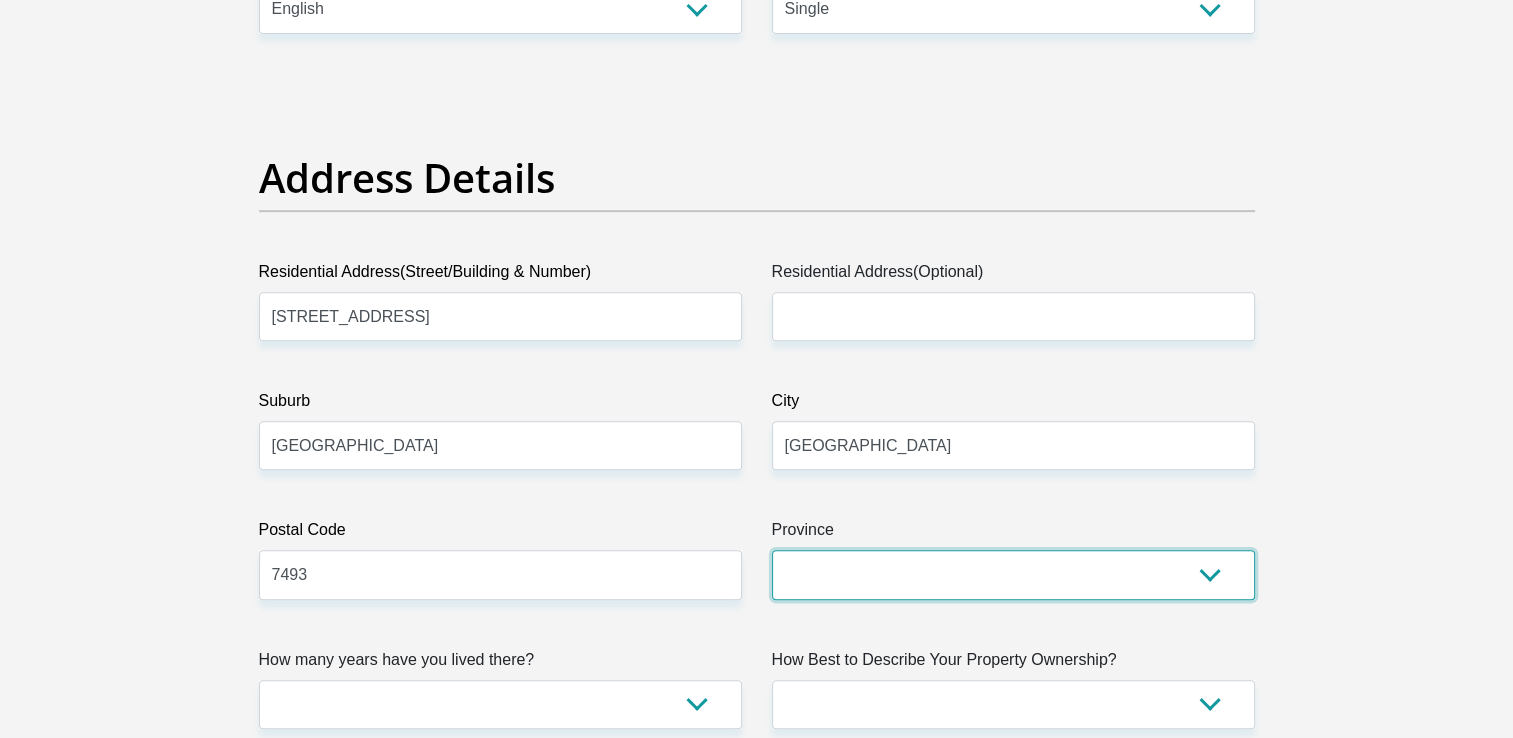 click on "Eastern Cape
Free State
Gauteng
KwaZulu-Natal
Limpopo
Mpumalanga
Northern Cape
North West
Western Cape" at bounding box center [1013, 574] 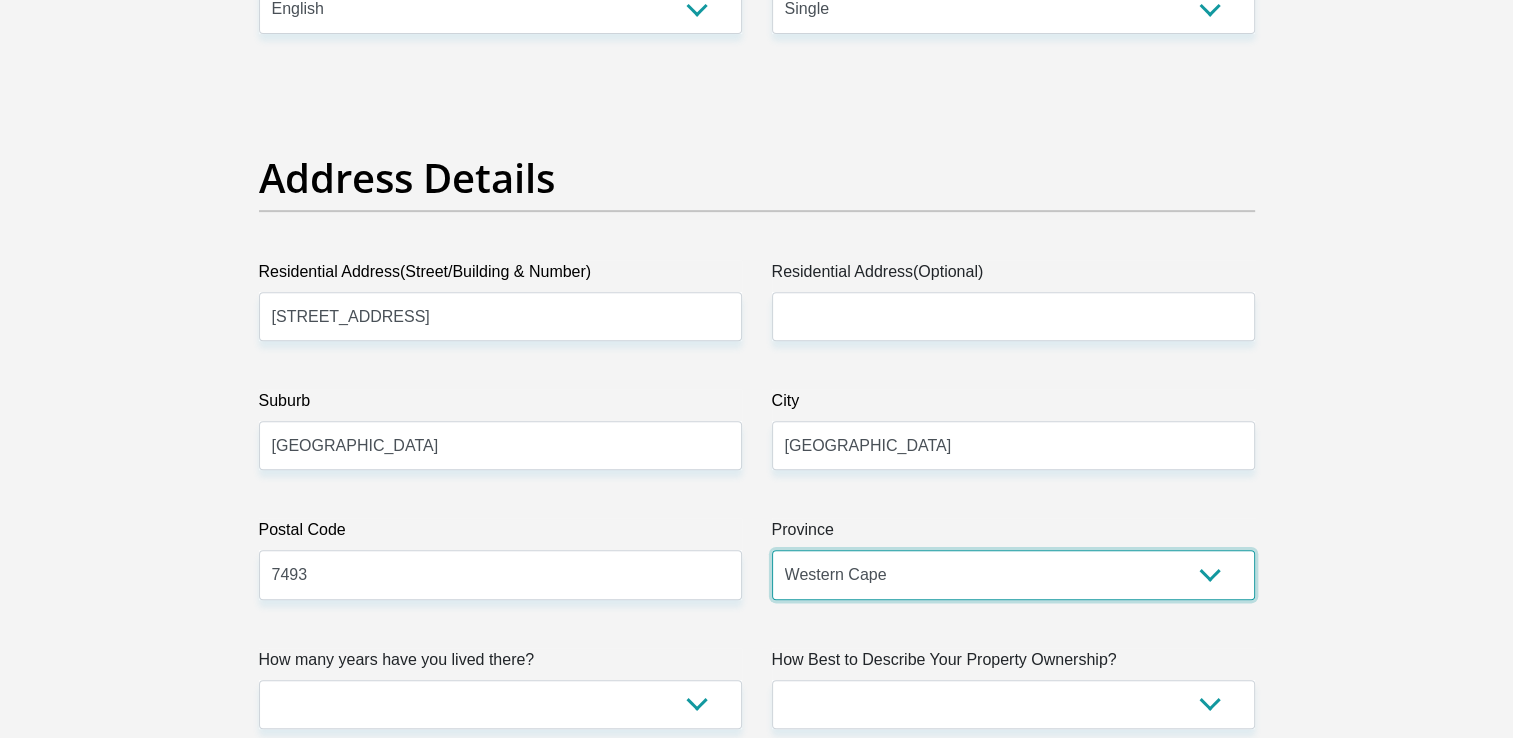 click on "Eastern Cape
Free State
Gauteng
KwaZulu-Natal
Limpopo
Mpumalanga
Northern Cape
North West
Western Cape" at bounding box center [1013, 574] 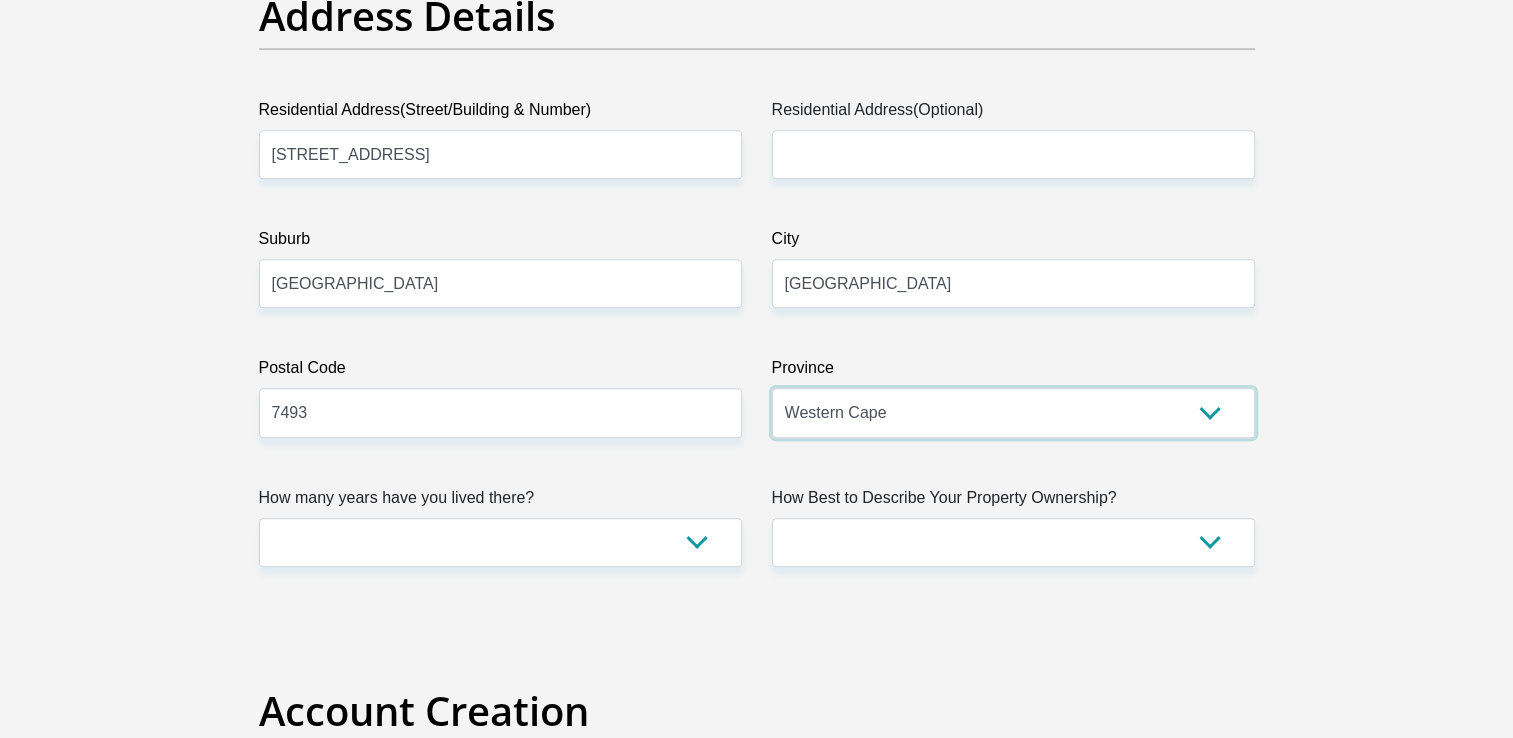 scroll, scrollTop: 1073, scrollLeft: 0, axis: vertical 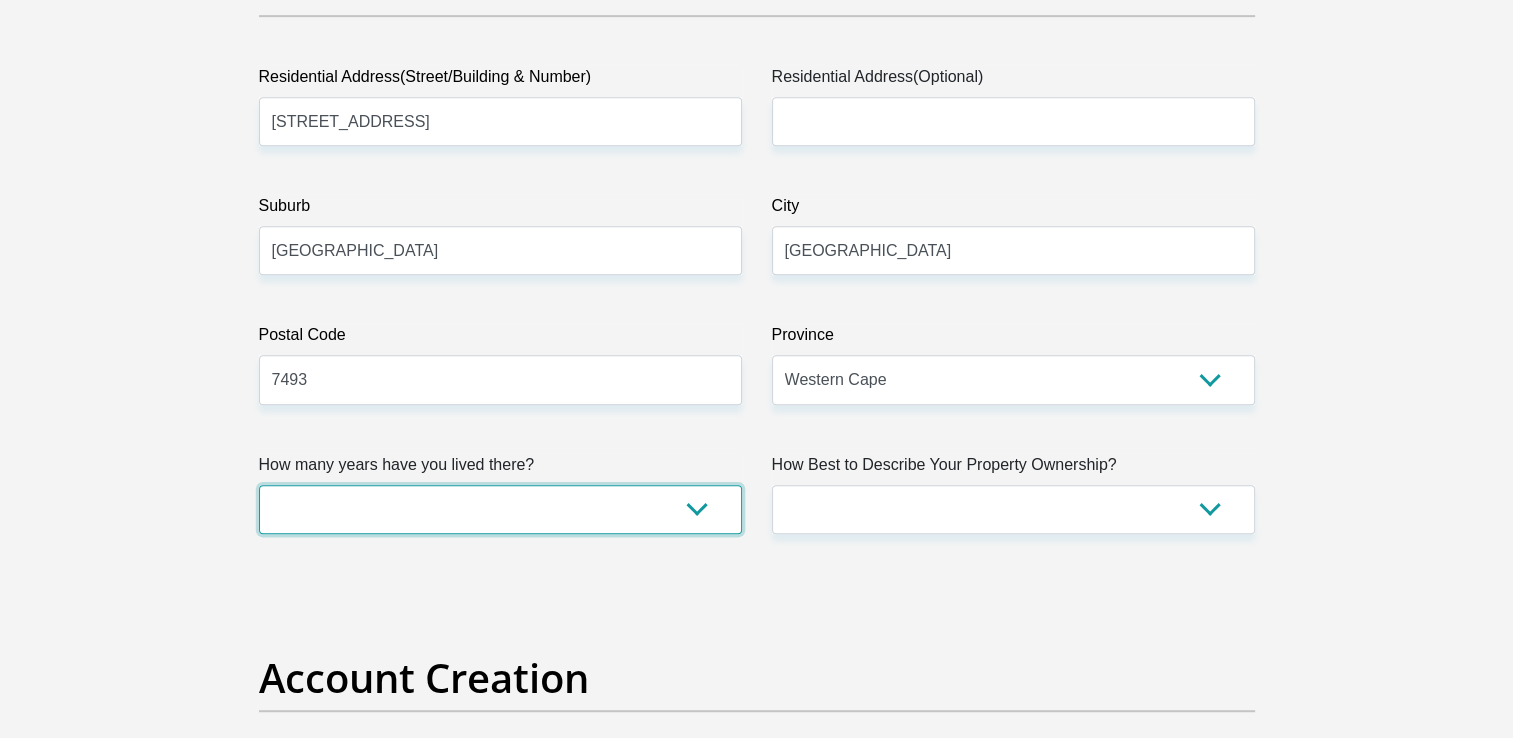 click on "less than 1 year
1-3 years
3-5 years
5+ years" at bounding box center (500, 509) 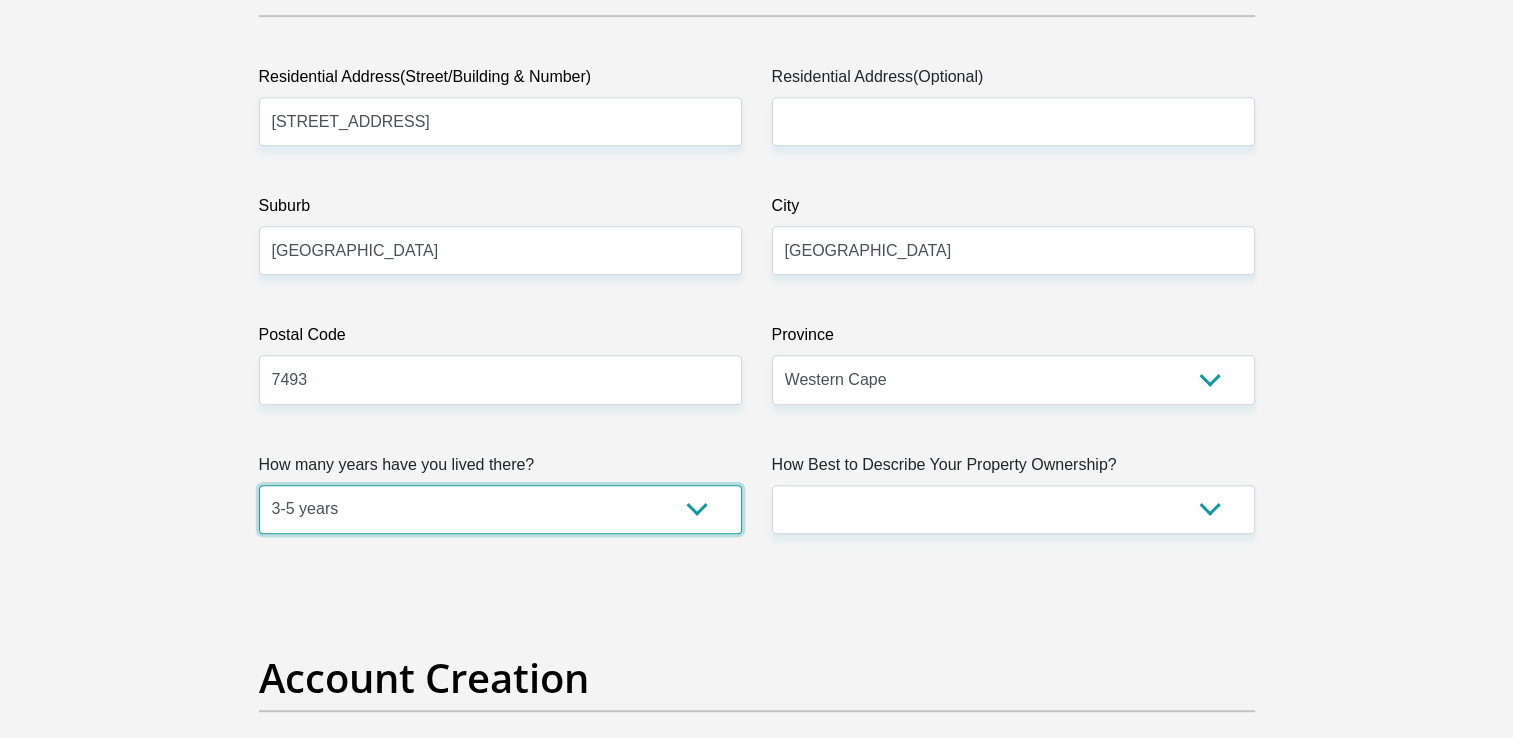 click on "less than 1 year
1-3 years
3-5 years
5+ years" at bounding box center (500, 509) 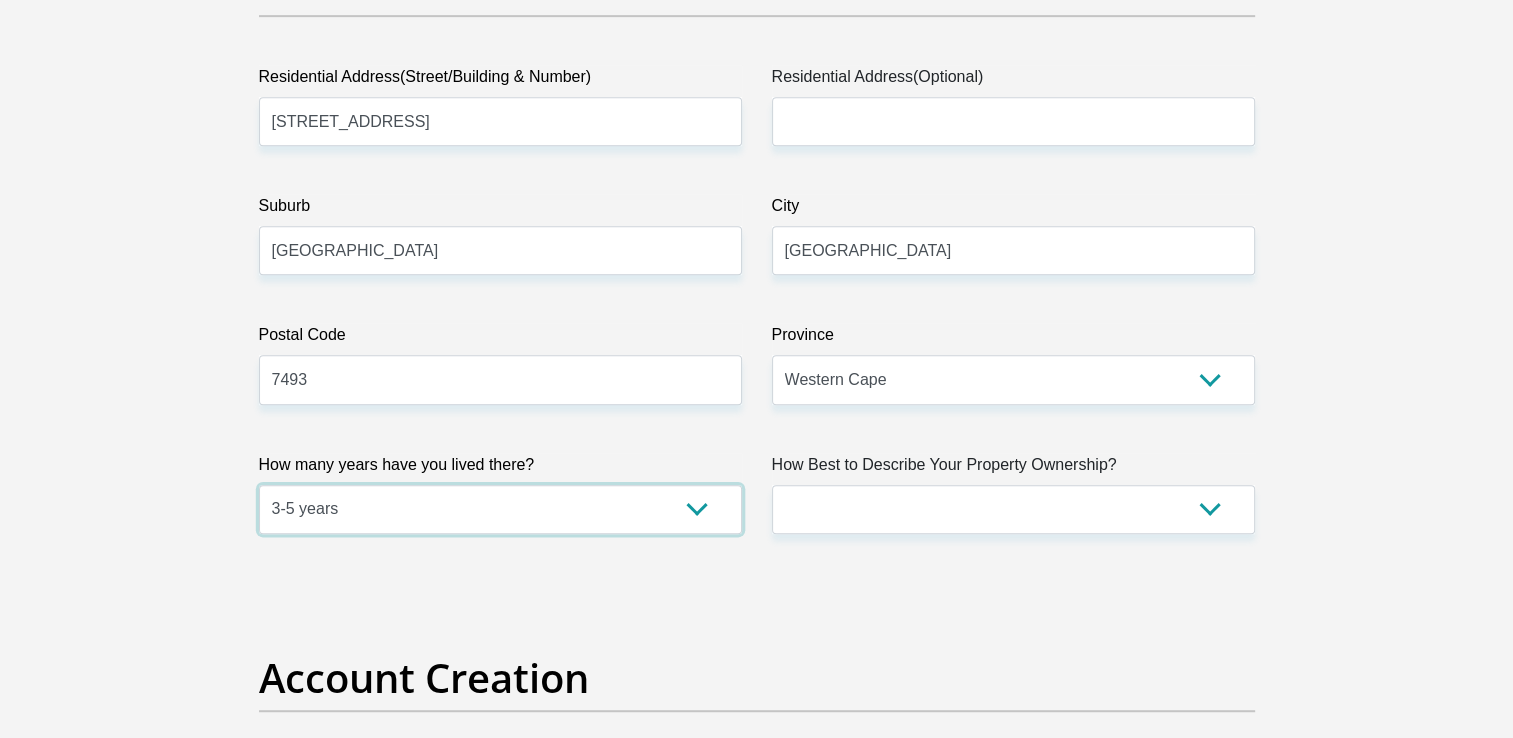 click on "less than 1 year
1-3 years
3-5 years
5+ years" at bounding box center [500, 509] 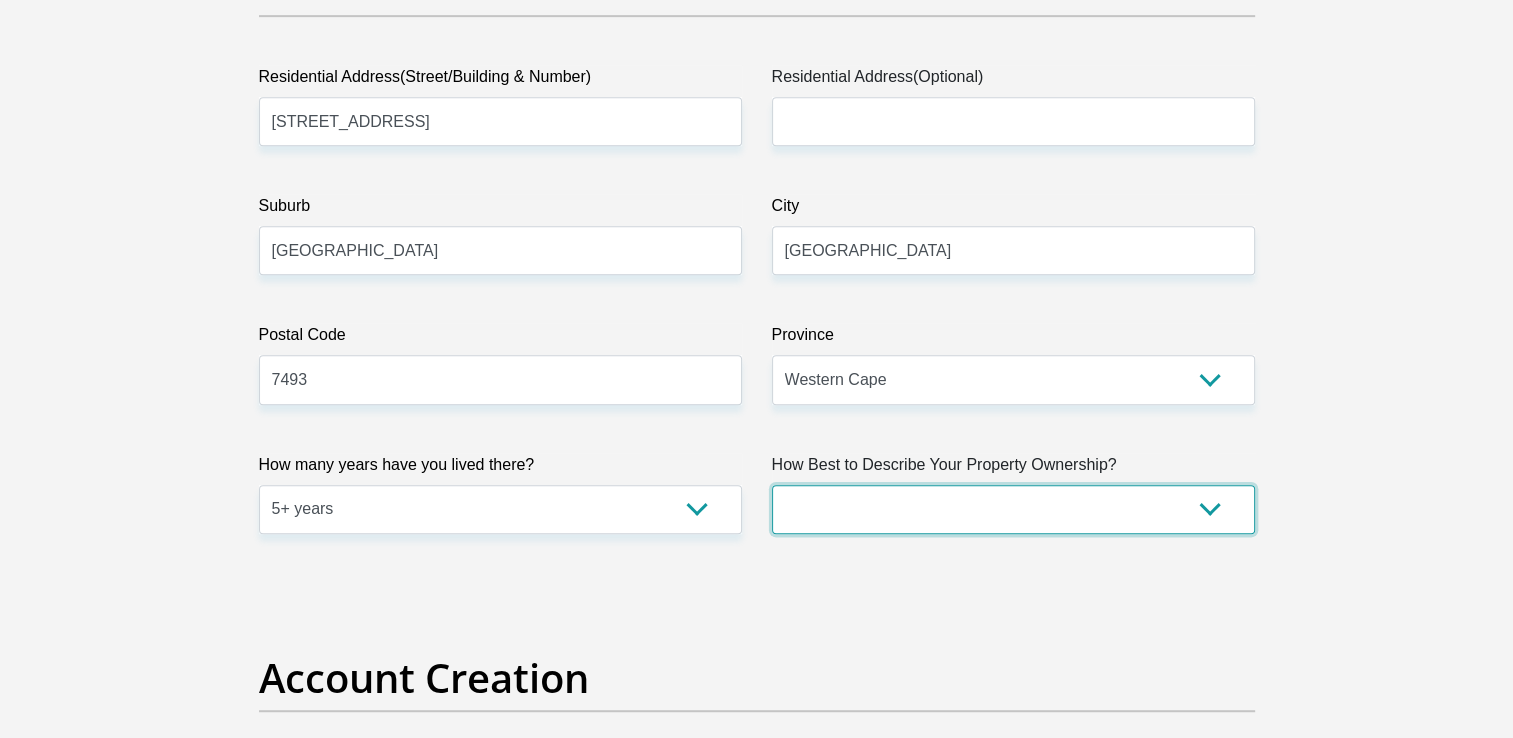 click on "Owned
Rented
Family Owned
Company Dwelling" at bounding box center [1013, 509] 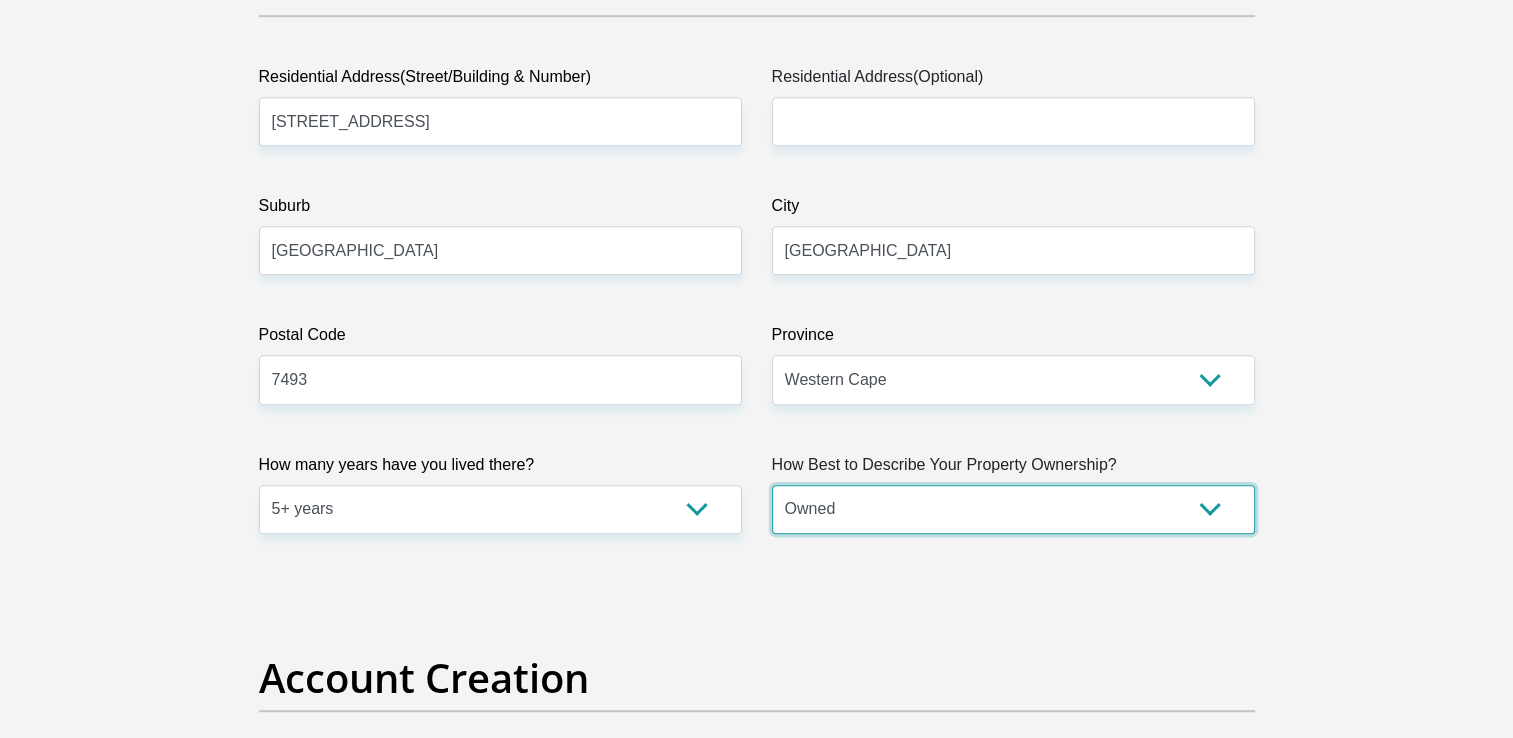 click on "Owned
Rented
Family Owned
Company Dwelling" at bounding box center [1013, 509] 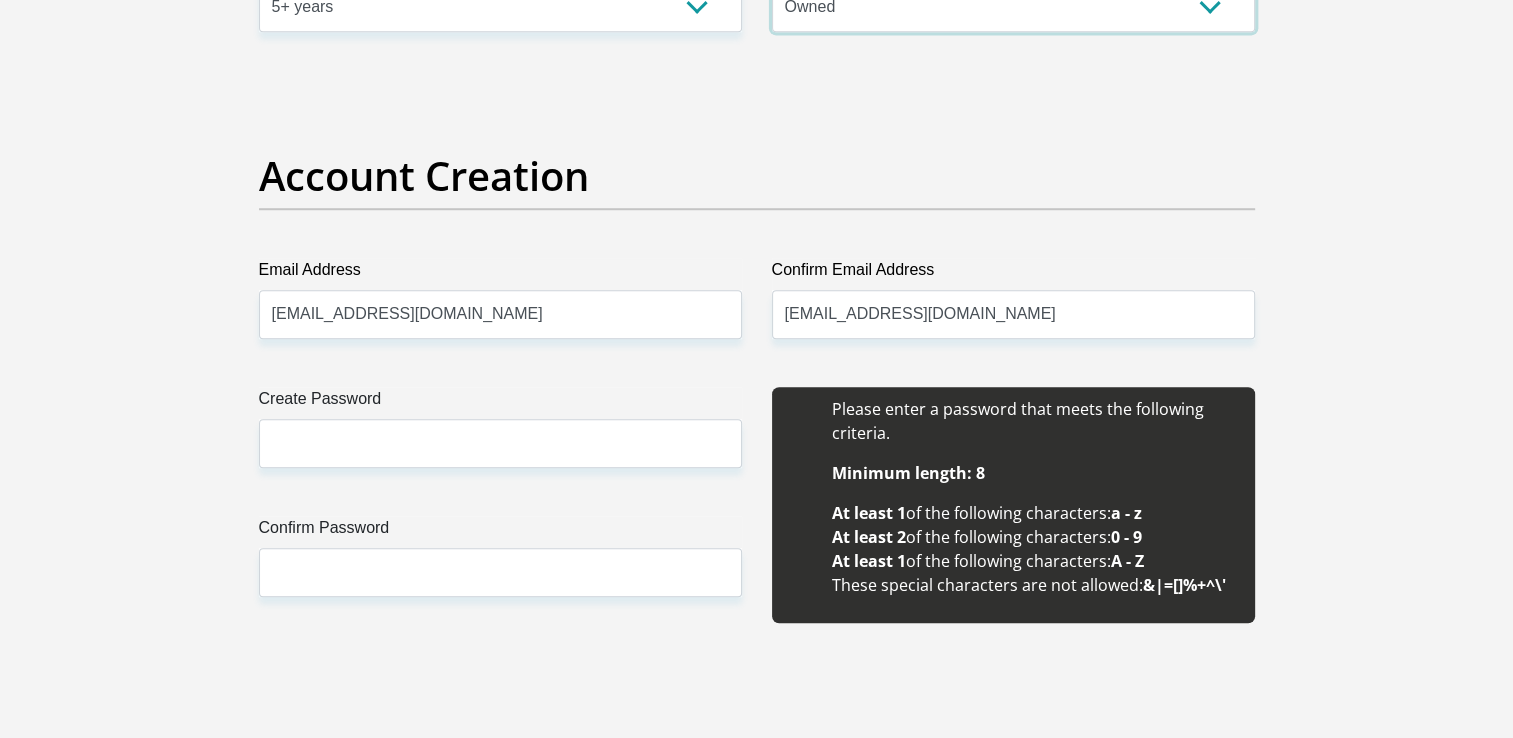 scroll, scrollTop: 1632, scrollLeft: 0, axis: vertical 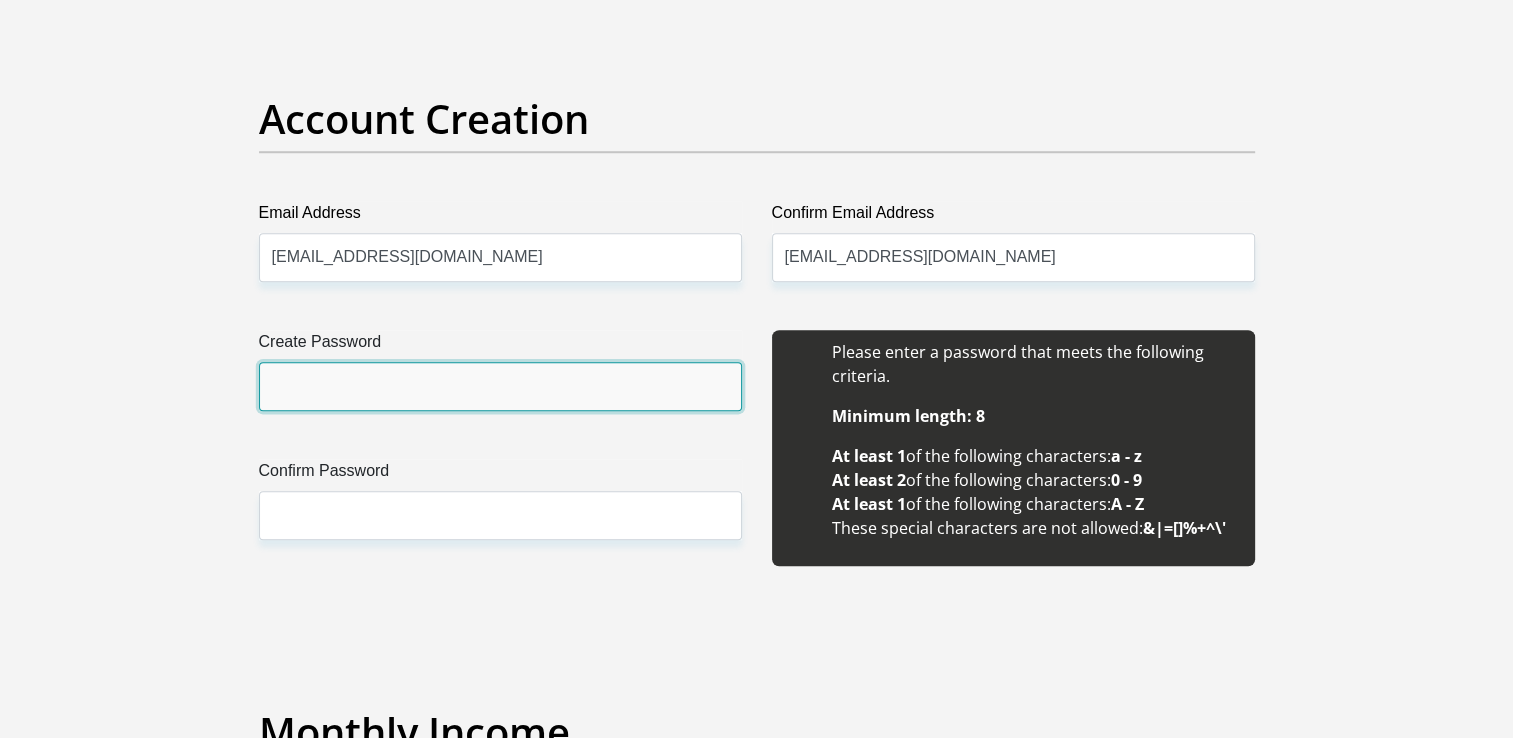 click on "Create Password" at bounding box center (500, 386) 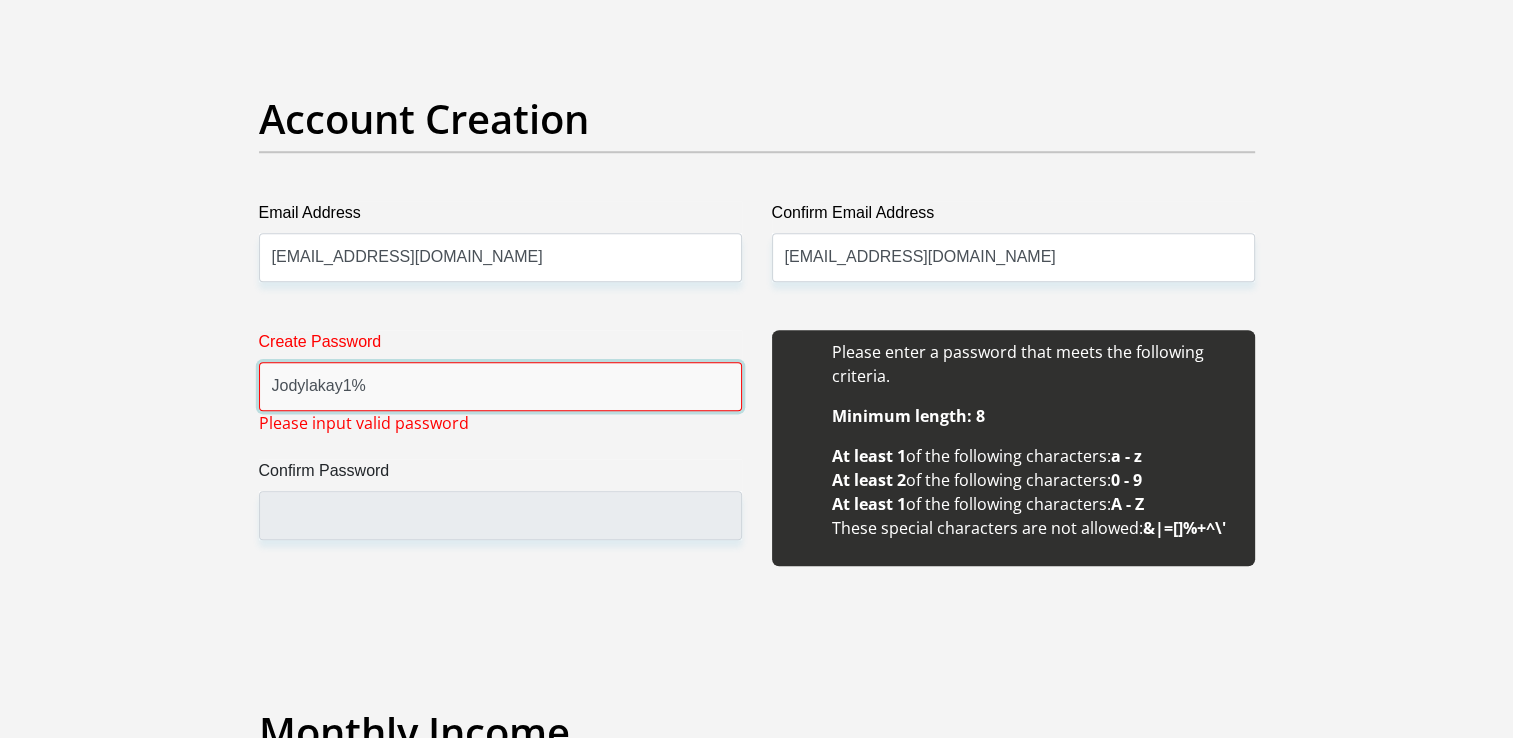 drag, startPoint x: 206, startPoint y: 358, endPoint x: 189, endPoint y: 356, distance: 17.117243 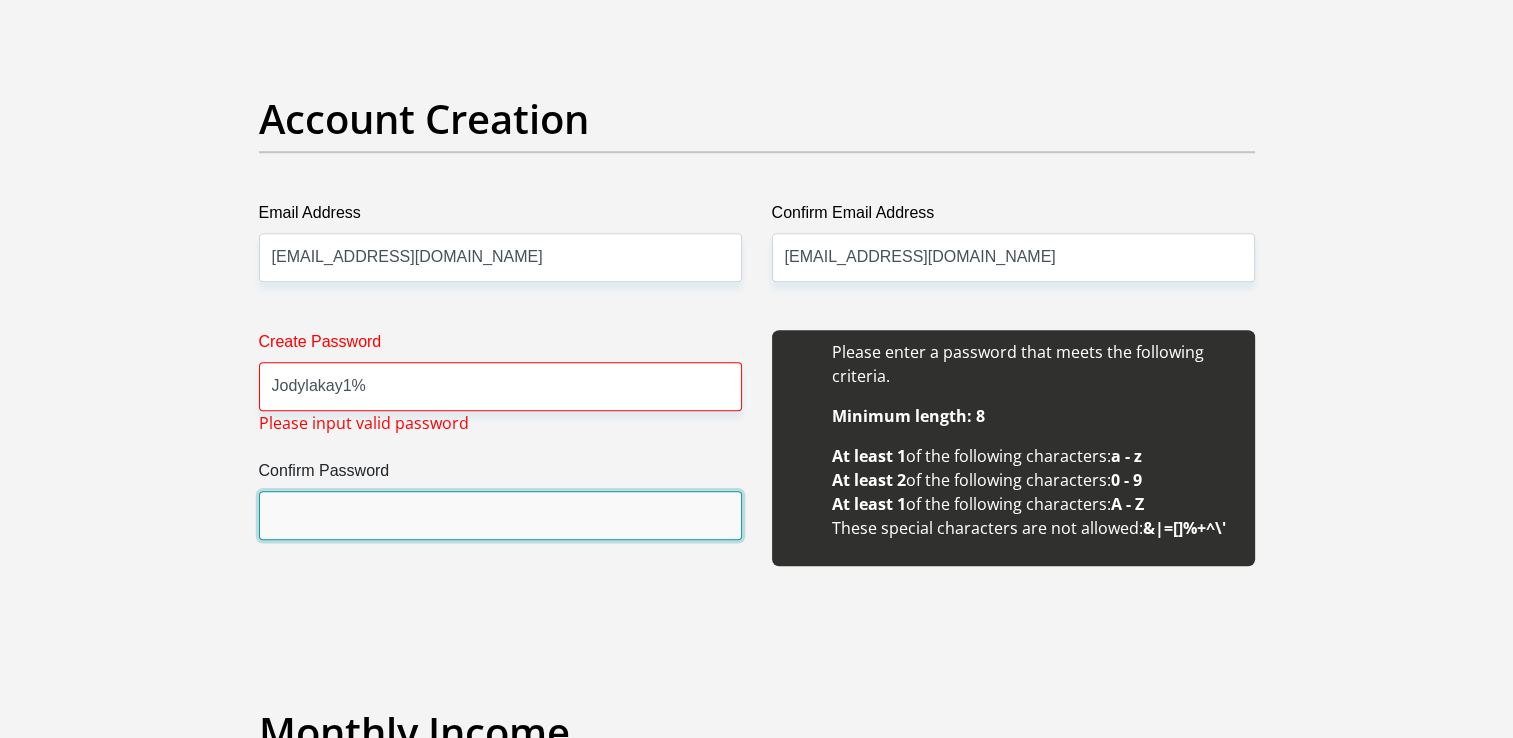 click on "Confirm Password" at bounding box center [500, 515] 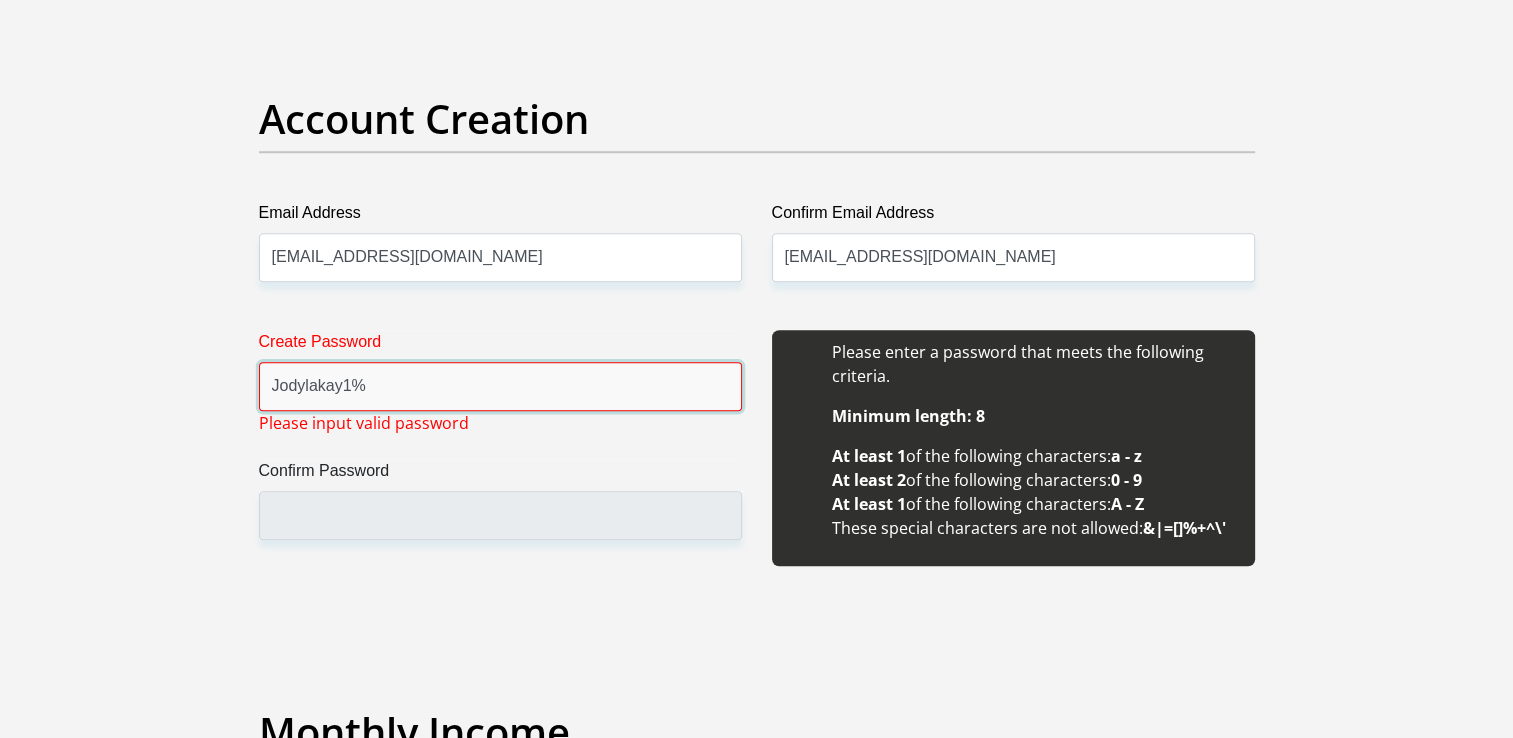 click on "Jodylakay1%" at bounding box center [500, 386] 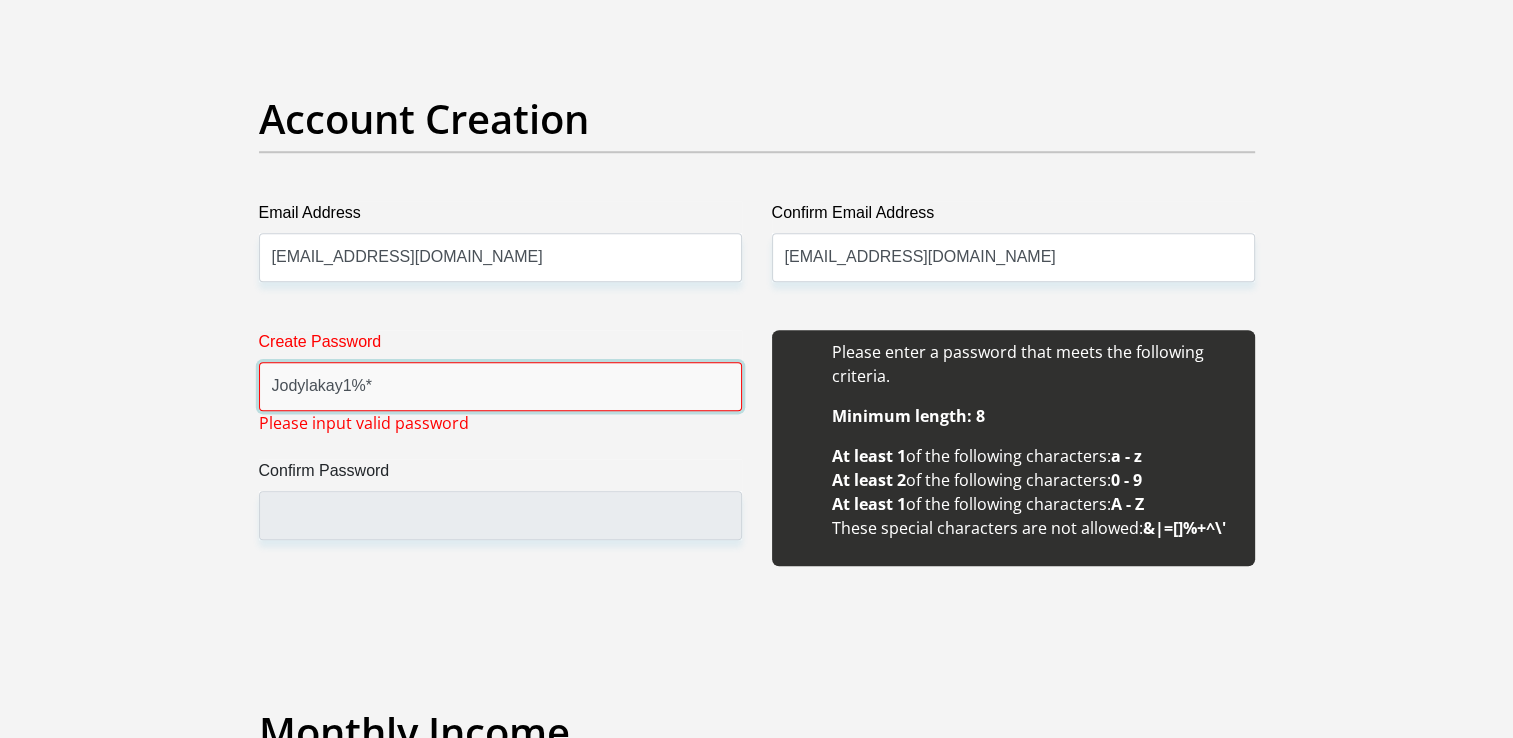 drag, startPoint x: 400, startPoint y: 390, endPoint x: 212, endPoint y: 394, distance: 188.04254 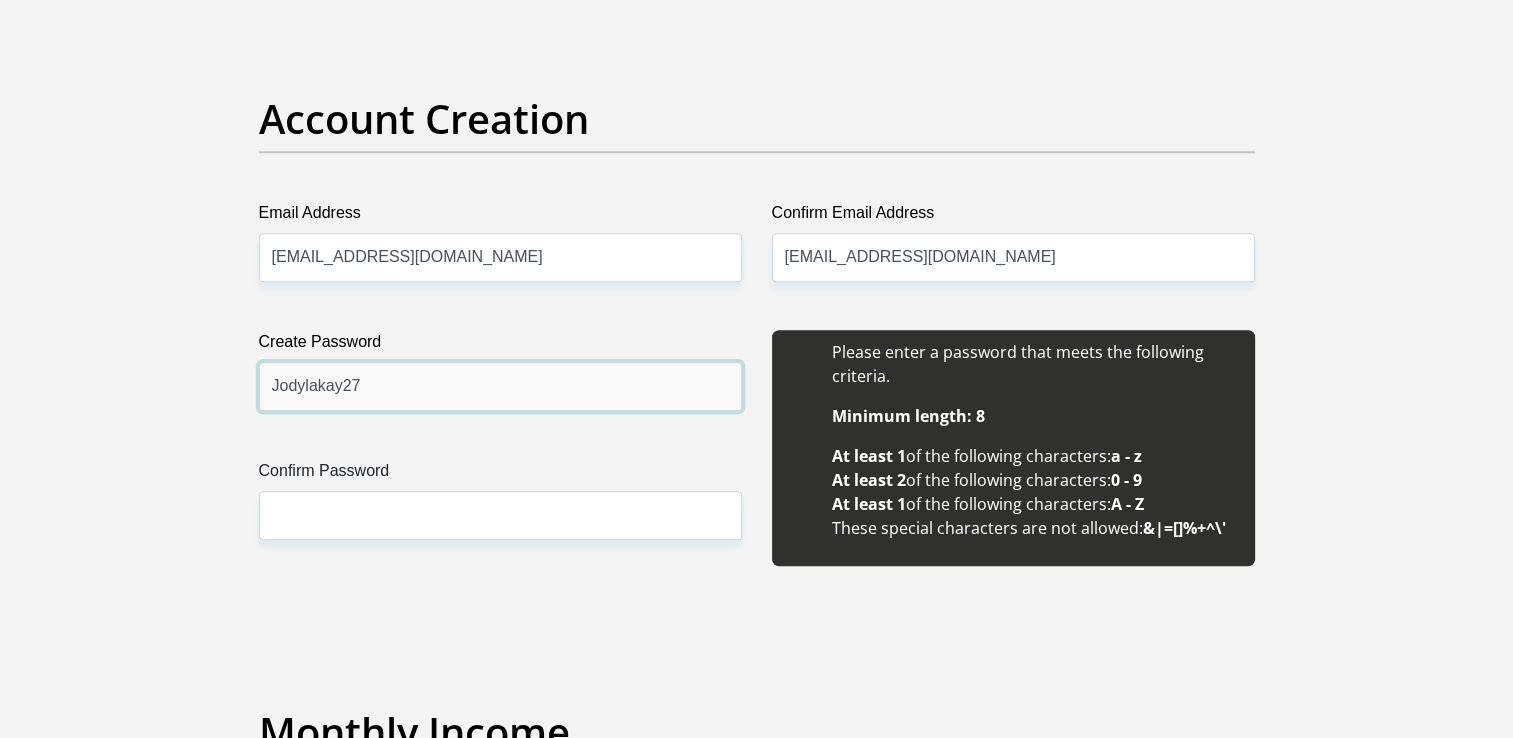 drag, startPoint x: 448, startPoint y: 388, endPoint x: 218, endPoint y: 366, distance: 231.04977 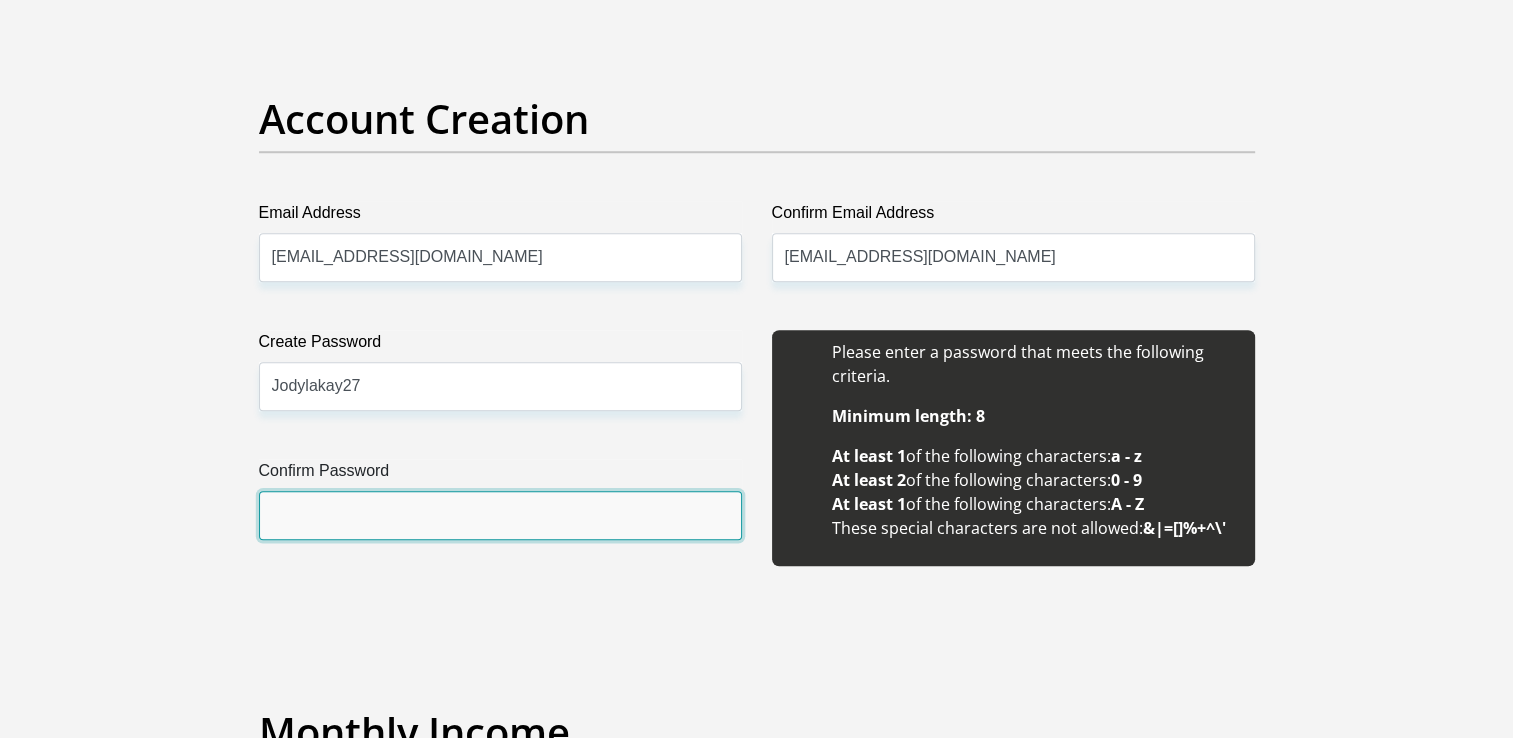 click on "Confirm Password" at bounding box center (500, 515) 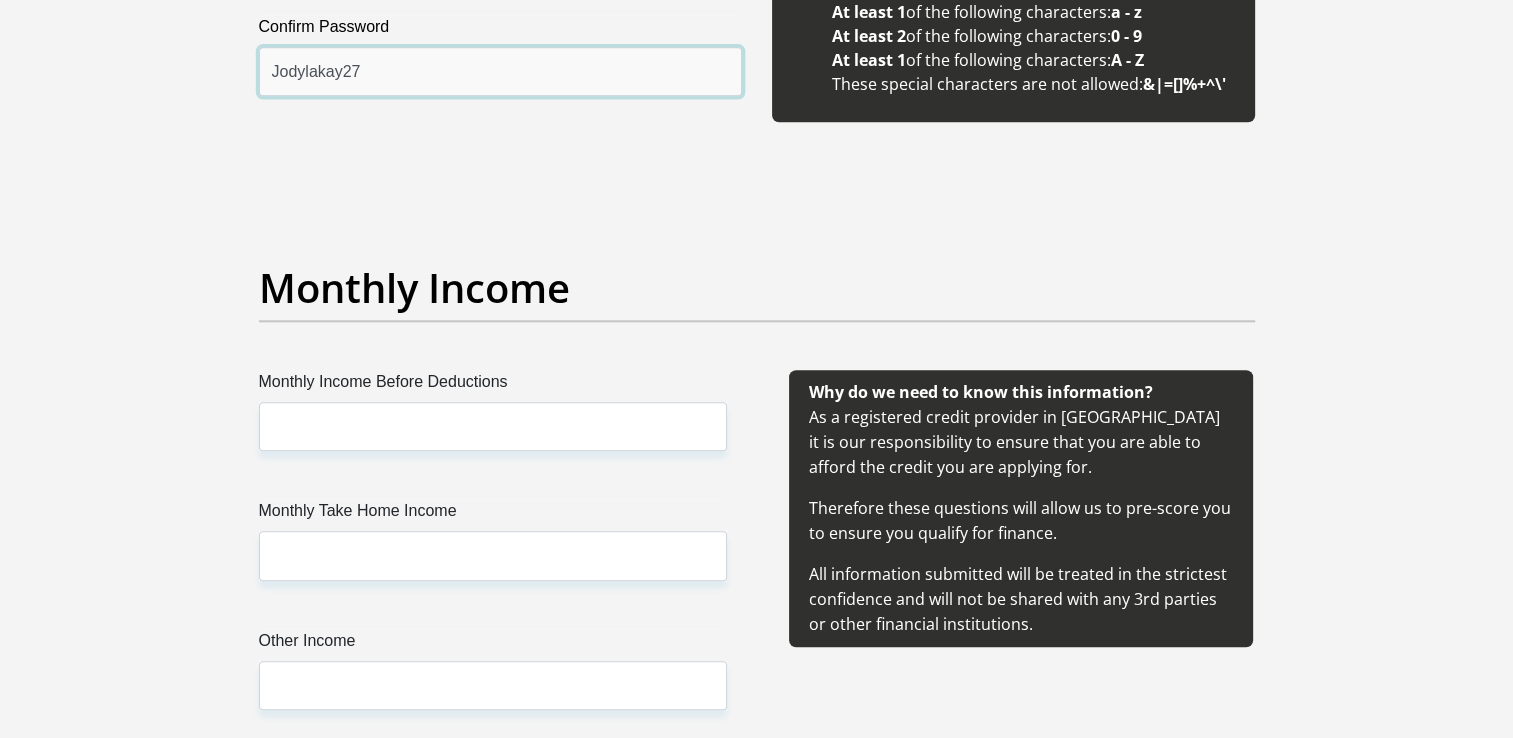 scroll, scrollTop: 2143, scrollLeft: 0, axis: vertical 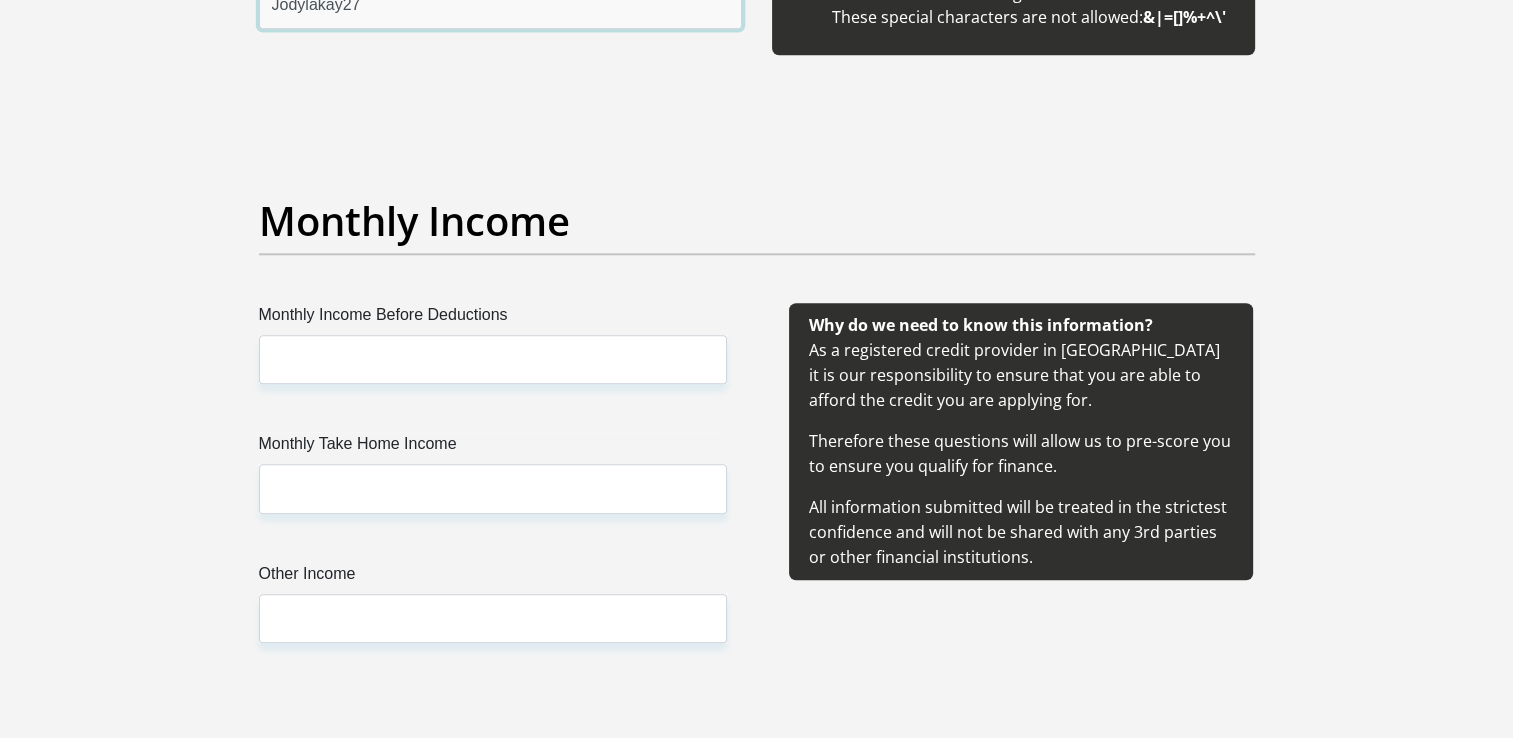 type on "Jodylakay27" 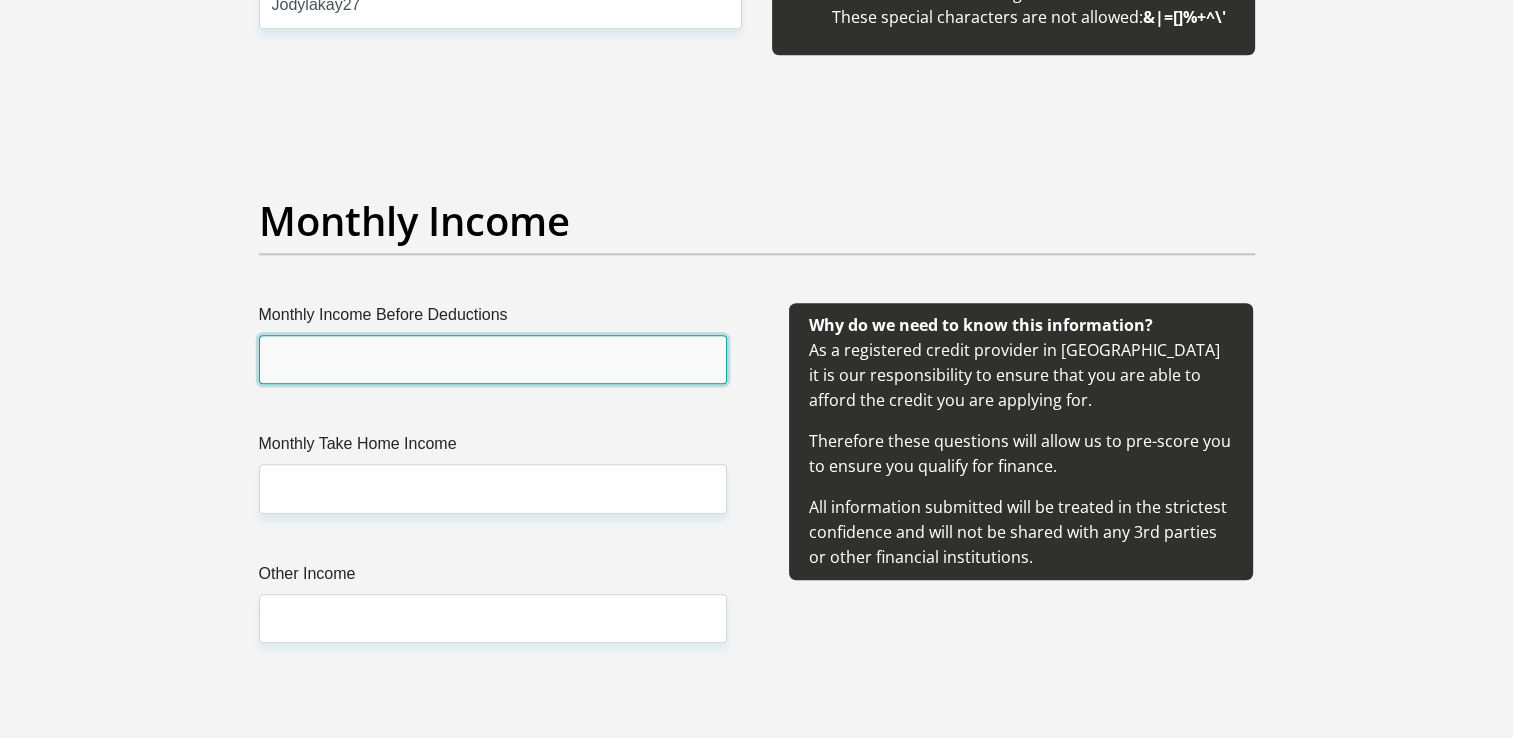 click on "Monthly Income Before Deductions" at bounding box center (493, 359) 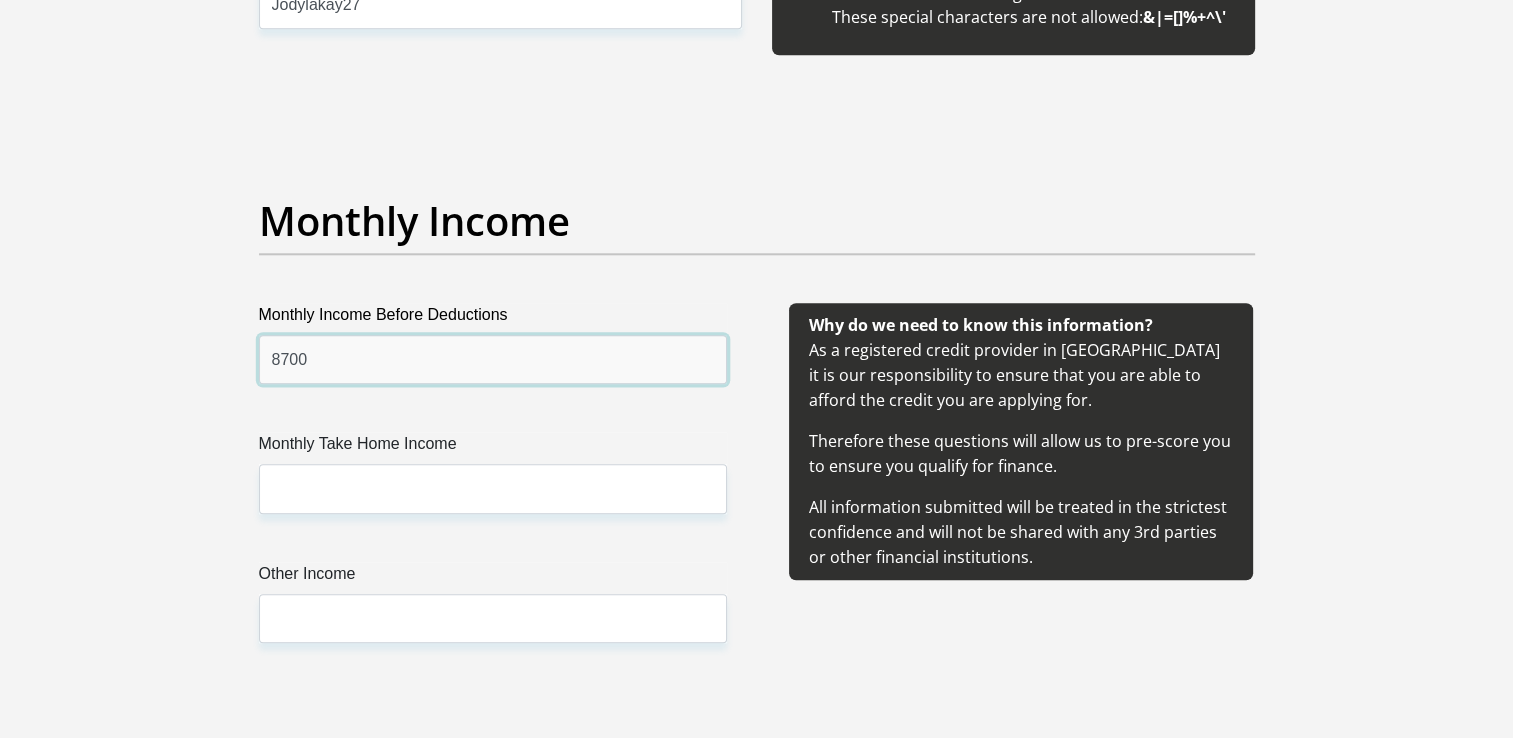 type on "8700" 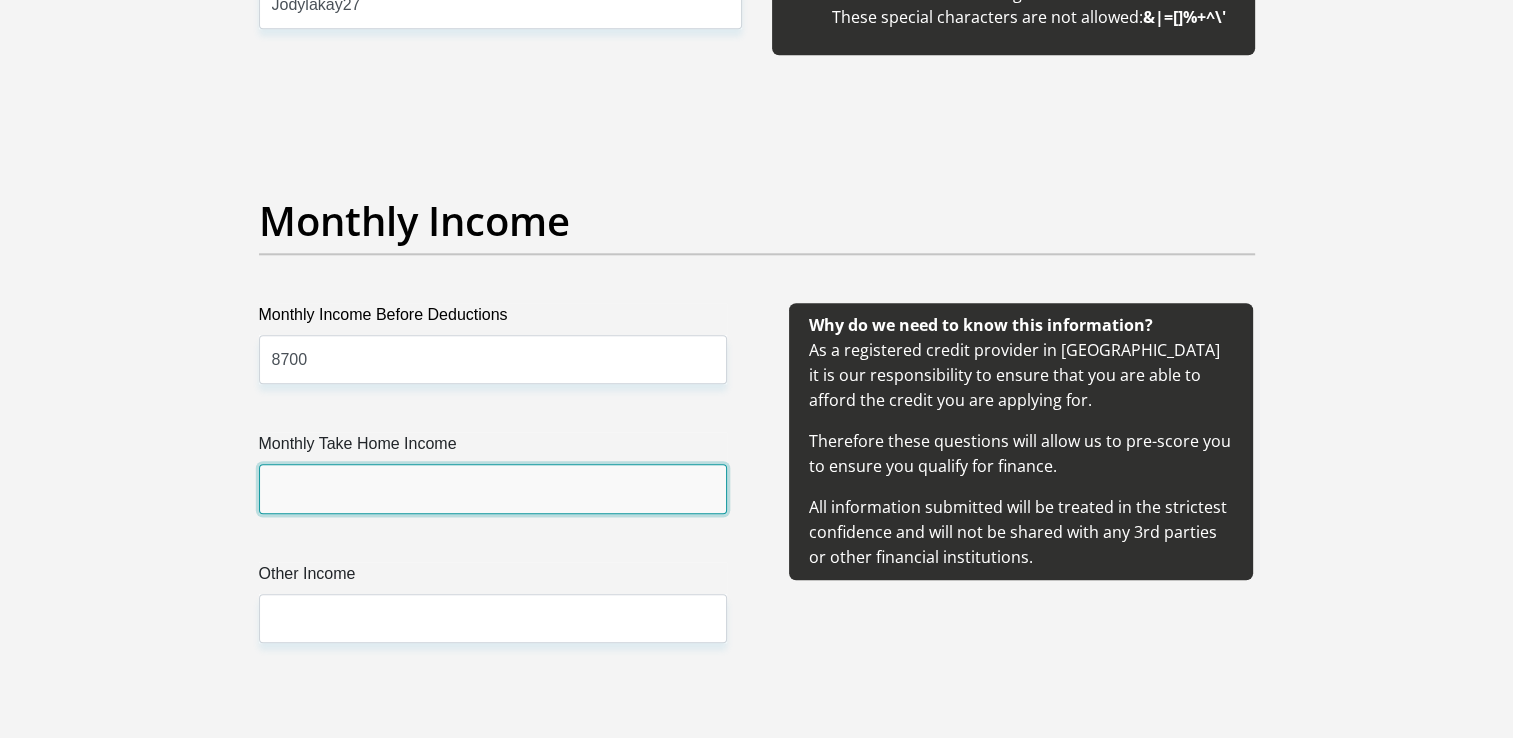 click on "Monthly Take Home Income" at bounding box center (493, 488) 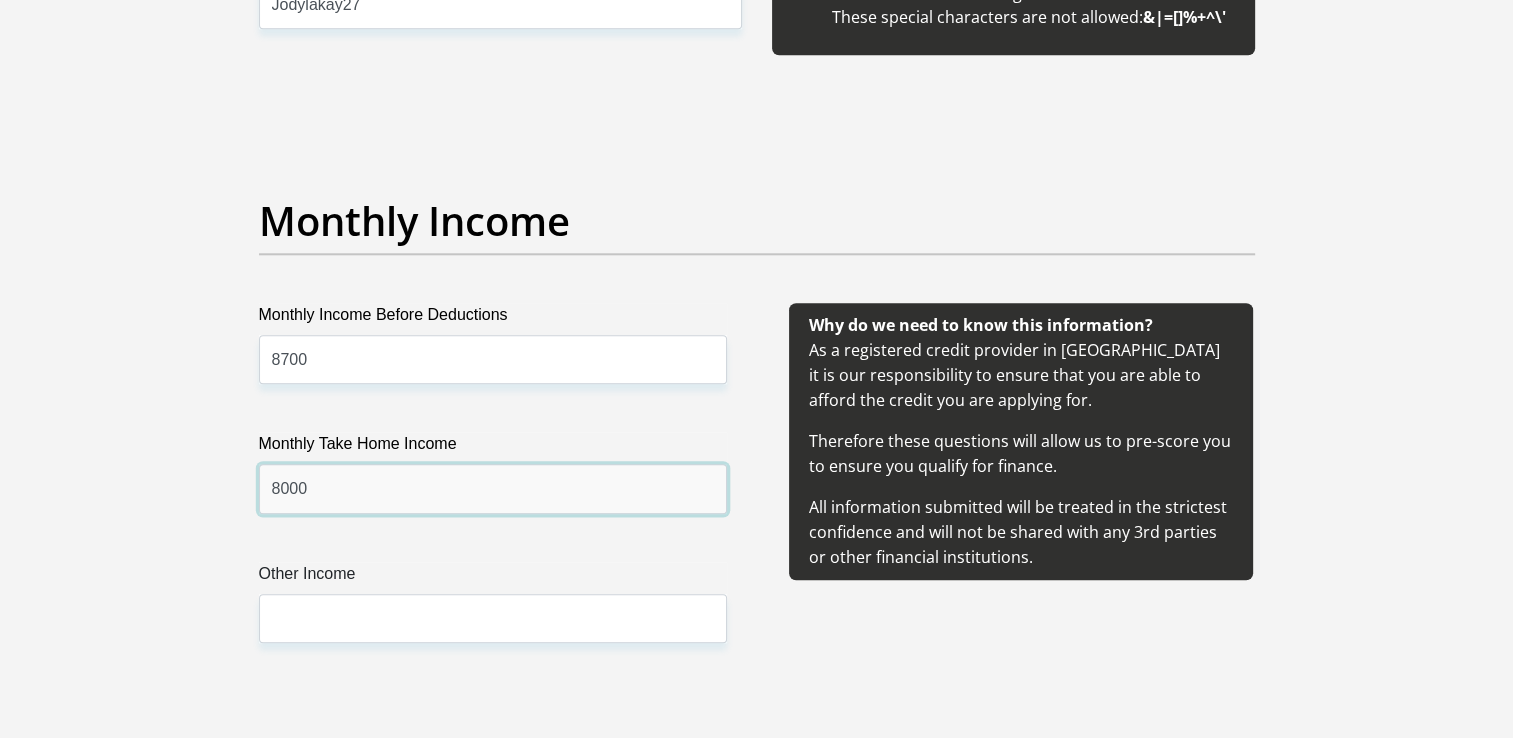 type on "8000" 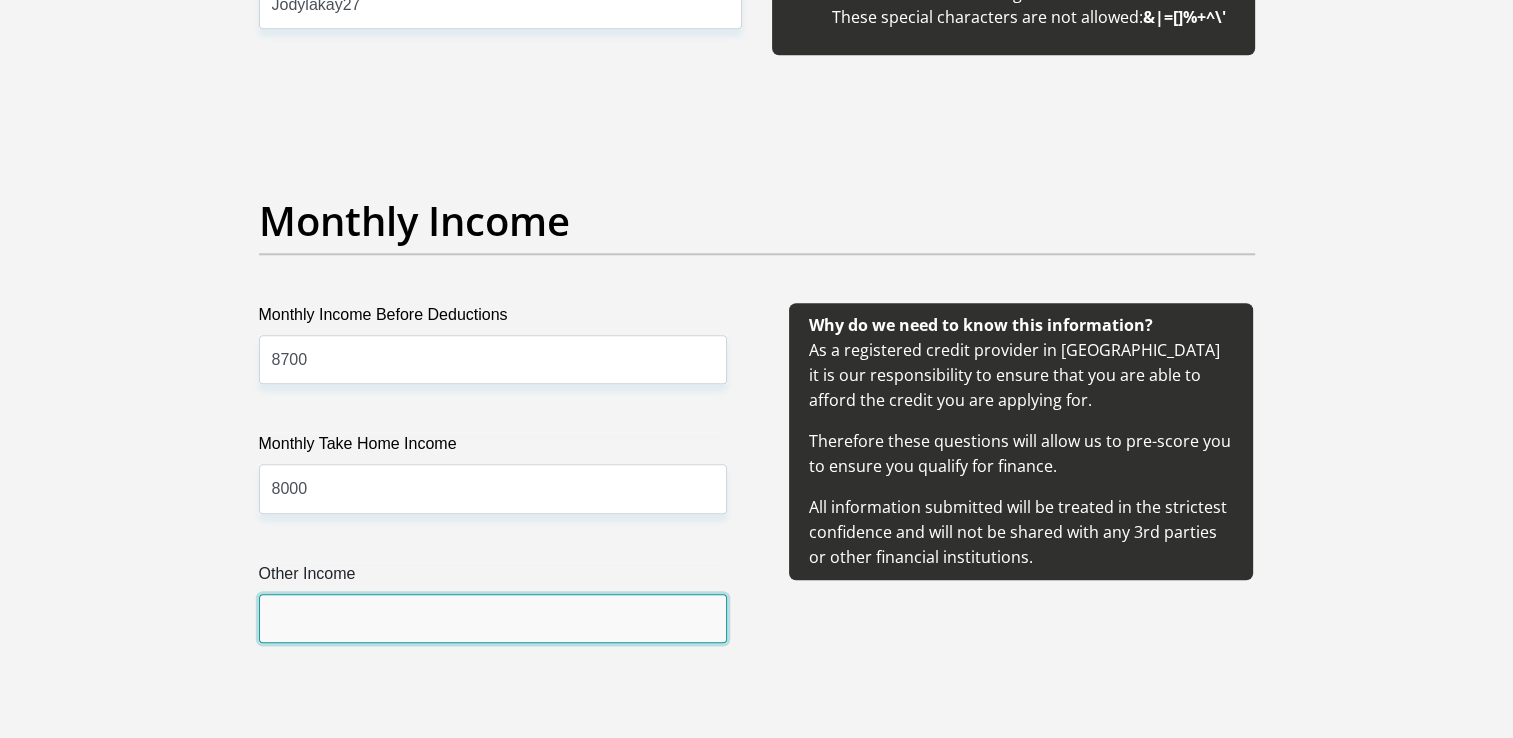 click on "Other Income" at bounding box center [493, 618] 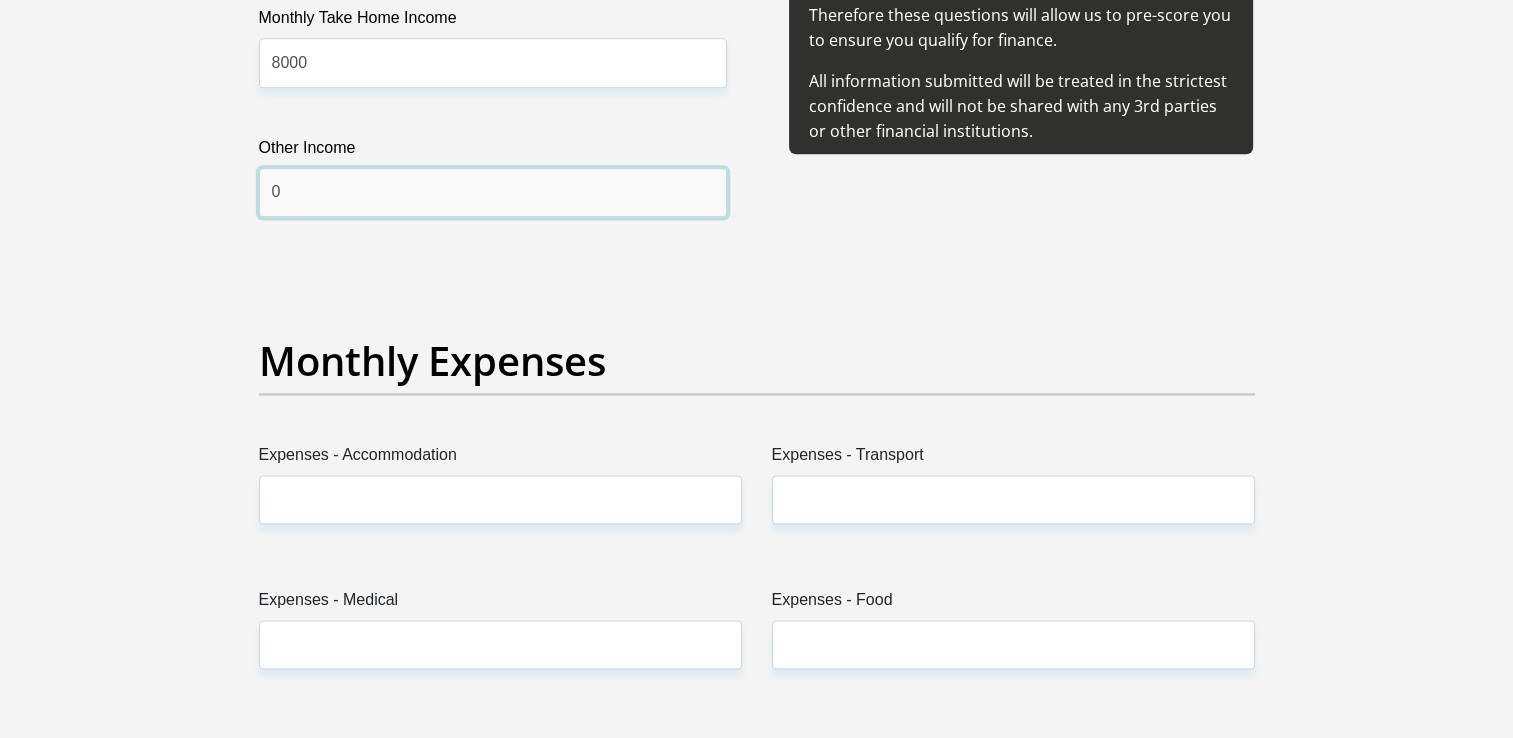 scroll, scrollTop: 2710, scrollLeft: 0, axis: vertical 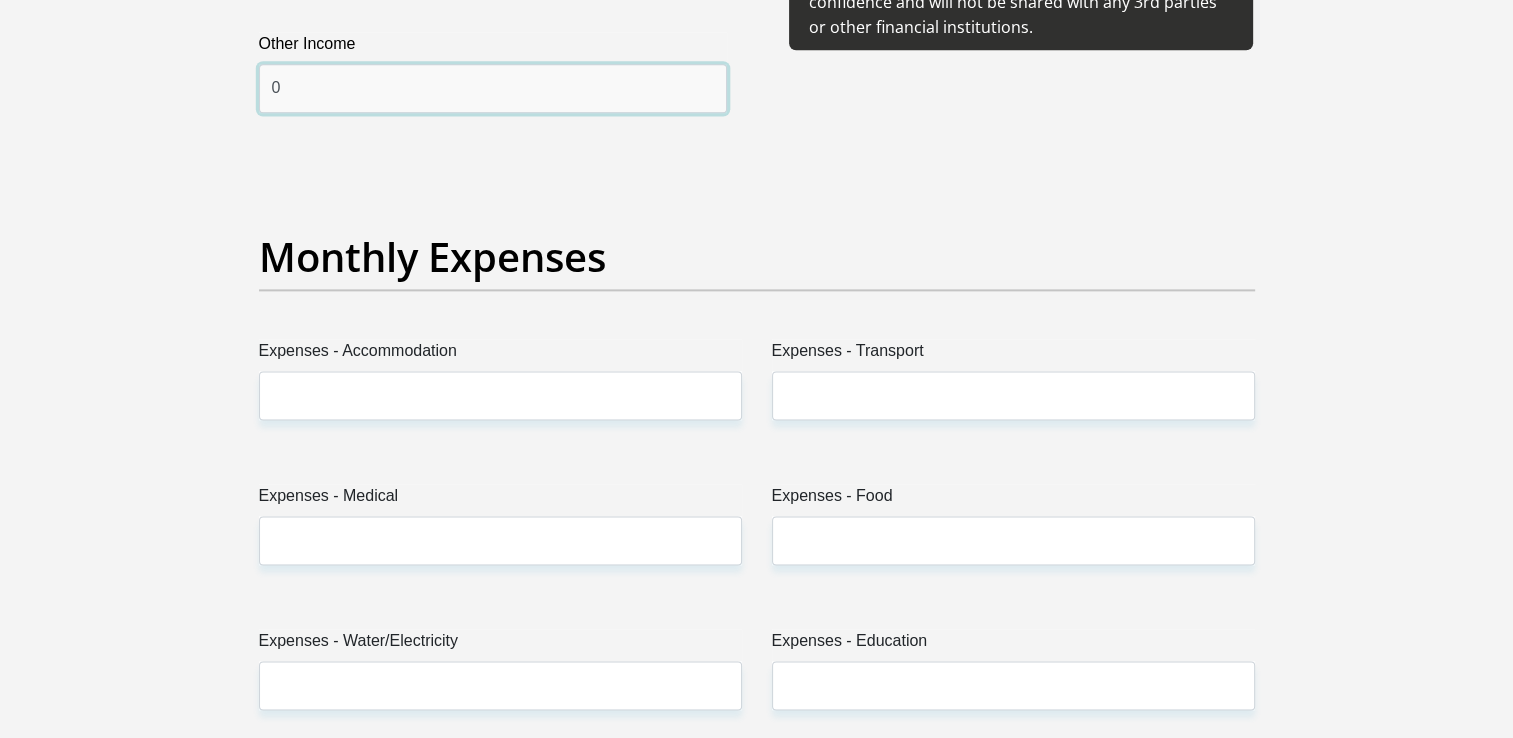 type on "0" 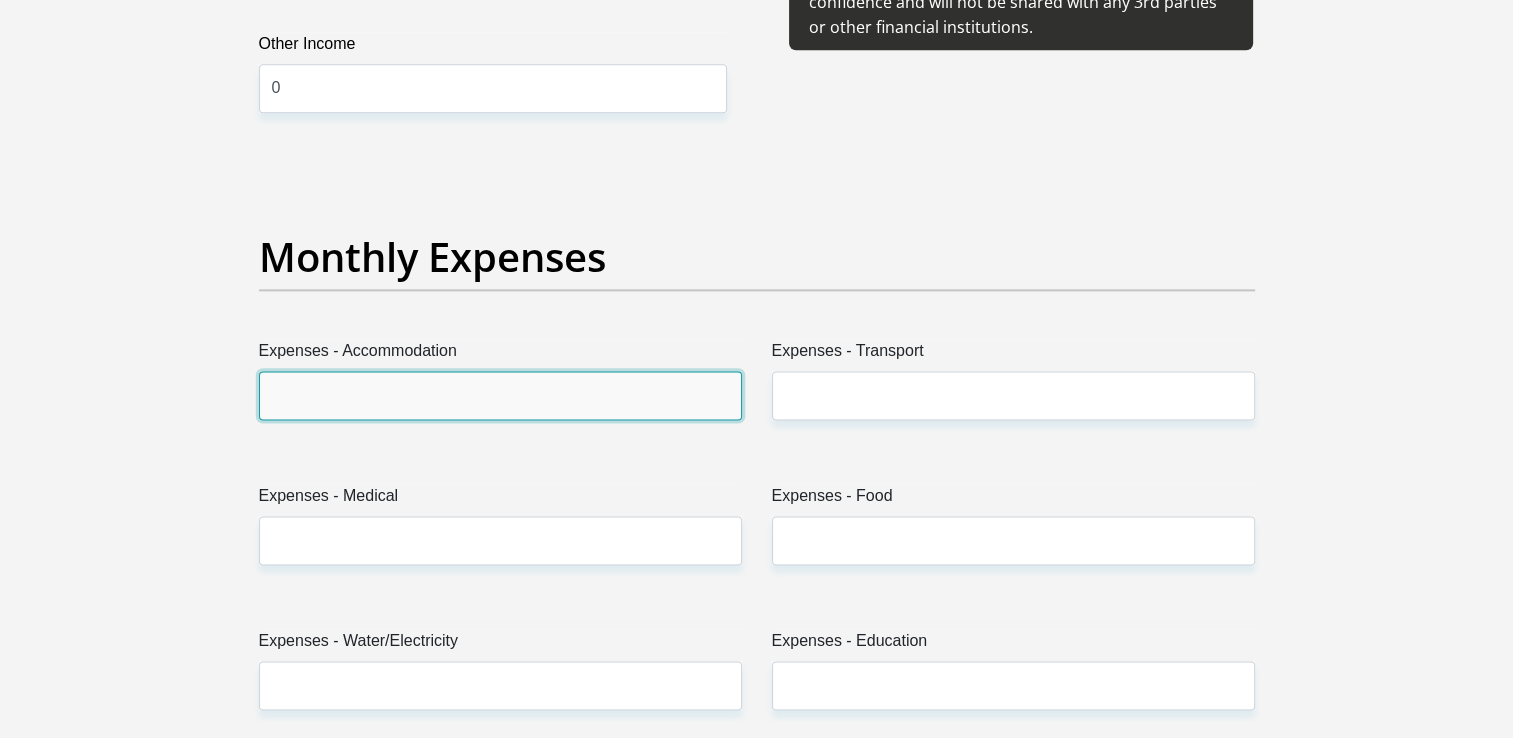 click on "Expenses - Accommodation" at bounding box center [500, 395] 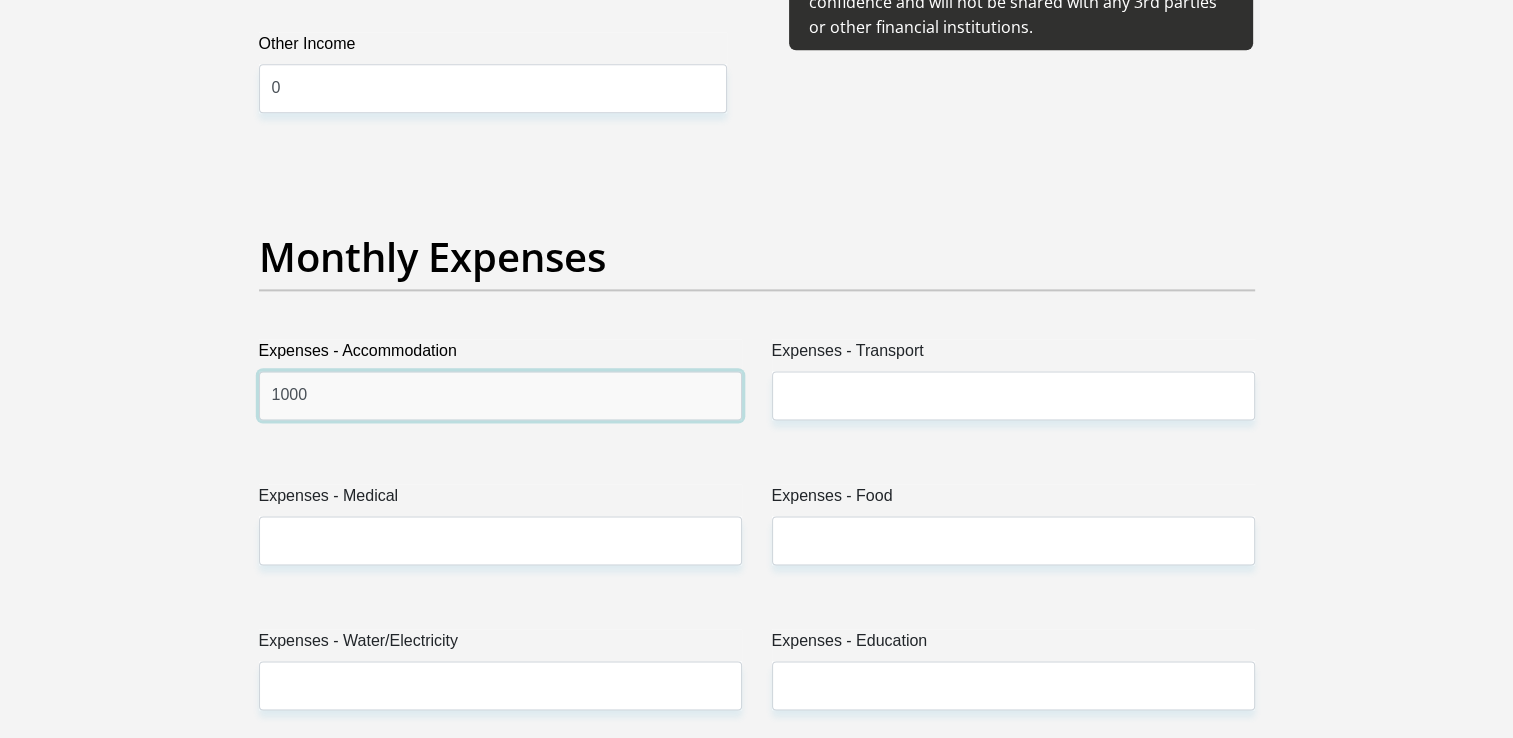 type on "1000" 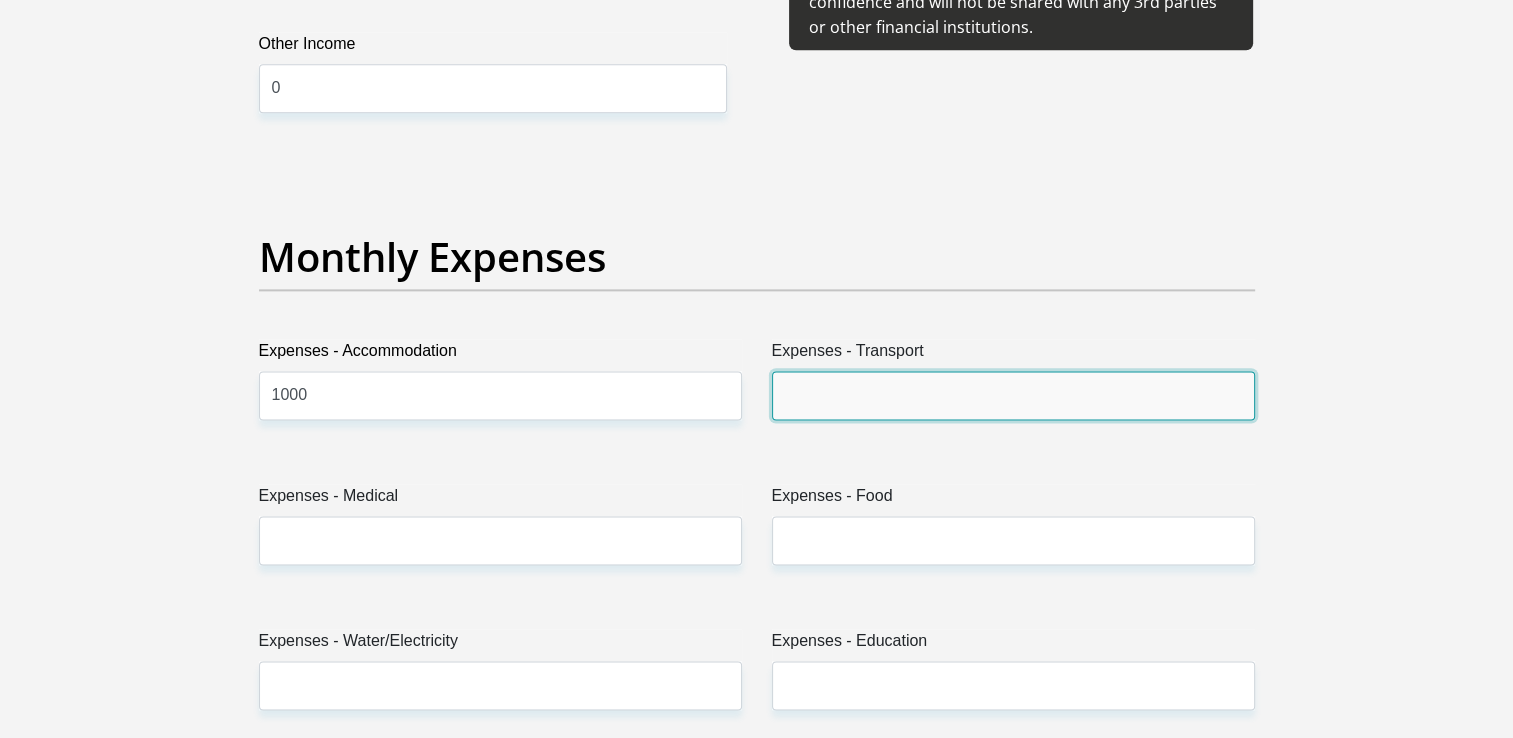 click on "Expenses - Transport" at bounding box center (1013, 395) 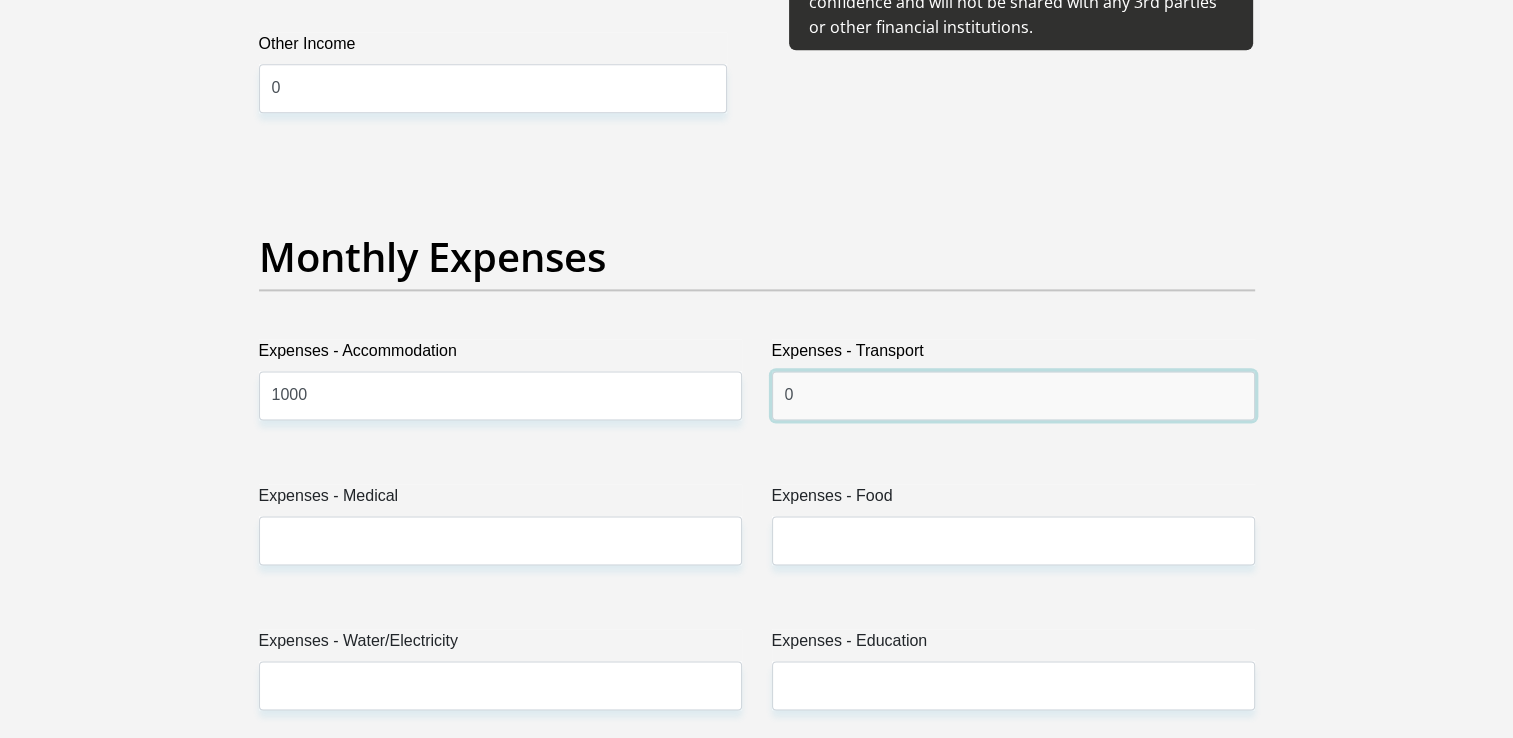 type on "0" 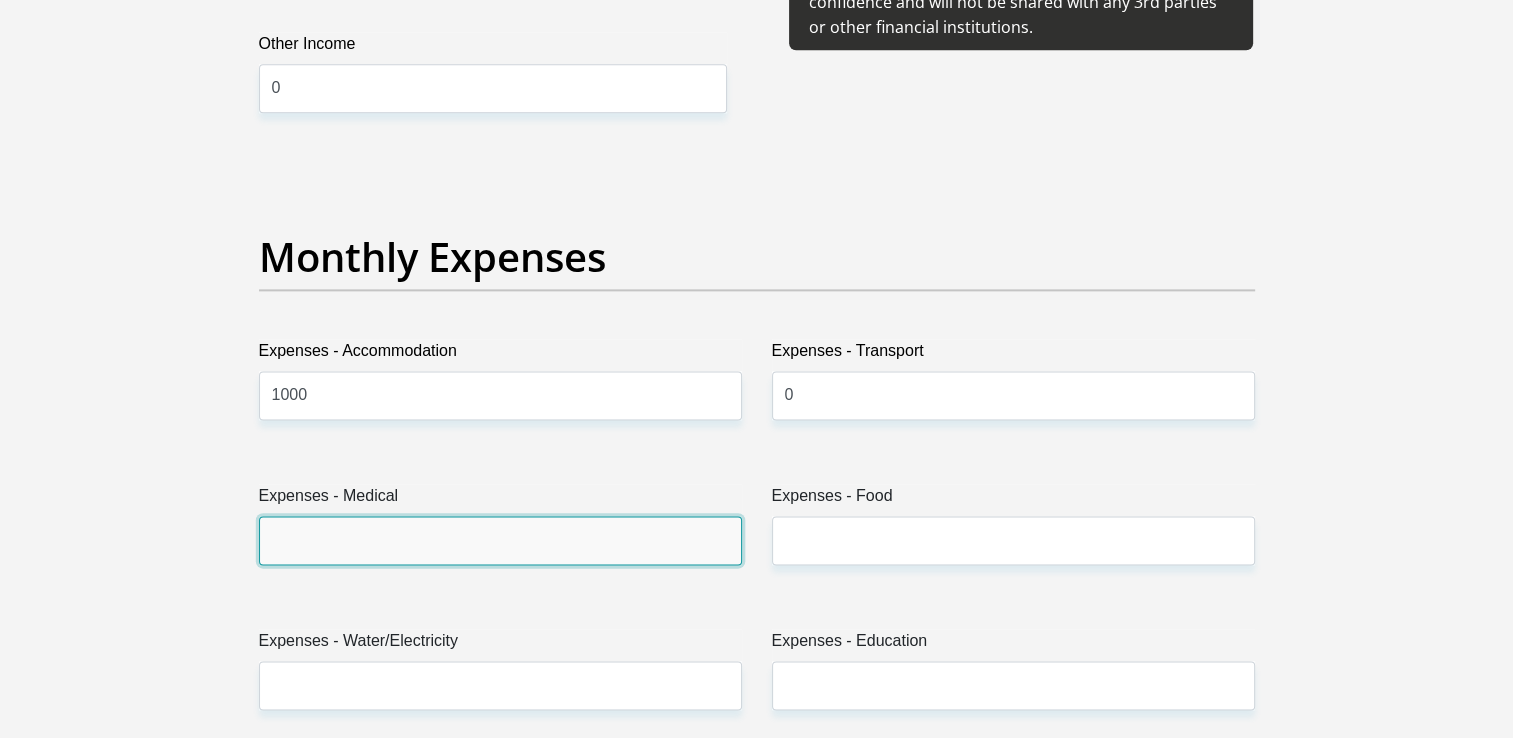 click on "Expenses - Medical" at bounding box center (500, 540) 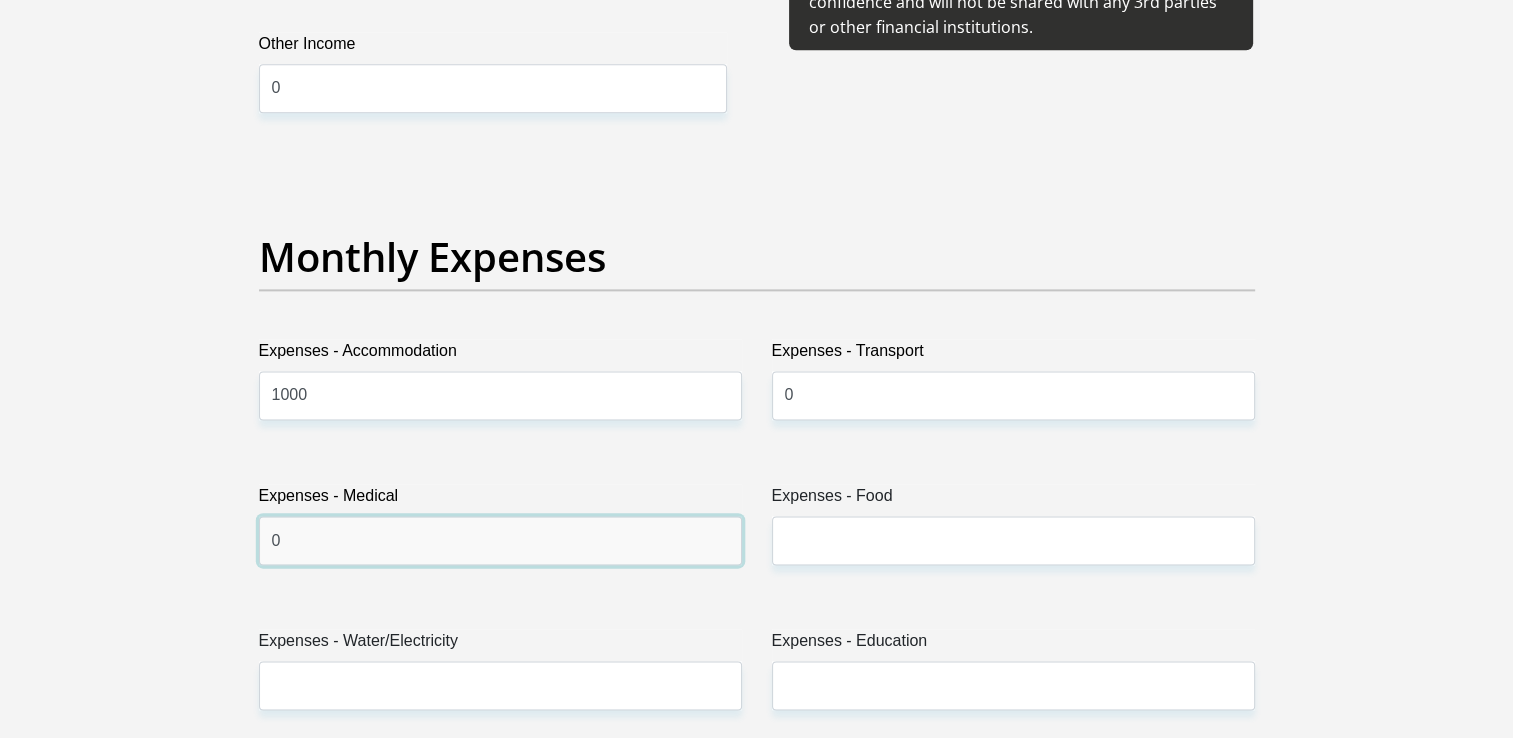 type on "0" 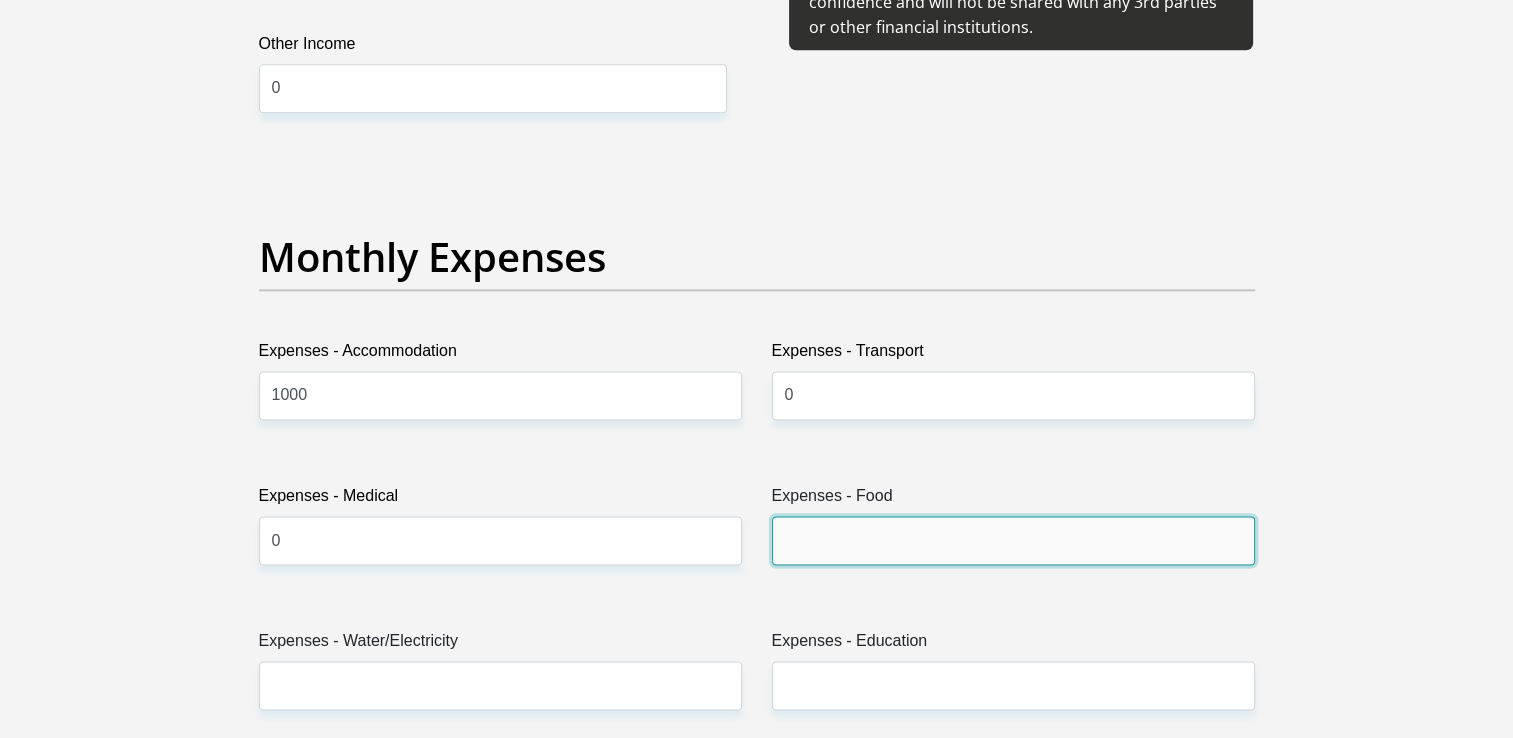 click on "Expenses - Food" at bounding box center [1013, 540] 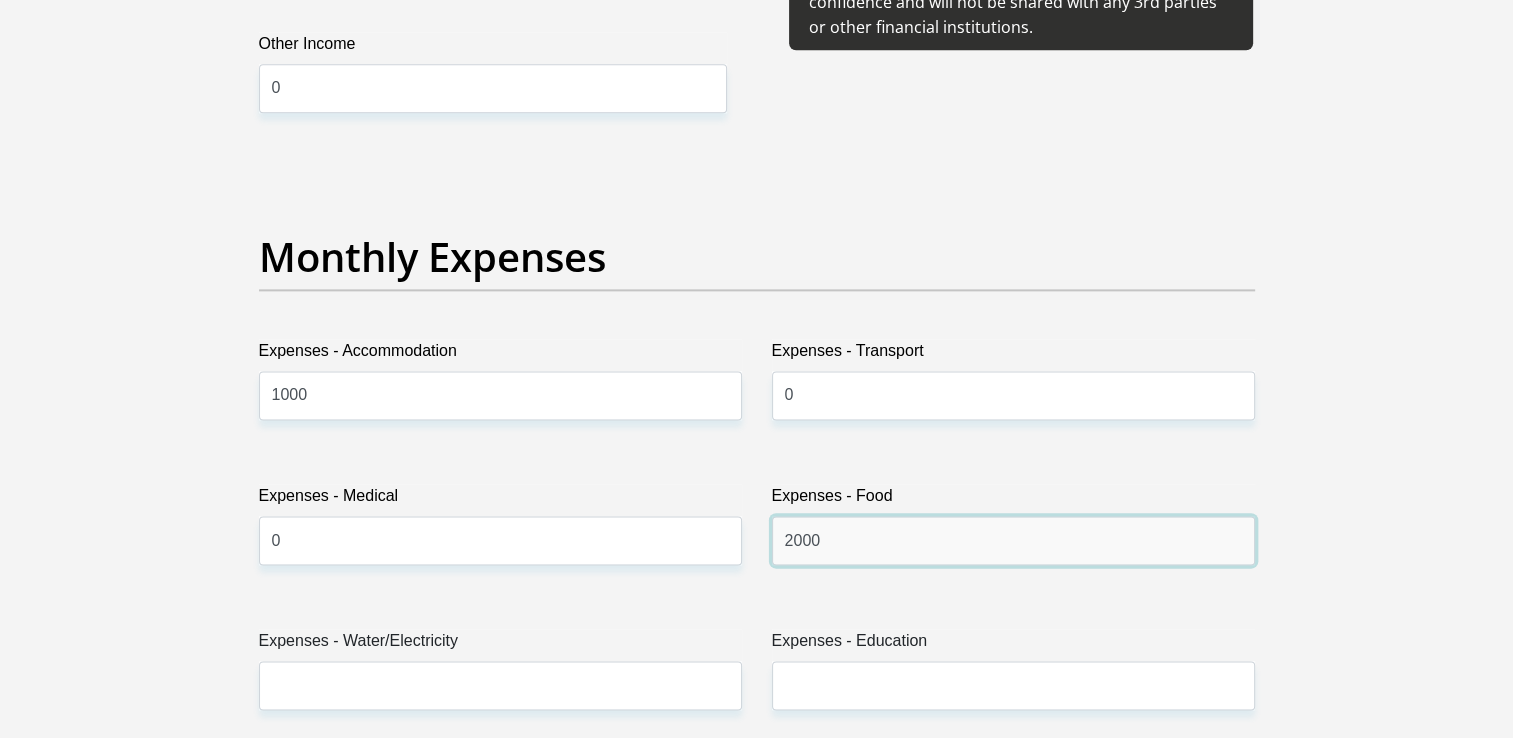 type on "2000" 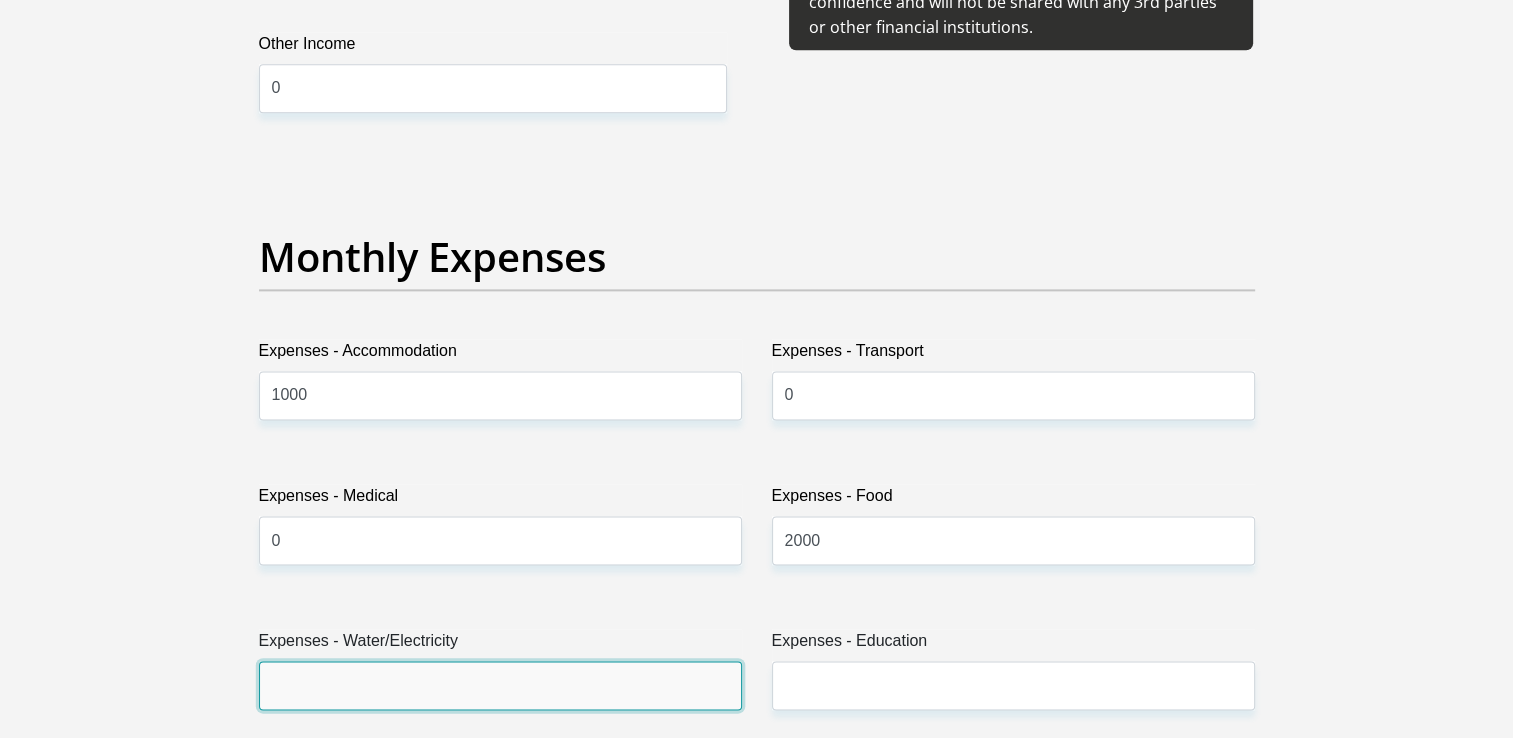 click on "Expenses - Water/Electricity" at bounding box center [500, 685] 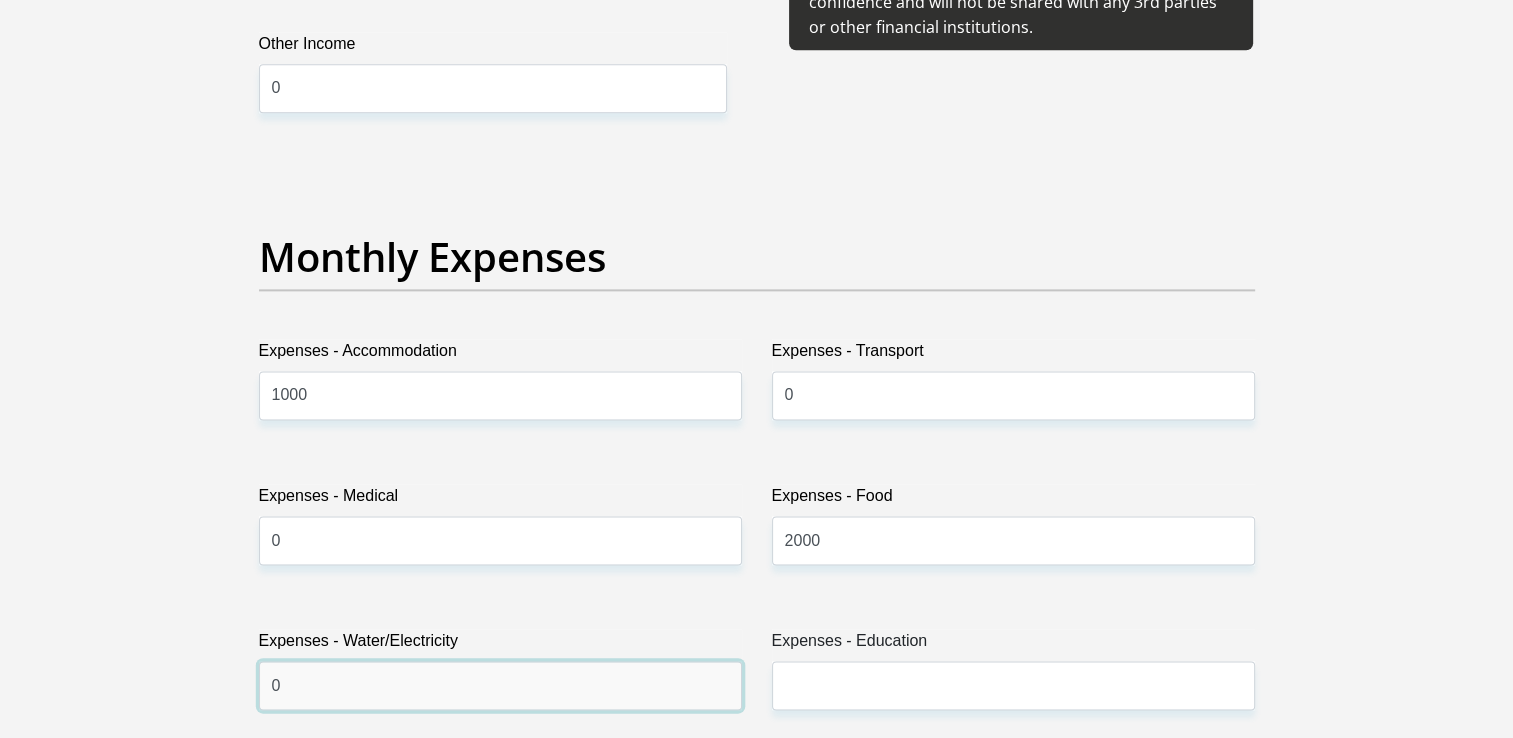 type on "0" 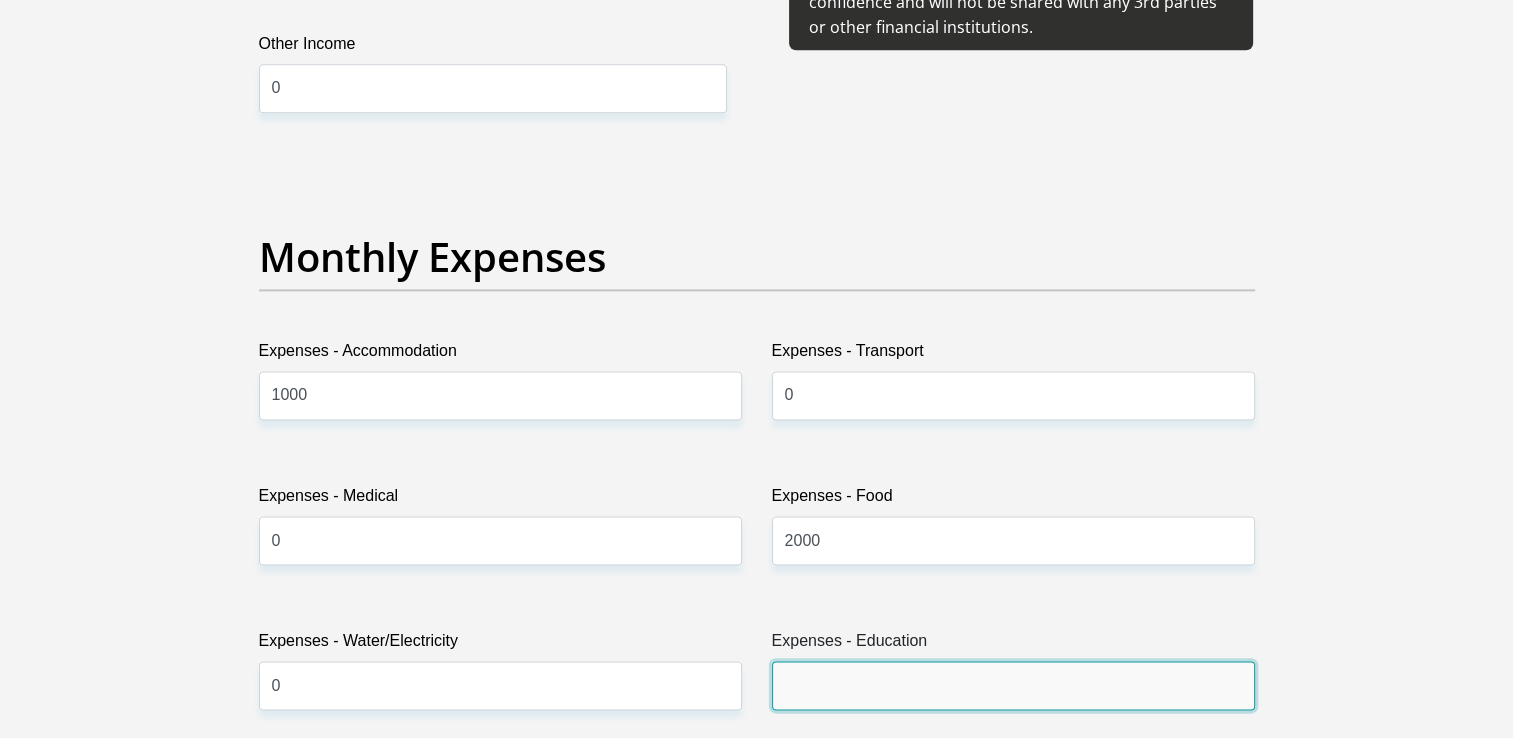 click on "Expenses - Education" at bounding box center [1013, 685] 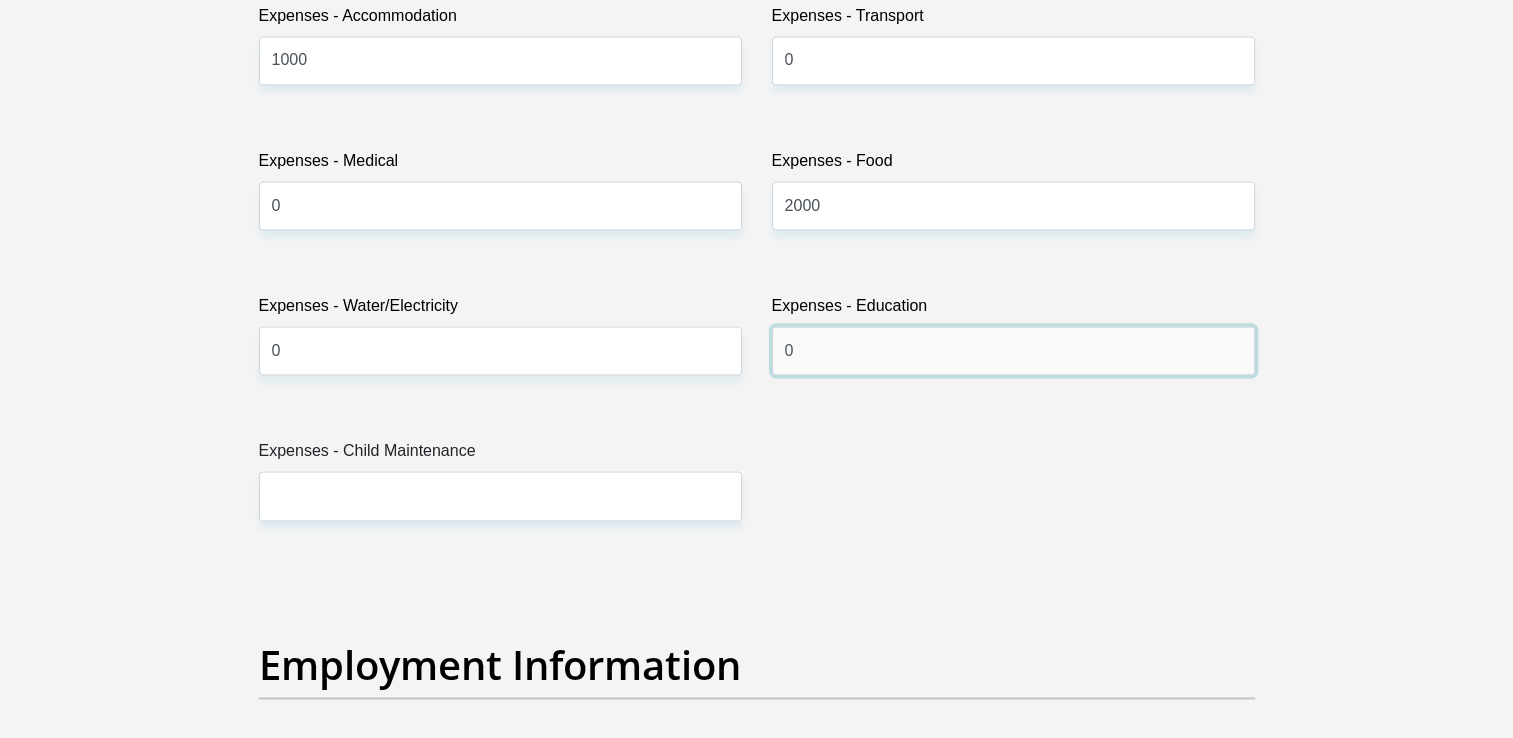 scroll, scrollTop: 3042, scrollLeft: 0, axis: vertical 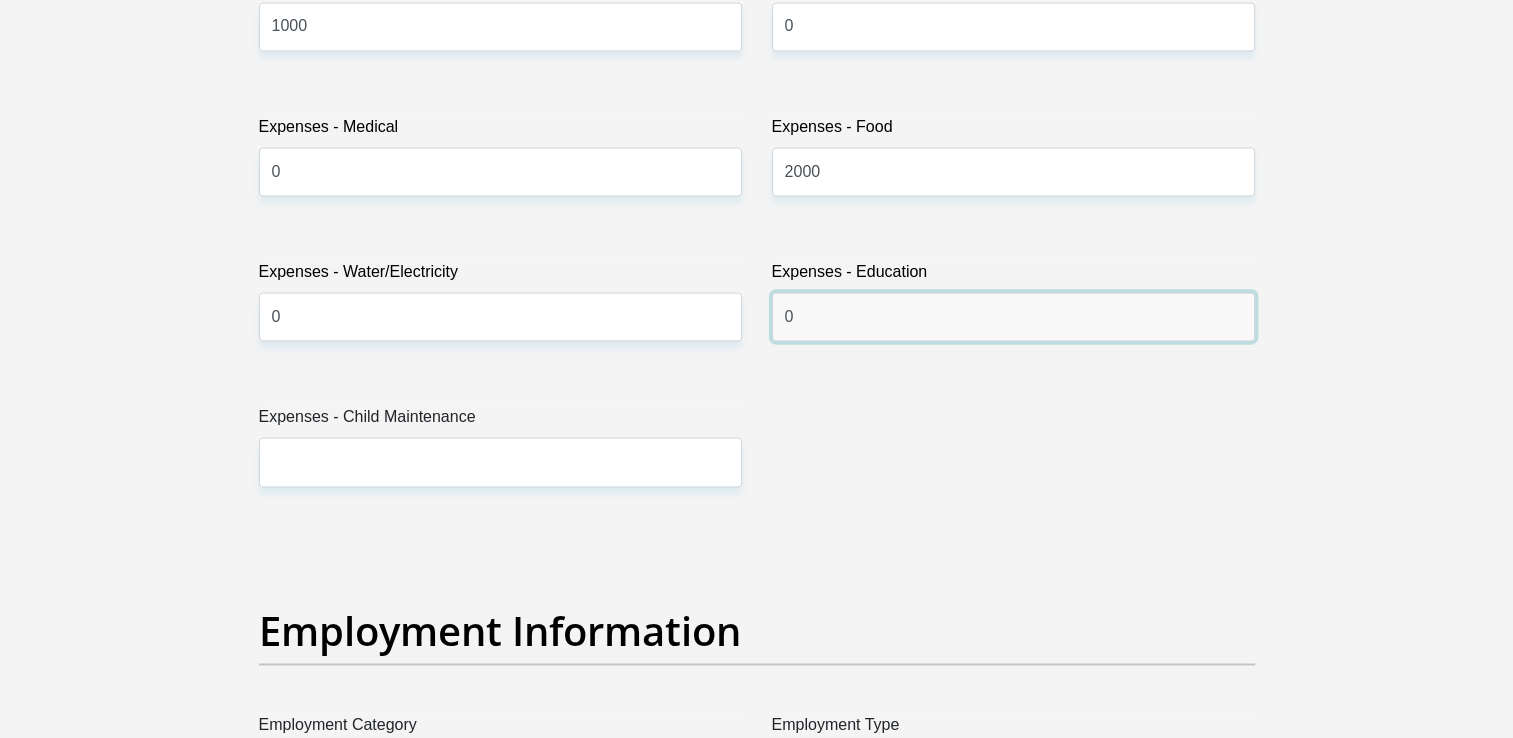 type on "0" 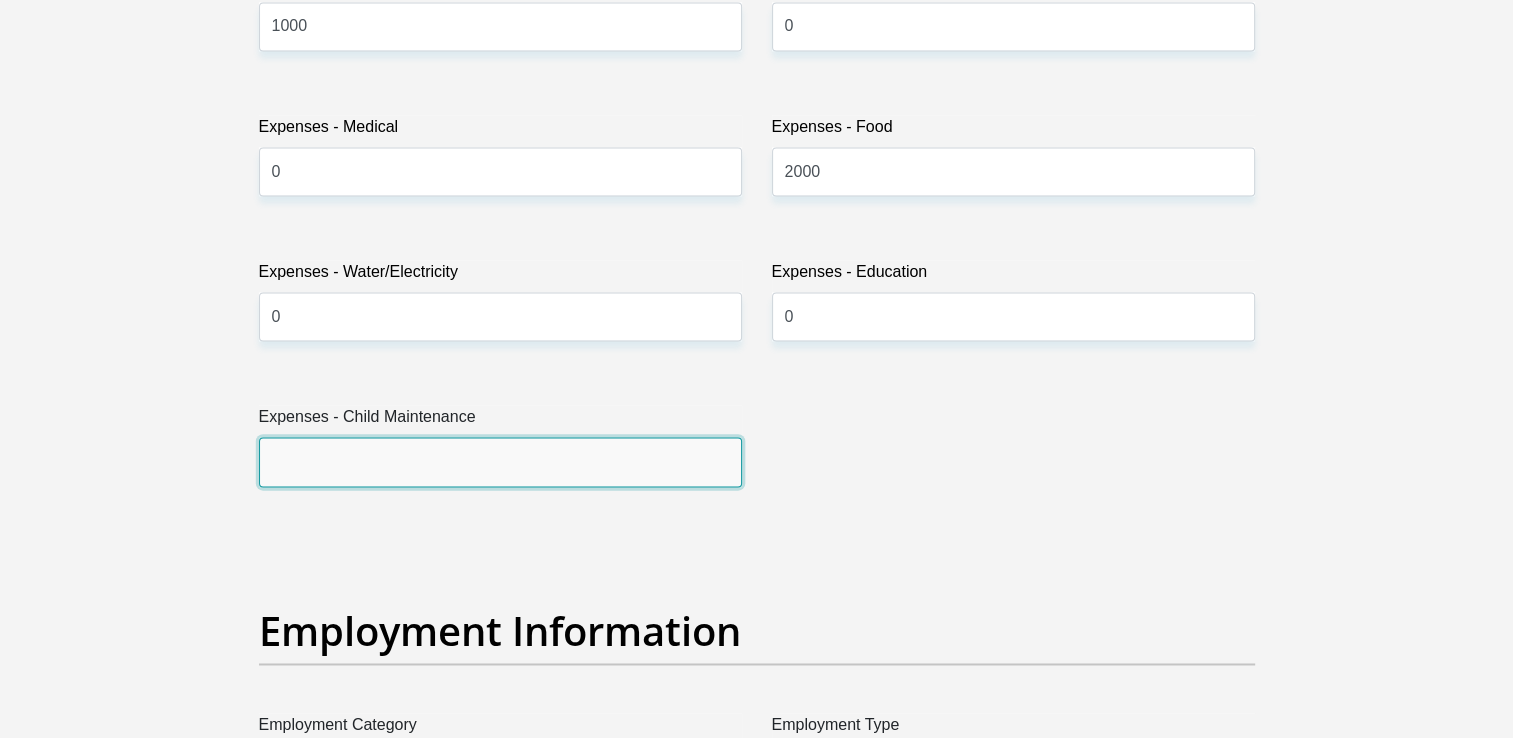 click on "Expenses - Child Maintenance" at bounding box center (500, 461) 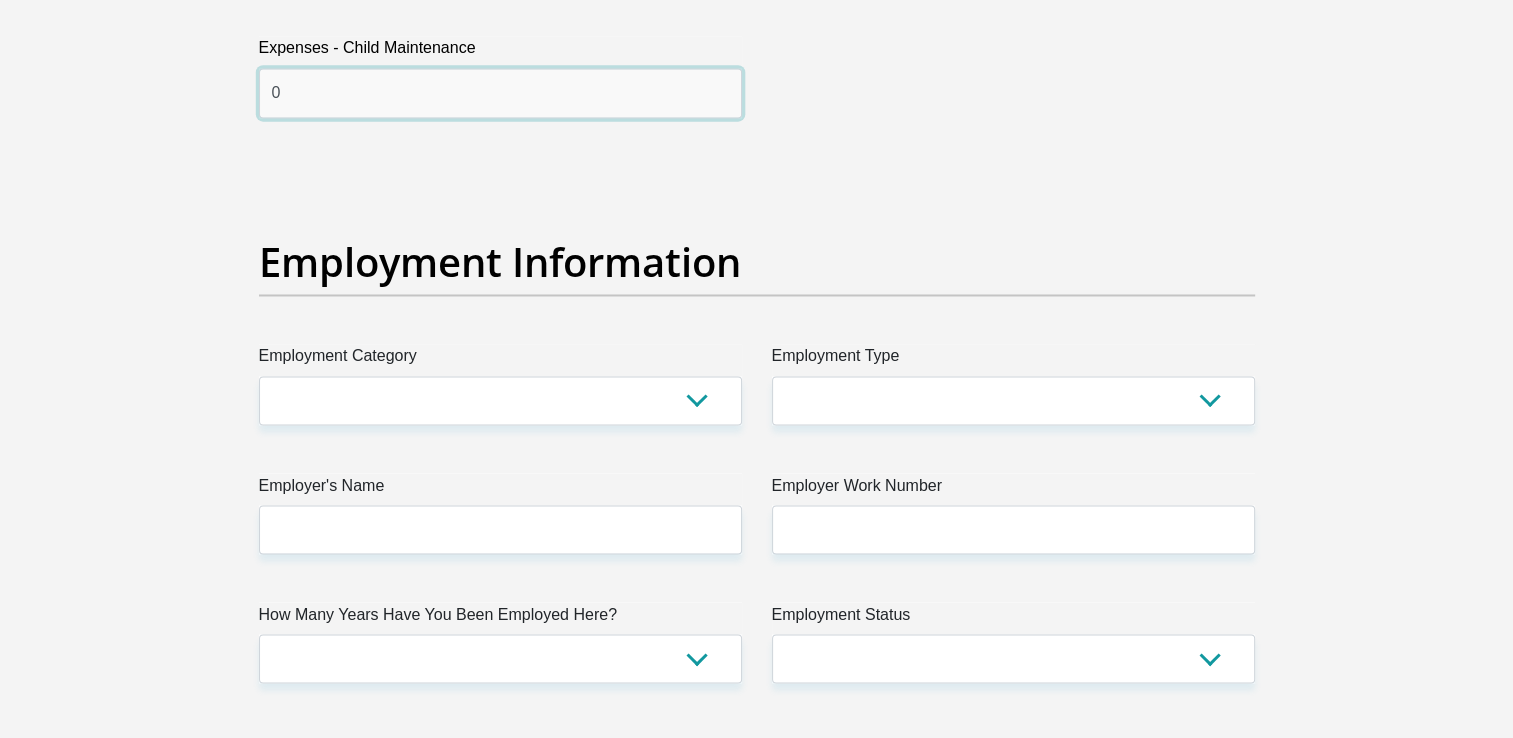 scroll, scrollTop: 3436, scrollLeft: 0, axis: vertical 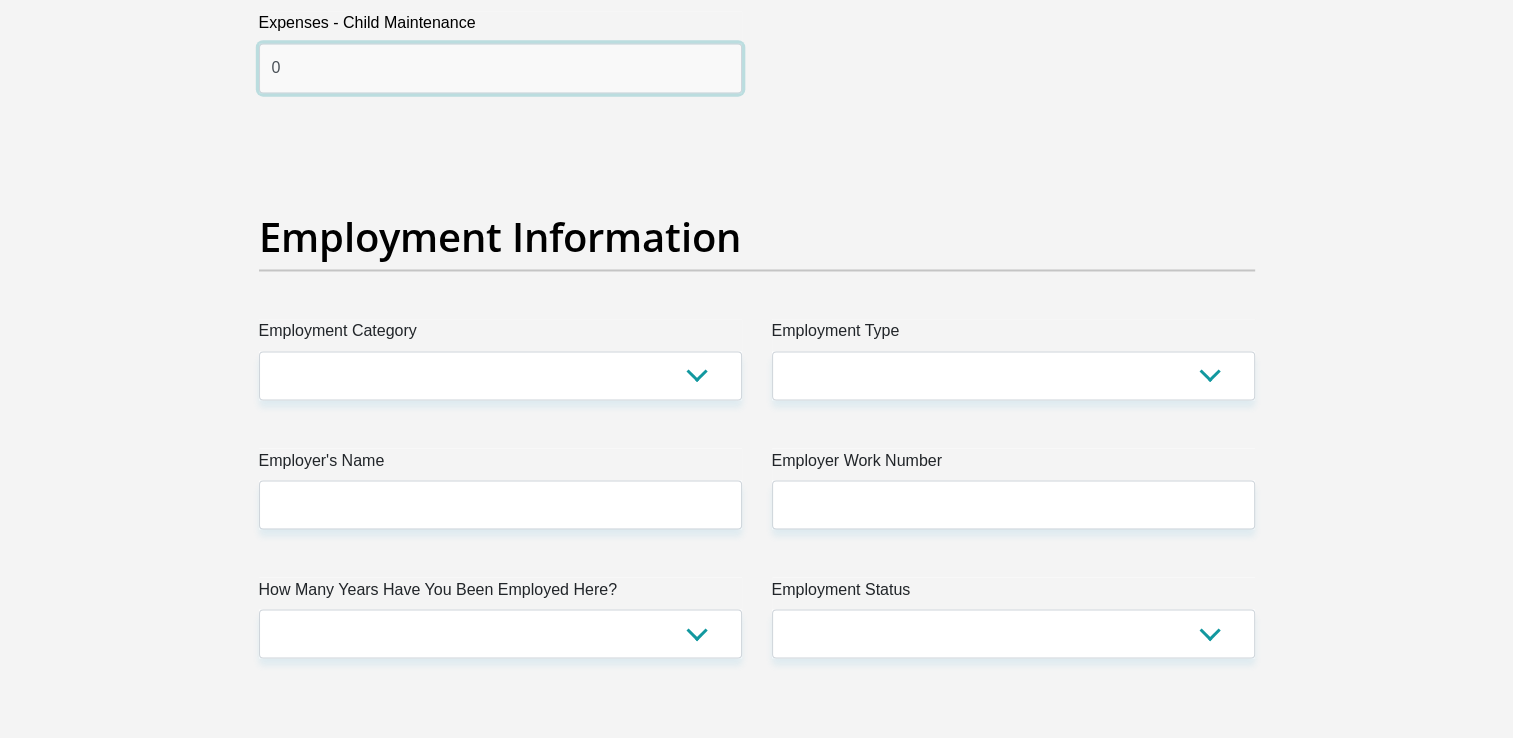 type on "0" 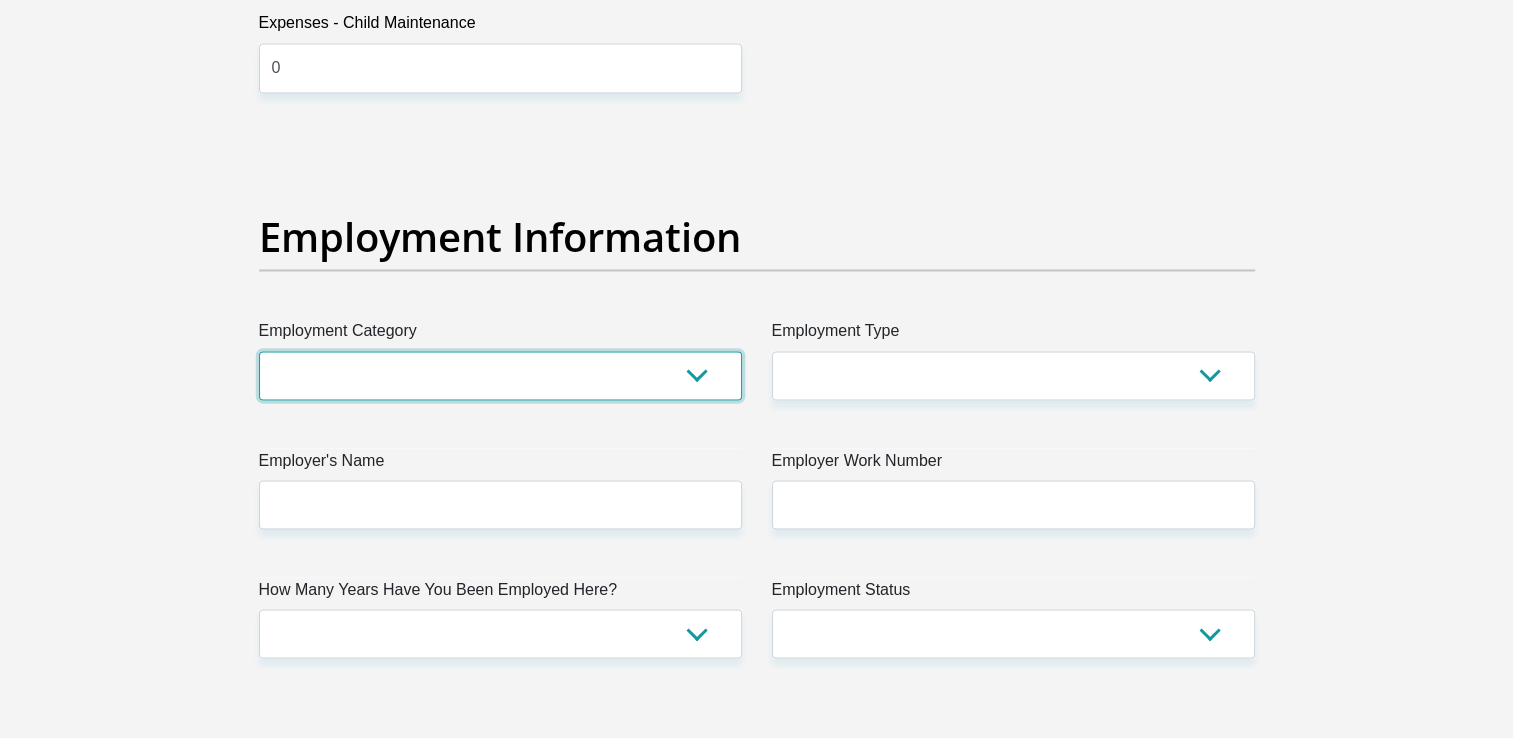 click on "AGRICULTURE
ALCOHOL & TOBACCO
CONSTRUCTION MATERIALS
METALLURGY
EQUIPMENT FOR RENEWABLE ENERGY
SPECIALIZED CONTRACTORS
CAR
GAMING (INCL. INTERNET
OTHER WHOLESALE
UNLICENSED PHARMACEUTICALS
CURRENCY EXCHANGE HOUSES
OTHER FINANCIAL INSTITUTIONS & INSURANCE
REAL ESTATE AGENTS
OIL & GAS
OTHER MATERIALS (E.G. IRON ORE)
PRECIOUS STONES & PRECIOUS METALS
POLITICAL ORGANIZATIONS
RELIGIOUS ORGANIZATIONS(NOT SECTS)
ACTI. HAVING BUSINESS DEAL WITH PUBLIC ADMINISTRATION
LAUNDROMATS" at bounding box center [500, 375] 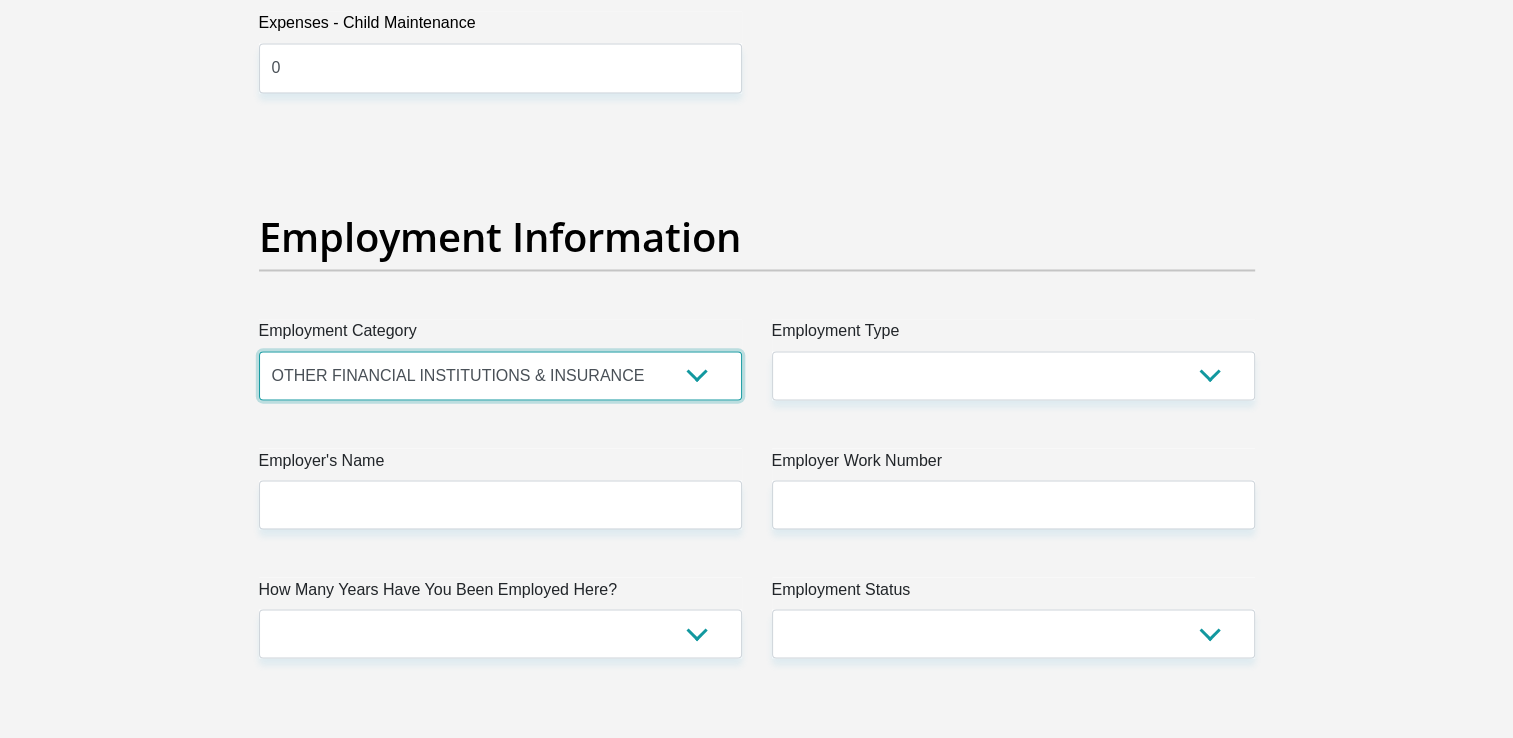 click on "AGRICULTURE
ALCOHOL & TOBACCO
CONSTRUCTION MATERIALS
METALLURGY
EQUIPMENT FOR RENEWABLE ENERGY
SPECIALIZED CONTRACTORS
CAR
GAMING (INCL. INTERNET
OTHER WHOLESALE
UNLICENSED PHARMACEUTICALS
CURRENCY EXCHANGE HOUSES
OTHER FINANCIAL INSTITUTIONS & INSURANCE
REAL ESTATE AGENTS
OIL & GAS
OTHER MATERIALS (E.G. IRON ORE)
PRECIOUS STONES & PRECIOUS METALS
POLITICAL ORGANIZATIONS
RELIGIOUS ORGANIZATIONS(NOT SECTS)
ACTI. HAVING BUSINESS DEAL WITH PUBLIC ADMINISTRATION
LAUNDROMATS" at bounding box center (500, 375) 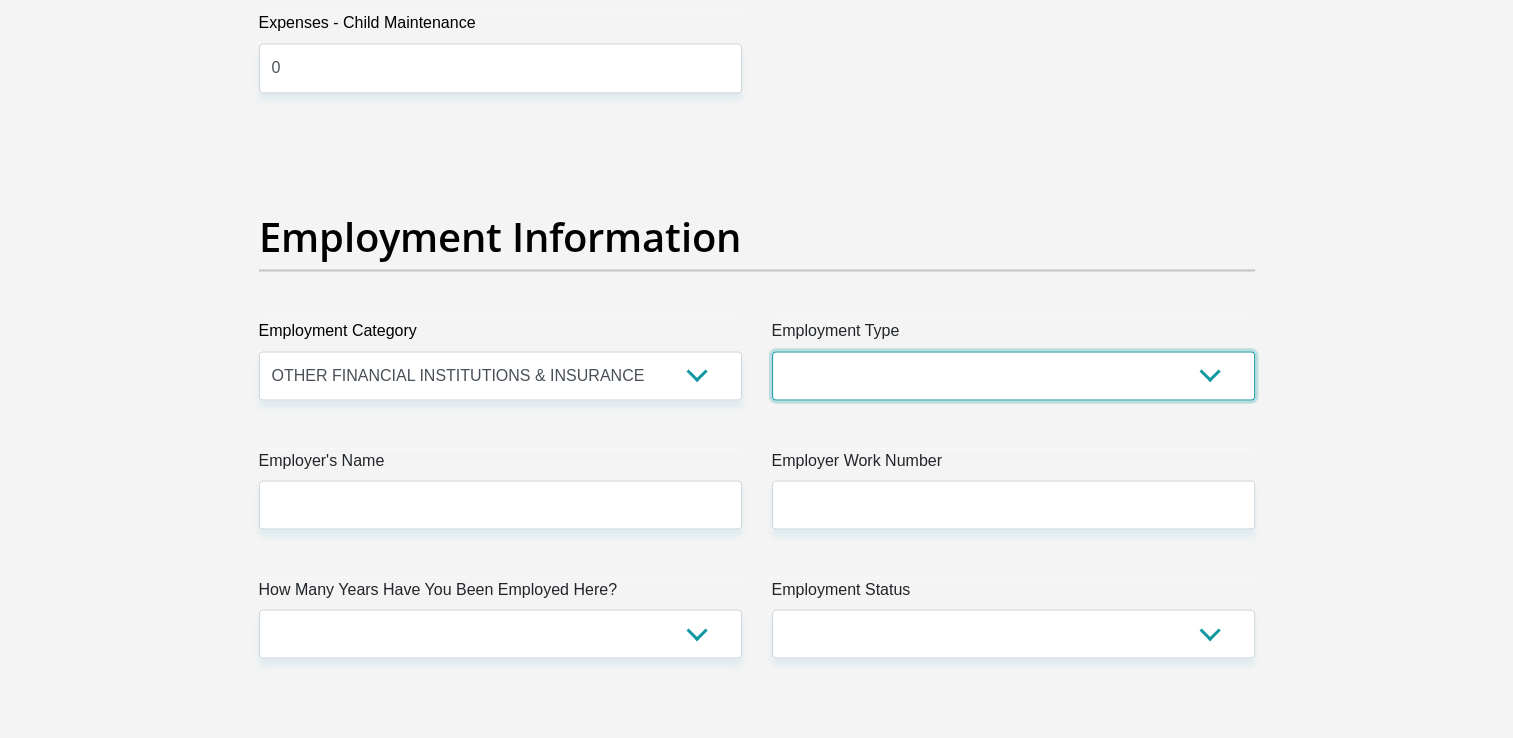 click on "College/Lecturer
Craft Seller
Creative
Driver
Executive
Farmer
Forces - Non Commissioned
Forces - Officer
Hawker
Housewife
Labourer
Licenced Professional
Manager
Miner
Non Licenced Professional
Office Staff/Clerk
Outside Worker
Pensioner
Permanent Teacher
Production/Manufacturing
Sales
Self-Employed
Semi-Professional Worker
Service Industry  Social Worker  Student" at bounding box center [1013, 375] 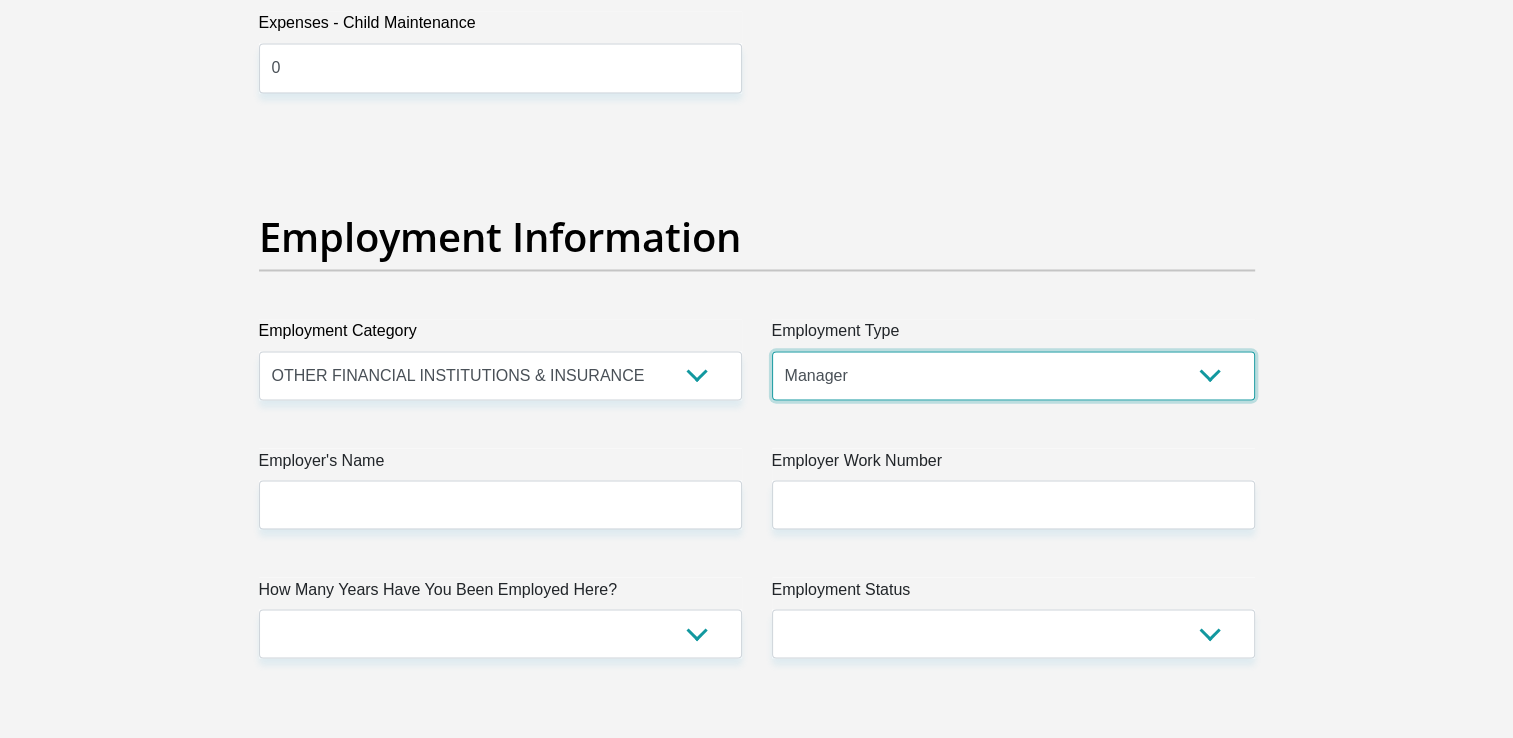 click on "College/Lecturer
Craft Seller
Creative
Driver
Executive
Farmer
Forces - Non Commissioned
Forces - Officer
Hawker
Housewife
Labourer
Licenced Professional
Manager
Miner
Non Licenced Professional
Office Staff/Clerk
Outside Worker
Pensioner
Permanent Teacher
Production/Manufacturing
Sales
Self-Employed
Semi-Professional Worker
Service Industry  Social Worker  Student" at bounding box center [1013, 375] 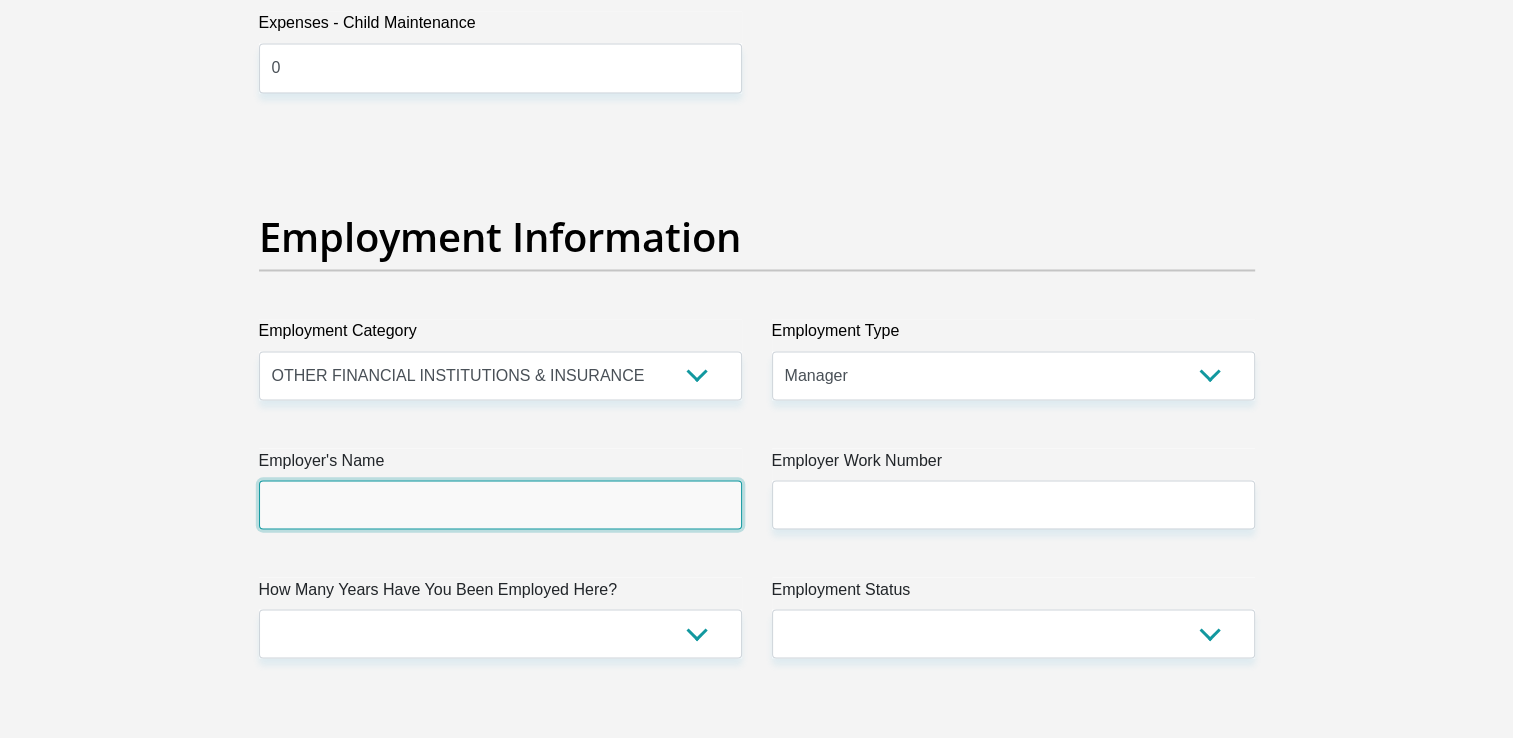 click on "Employer's Name" at bounding box center [500, 504] 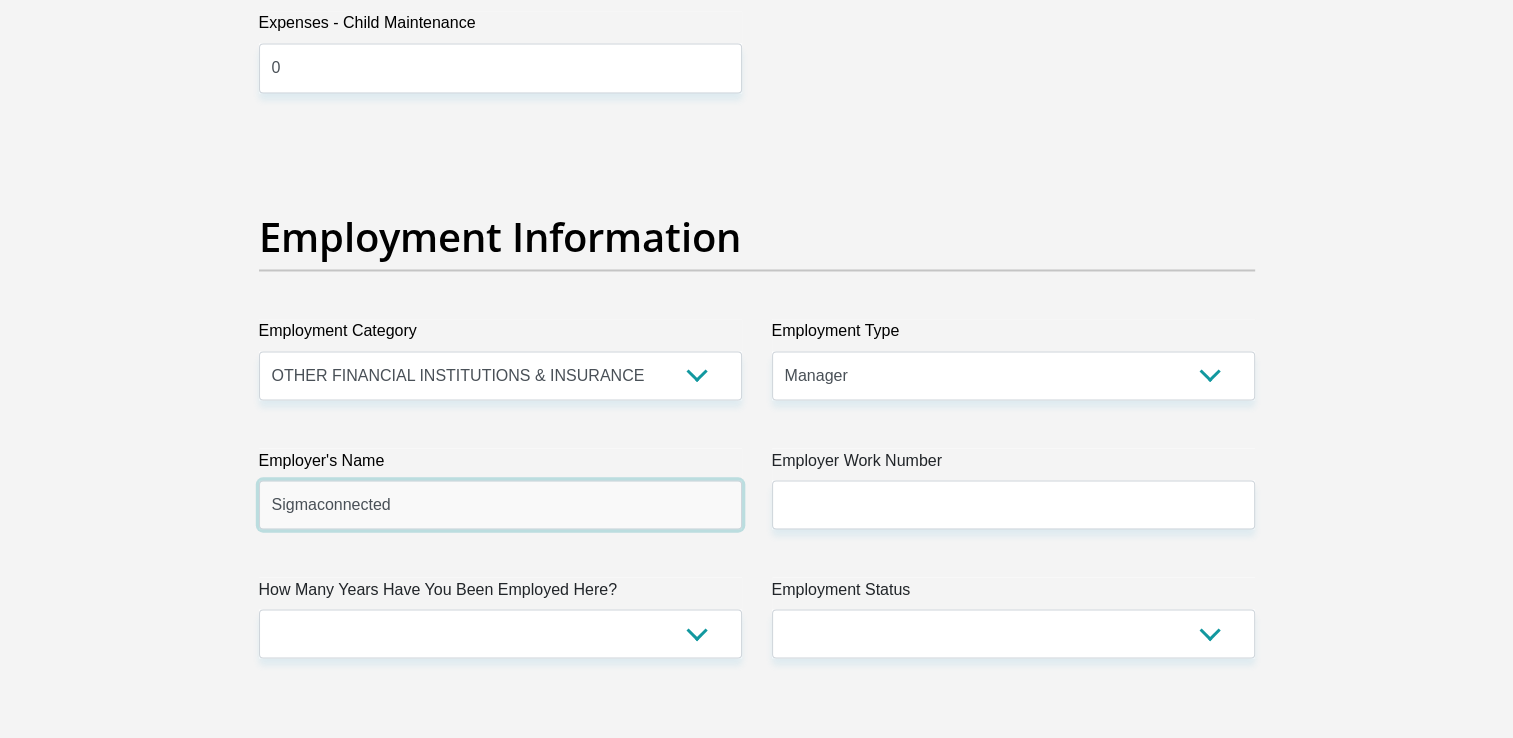 type on "Sigmaconnected" 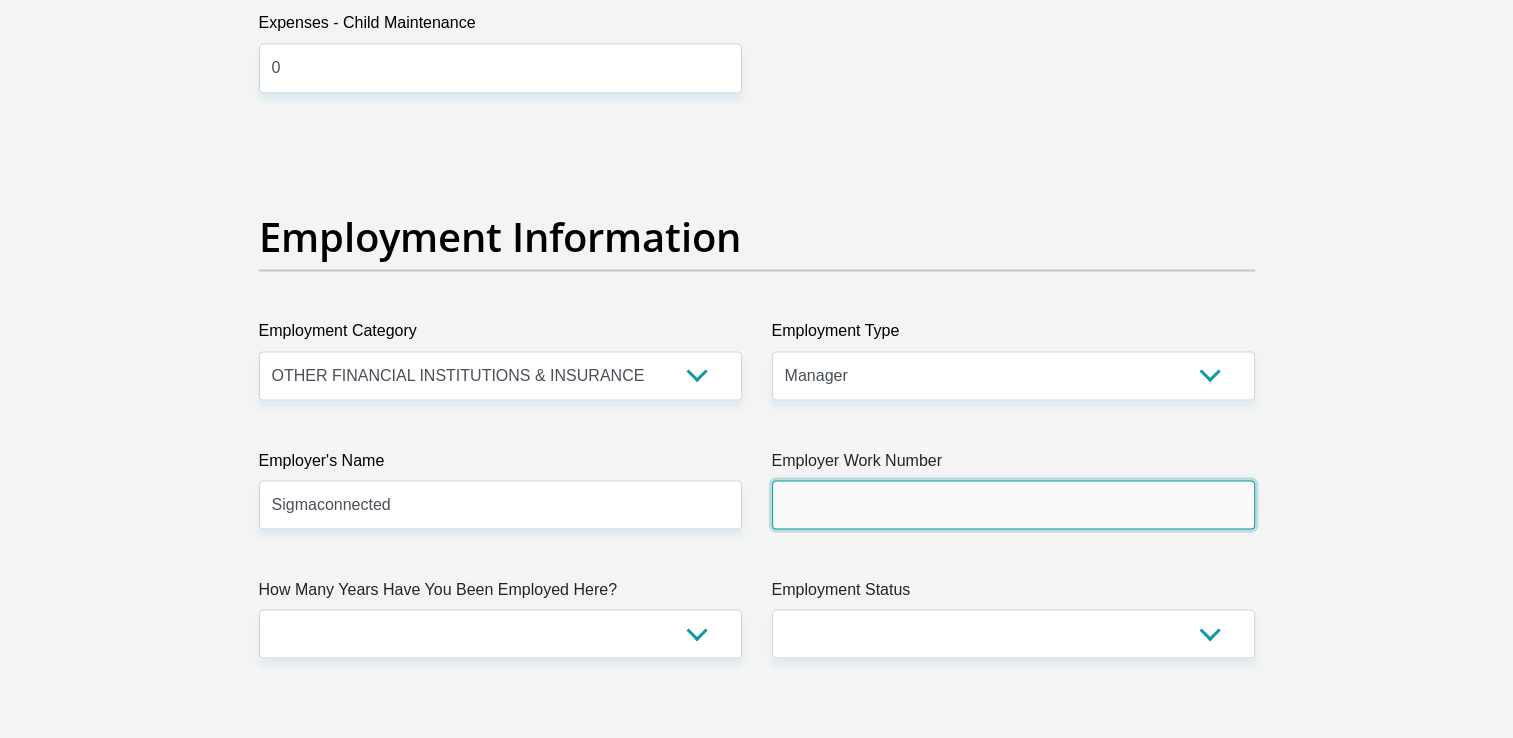 click on "Employer Work Number" at bounding box center [1013, 504] 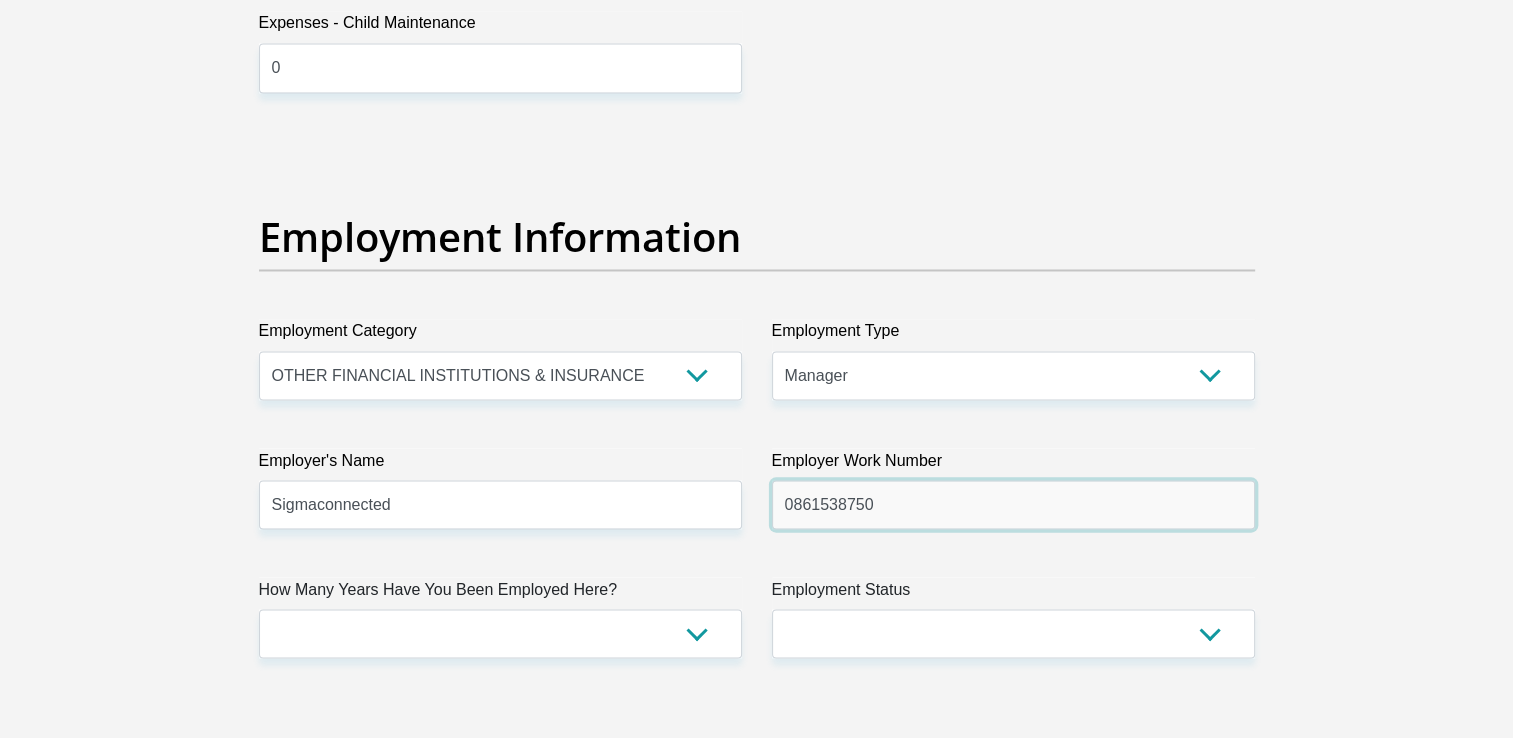 type on "0861538750" 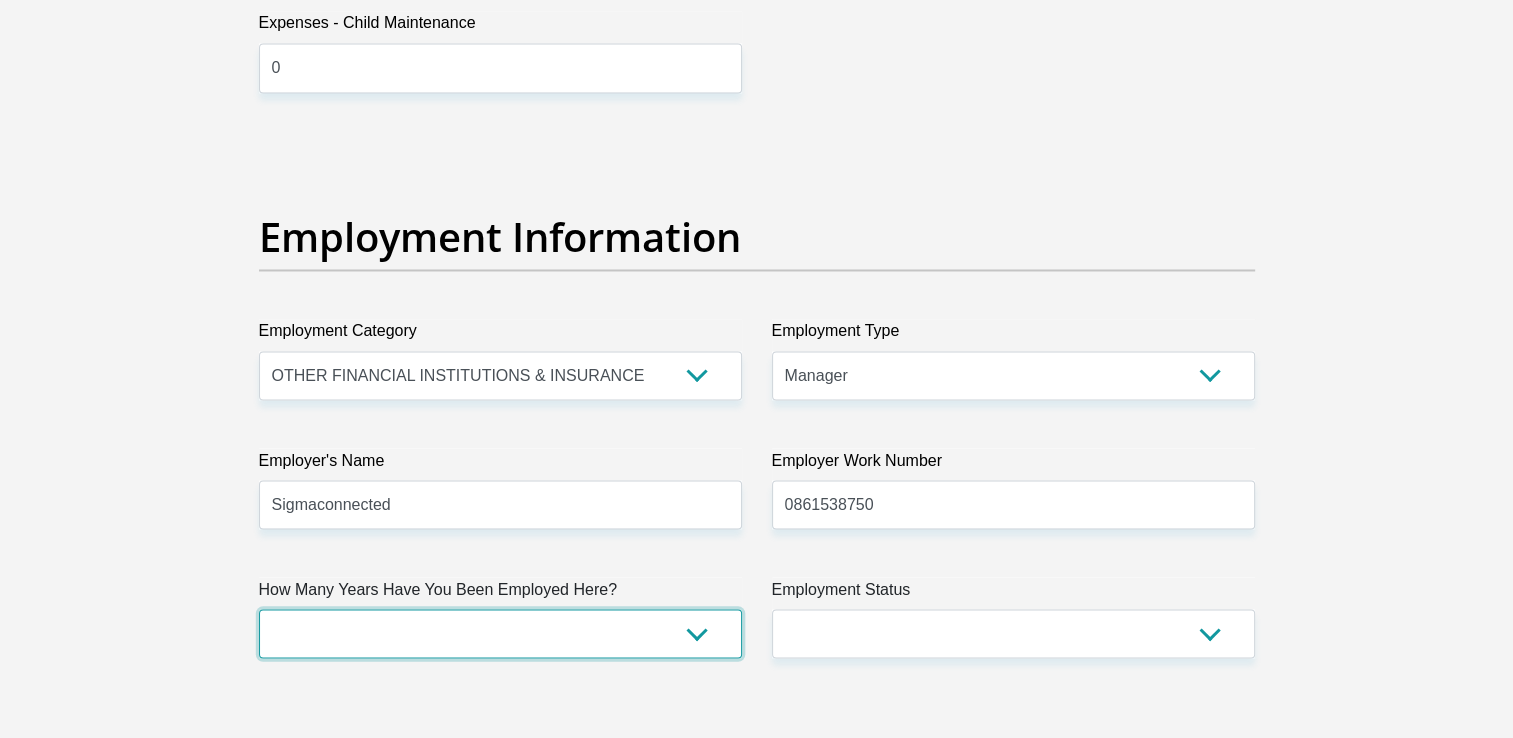 click on "less than 1 year
1-3 years
3-5 years
5+ years" at bounding box center [500, 633] 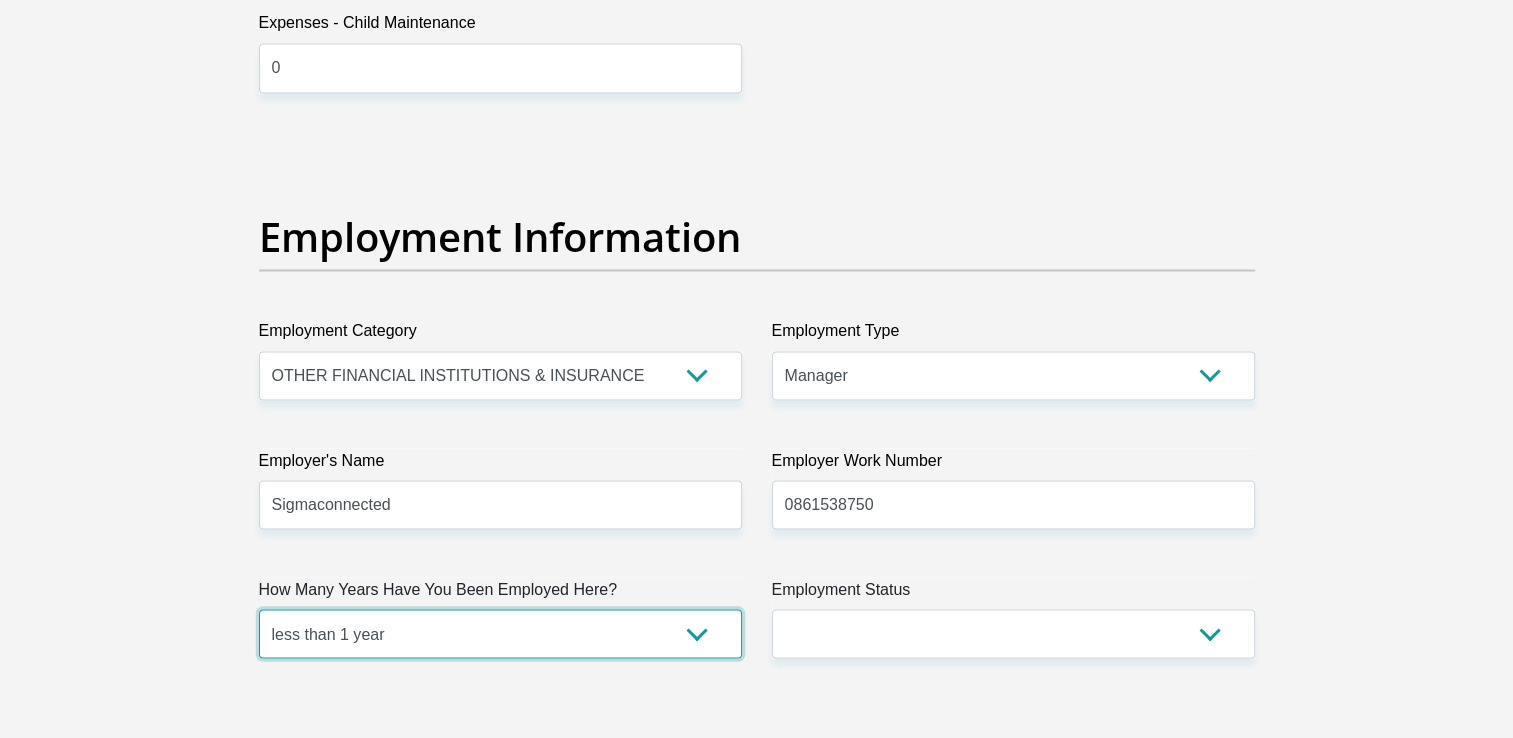 click on "less than 1 year
1-3 years
3-5 years
5+ years" at bounding box center (500, 633) 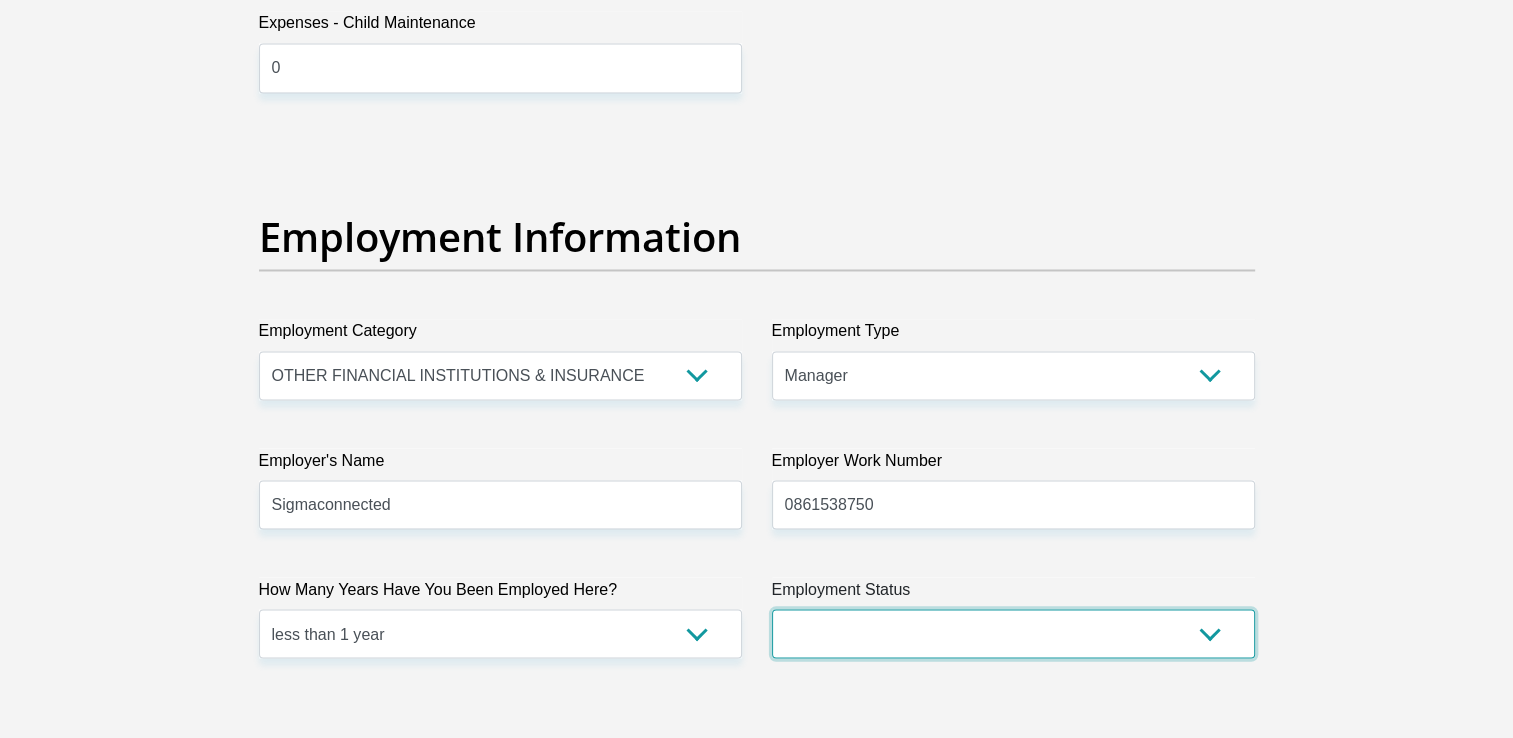 click on "Permanent/Full-time
Part-time/Casual
Contract Worker
Self-Employed
Housewife
Retired
Student
Medically Boarded
Disability
Unemployed" at bounding box center [1013, 633] 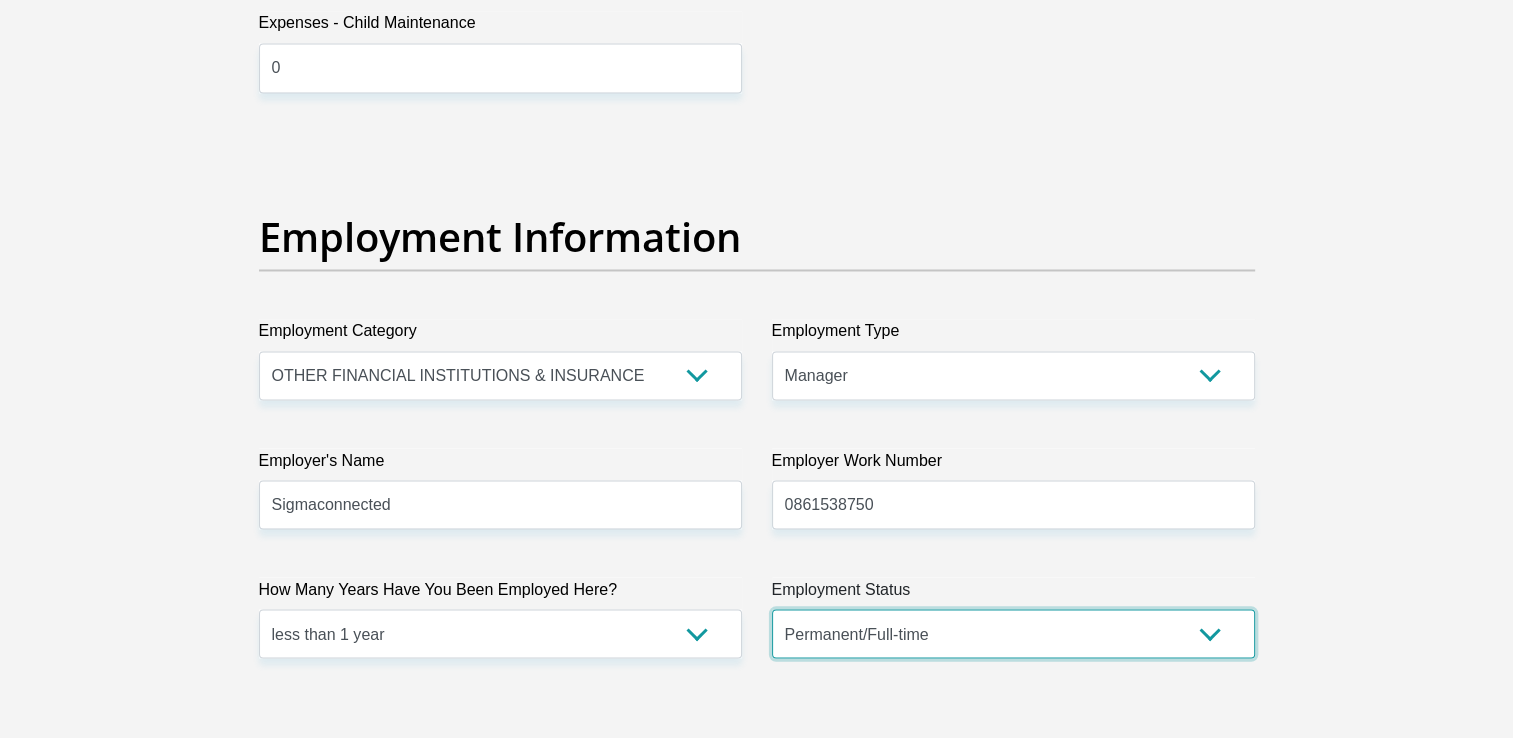 click on "Permanent/Full-time
Part-time/Casual
Contract Worker
Self-Employed
Housewife
Retired
Student
Medically Boarded
Disability
Unemployed" at bounding box center (1013, 633) 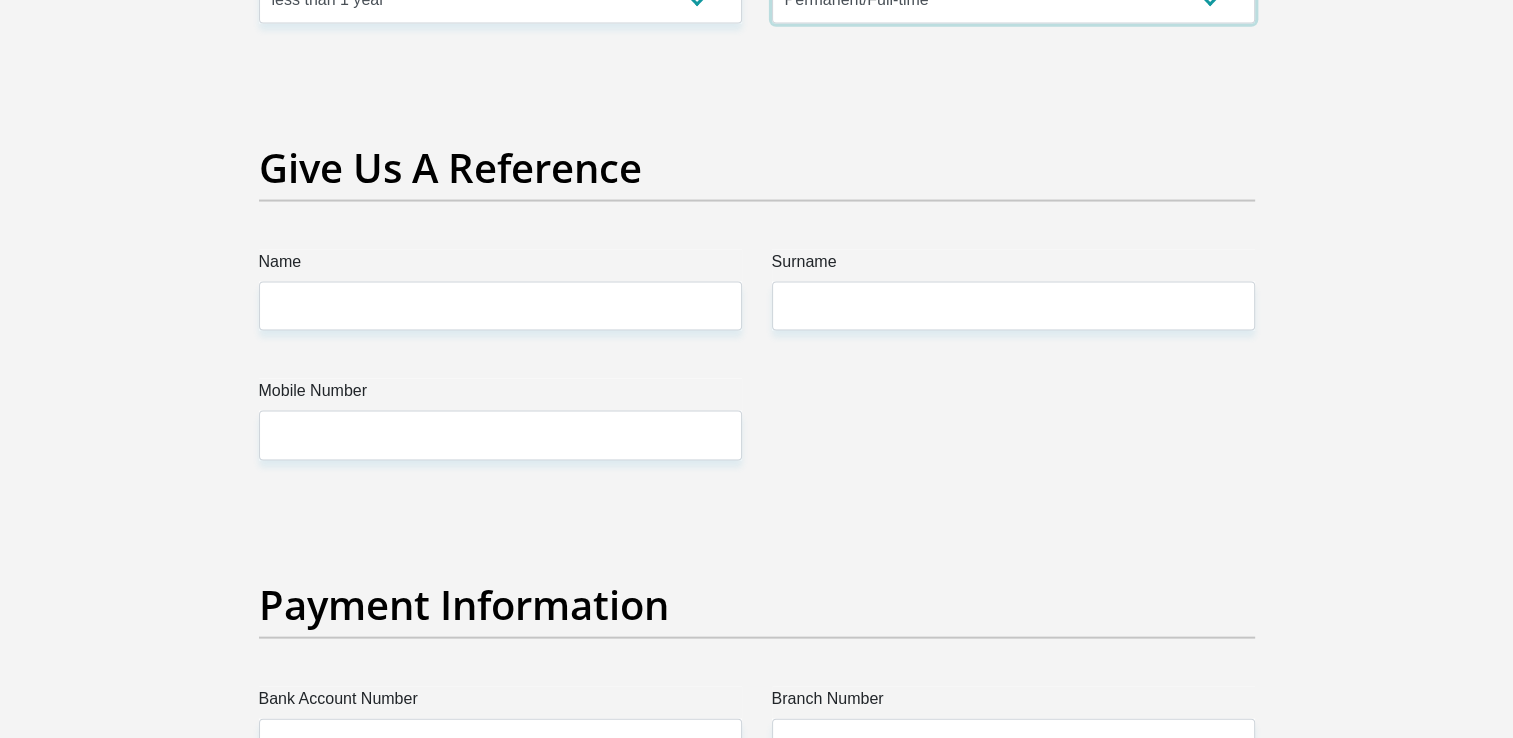 scroll, scrollTop: 4061, scrollLeft: 0, axis: vertical 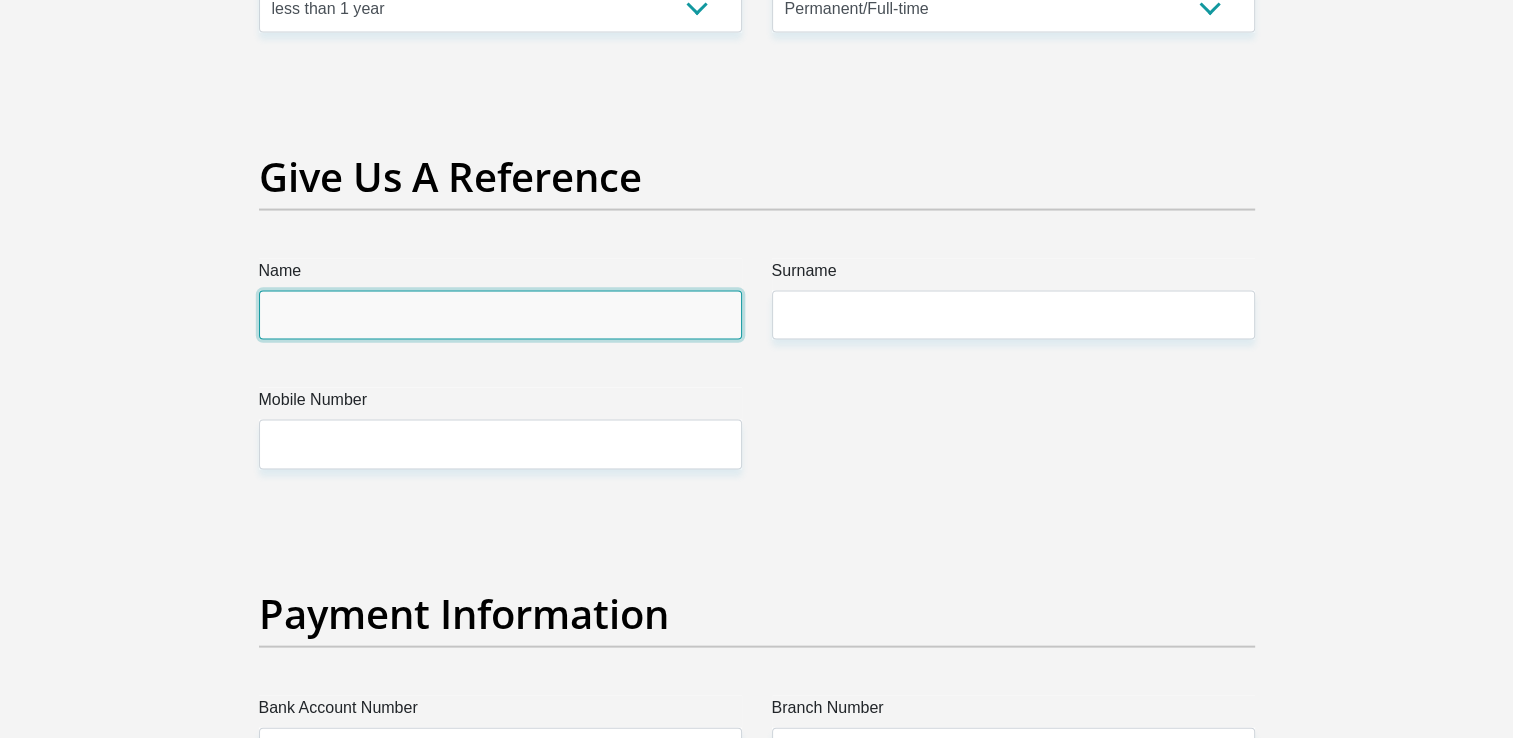 click on "Name" at bounding box center [500, 315] 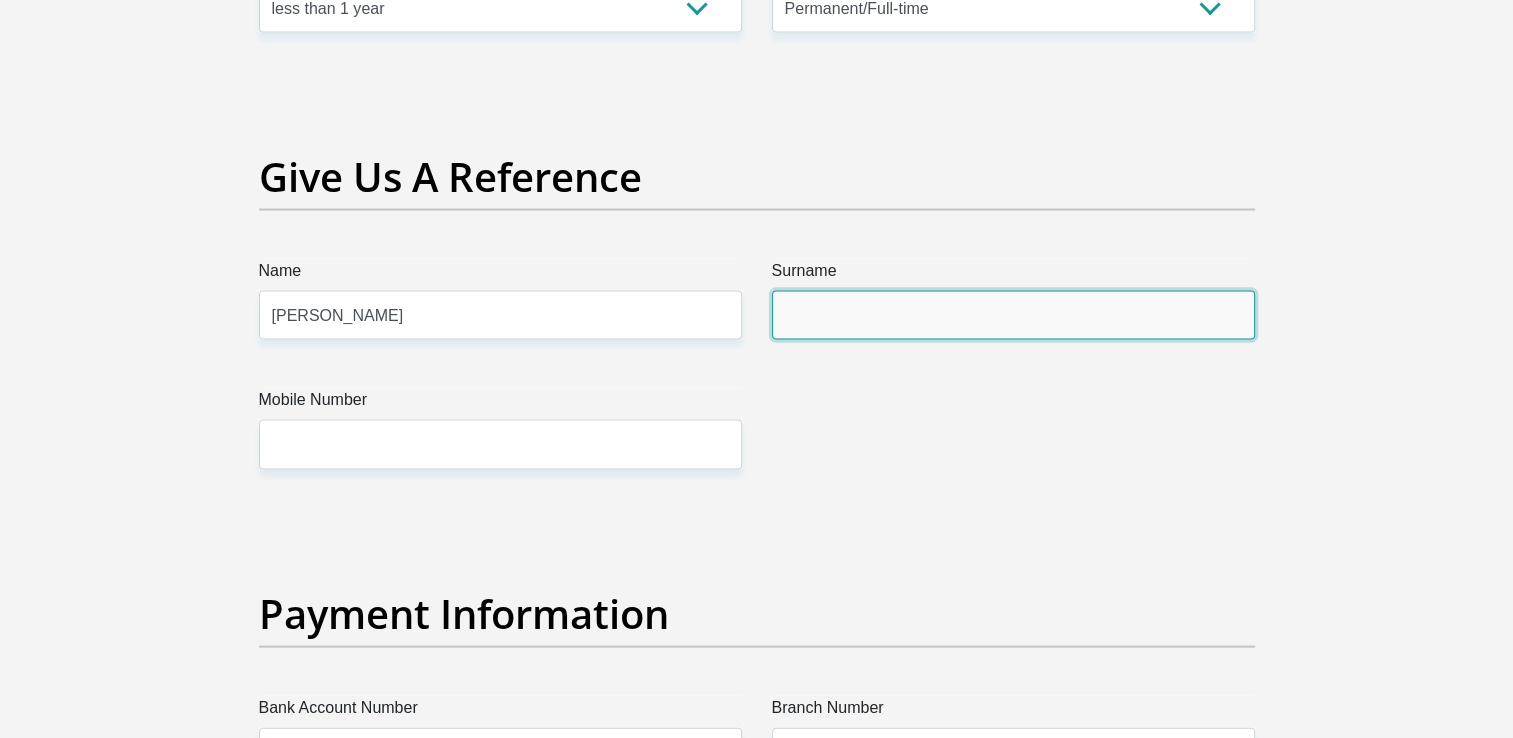 type on "lakay" 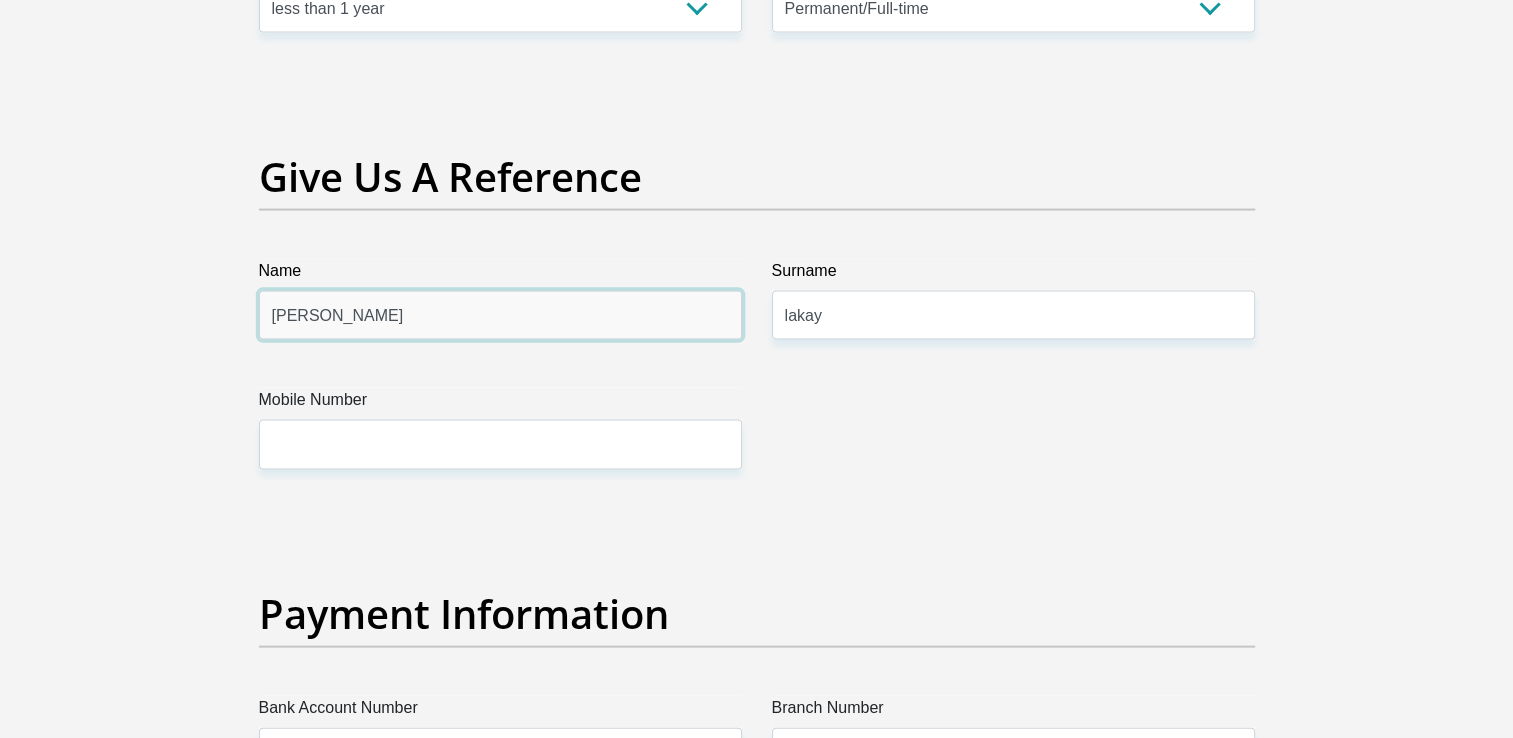 drag, startPoint x: 507, startPoint y: 318, endPoint x: 254, endPoint y: 298, distance: 253.78928 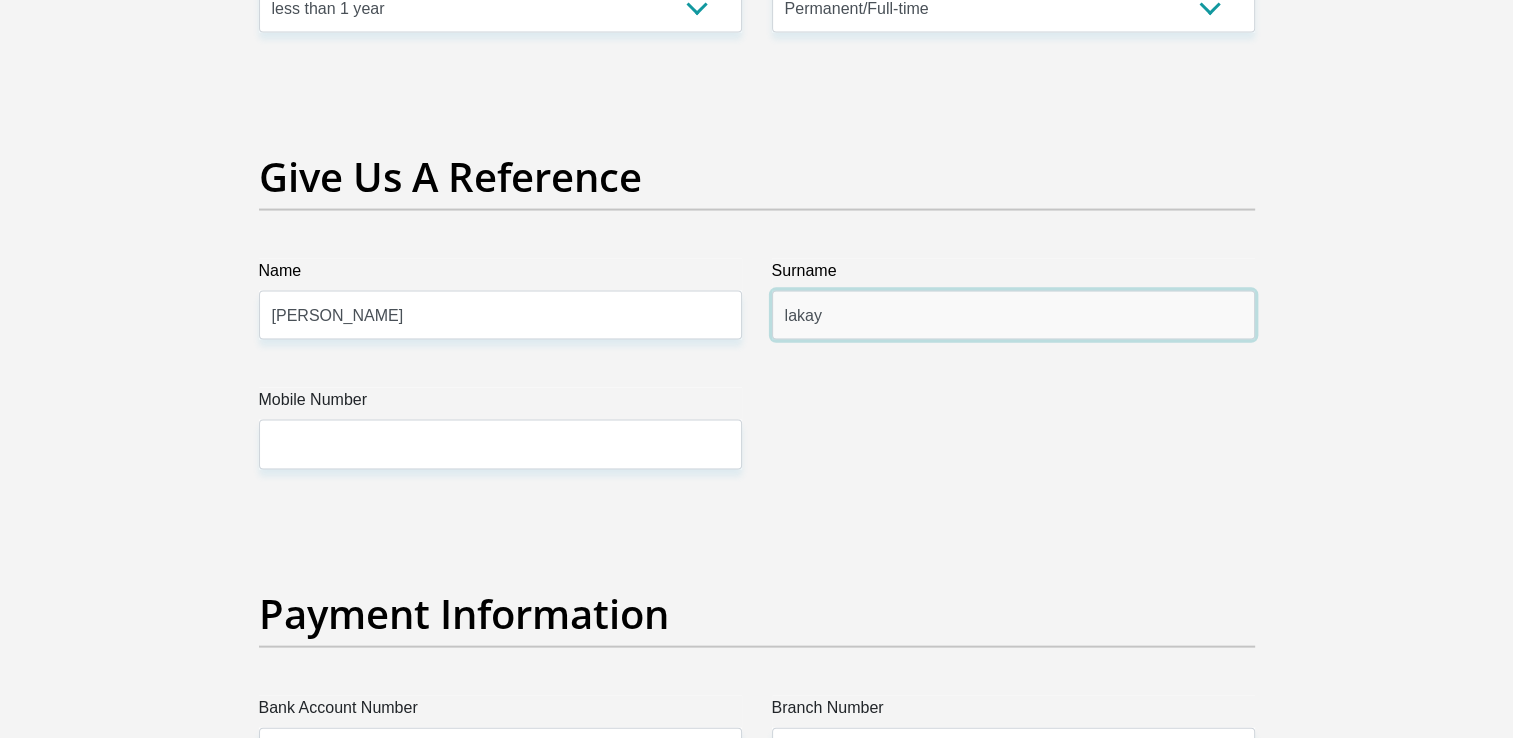 click on "lakay" at bounding box center [1013, 315] 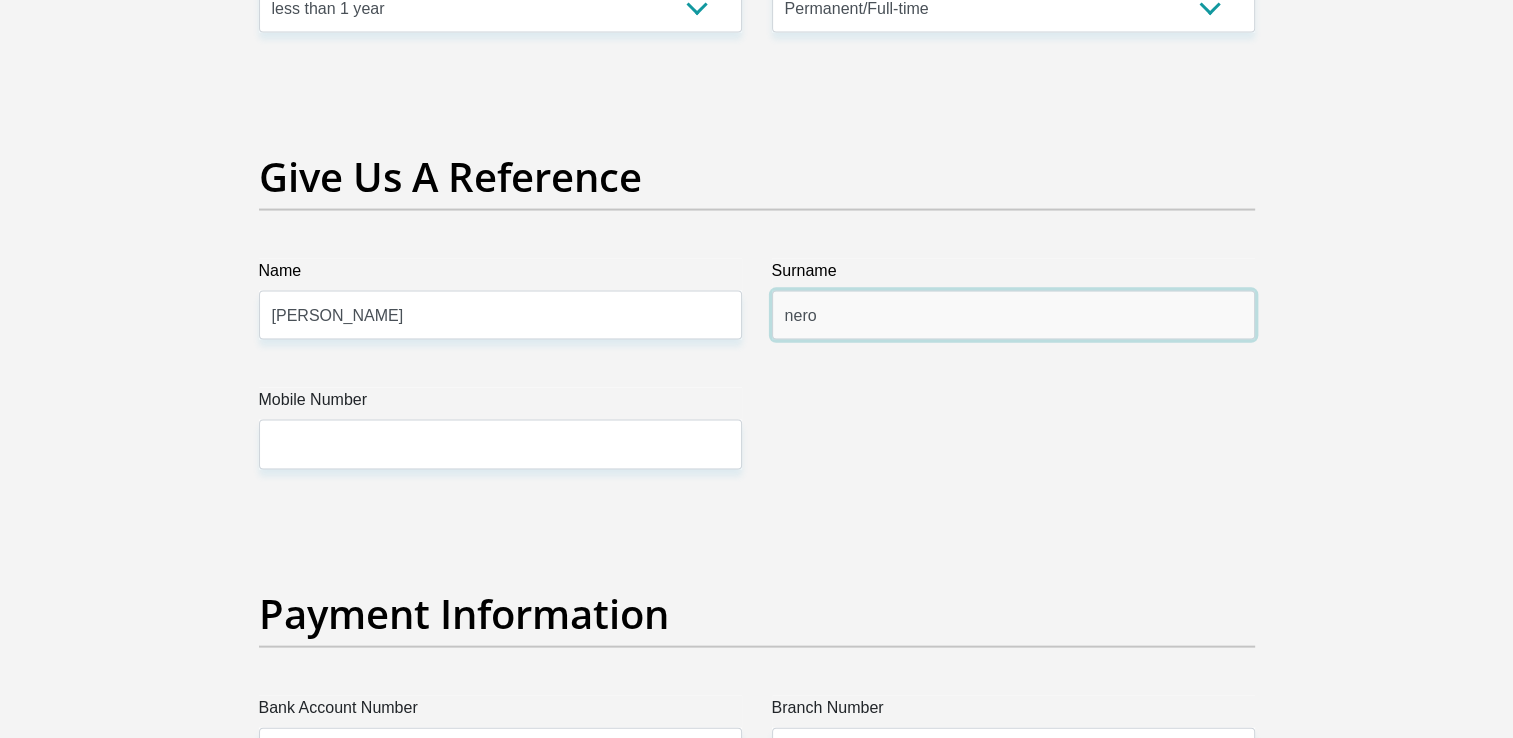 type on "nero" 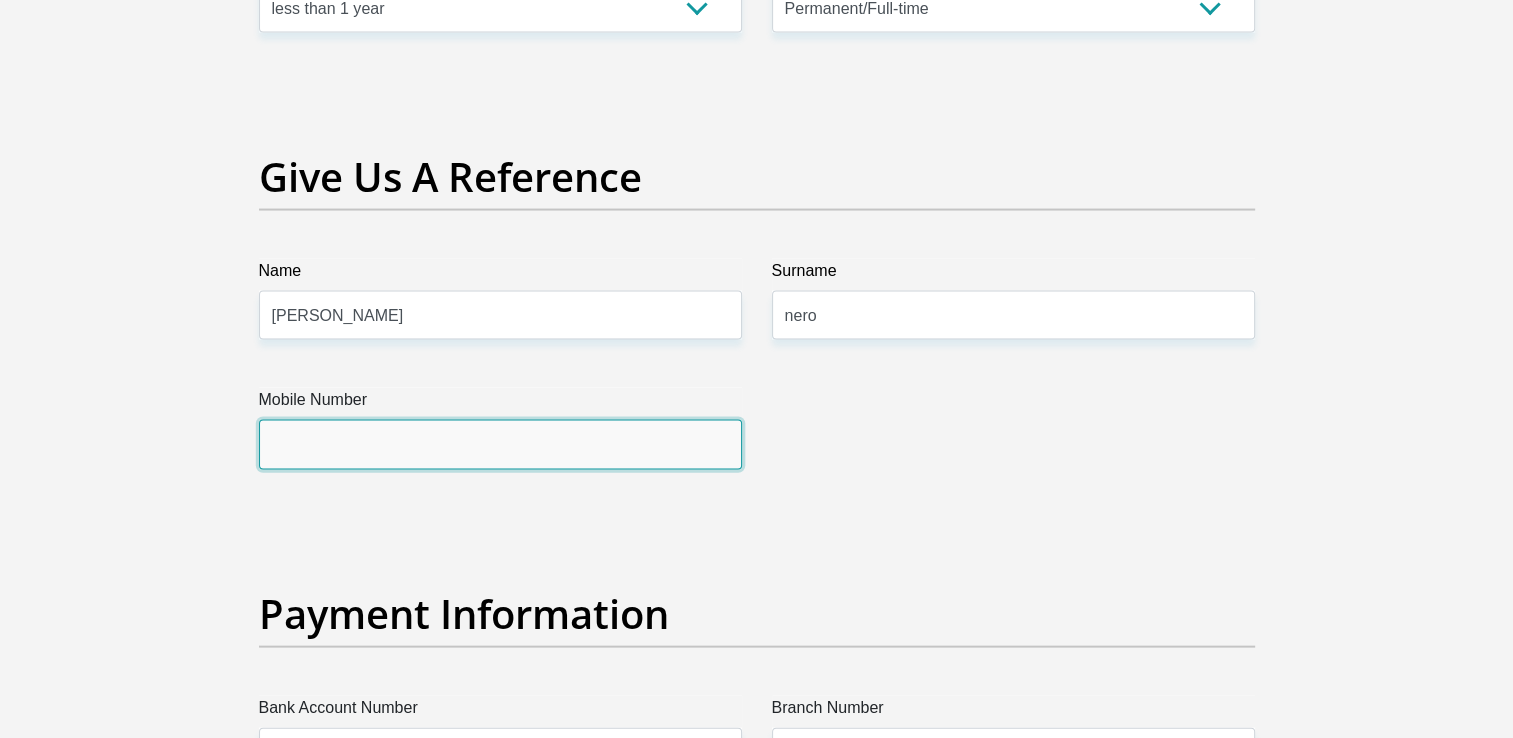 click on "Mobile Number" at bounding box center [500, 444] 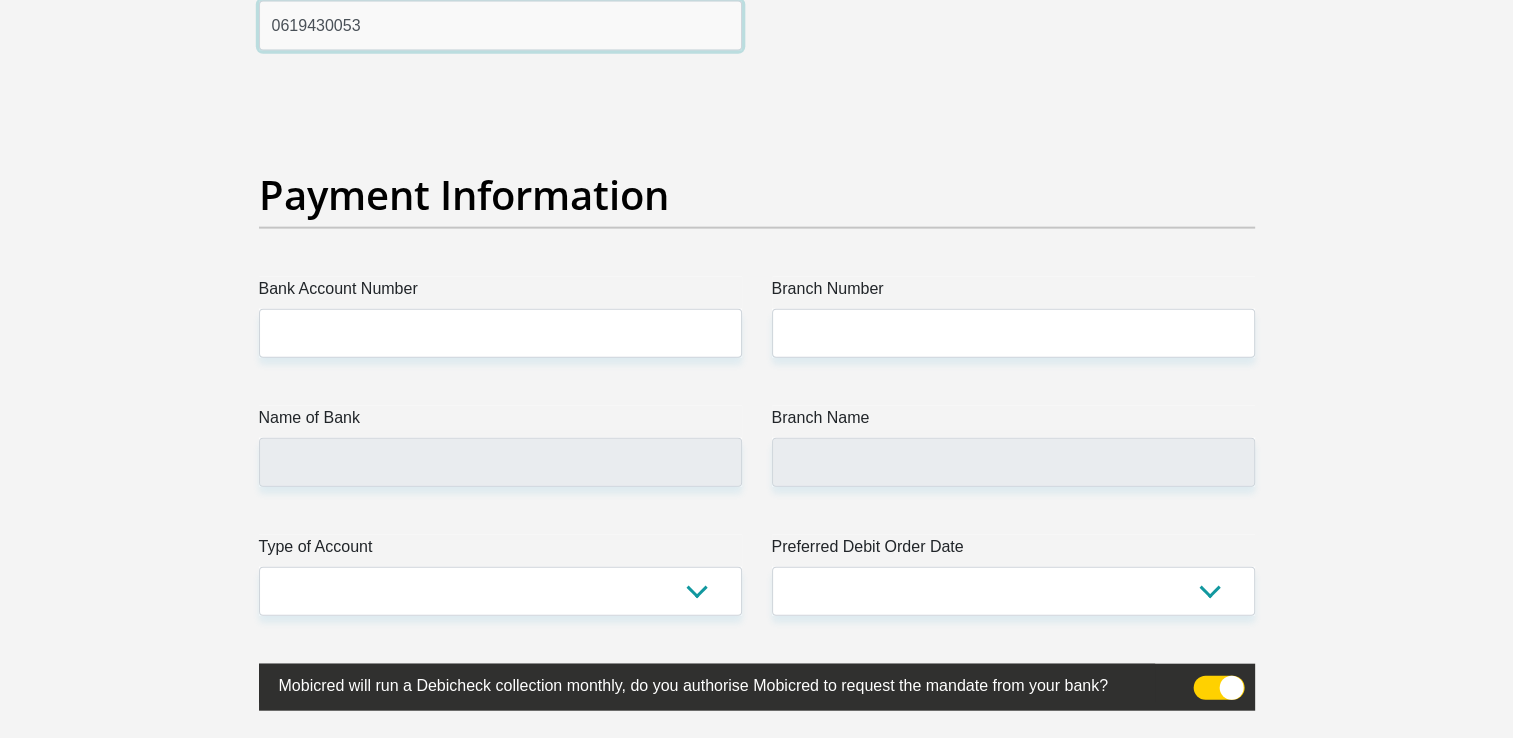 scroll, scrollTop: 4563, scrollLeft: 0, axis: vertical 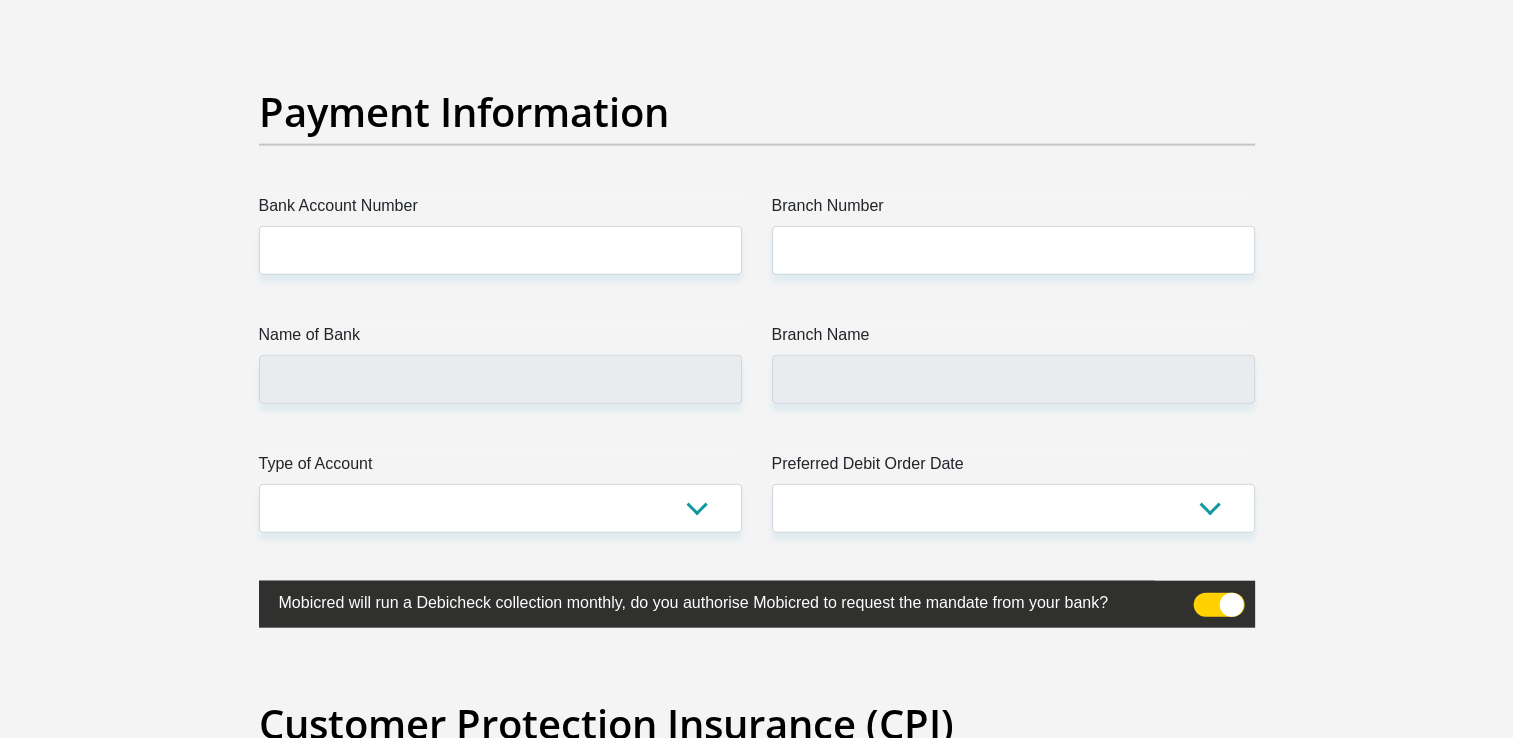 type on "0619430053" 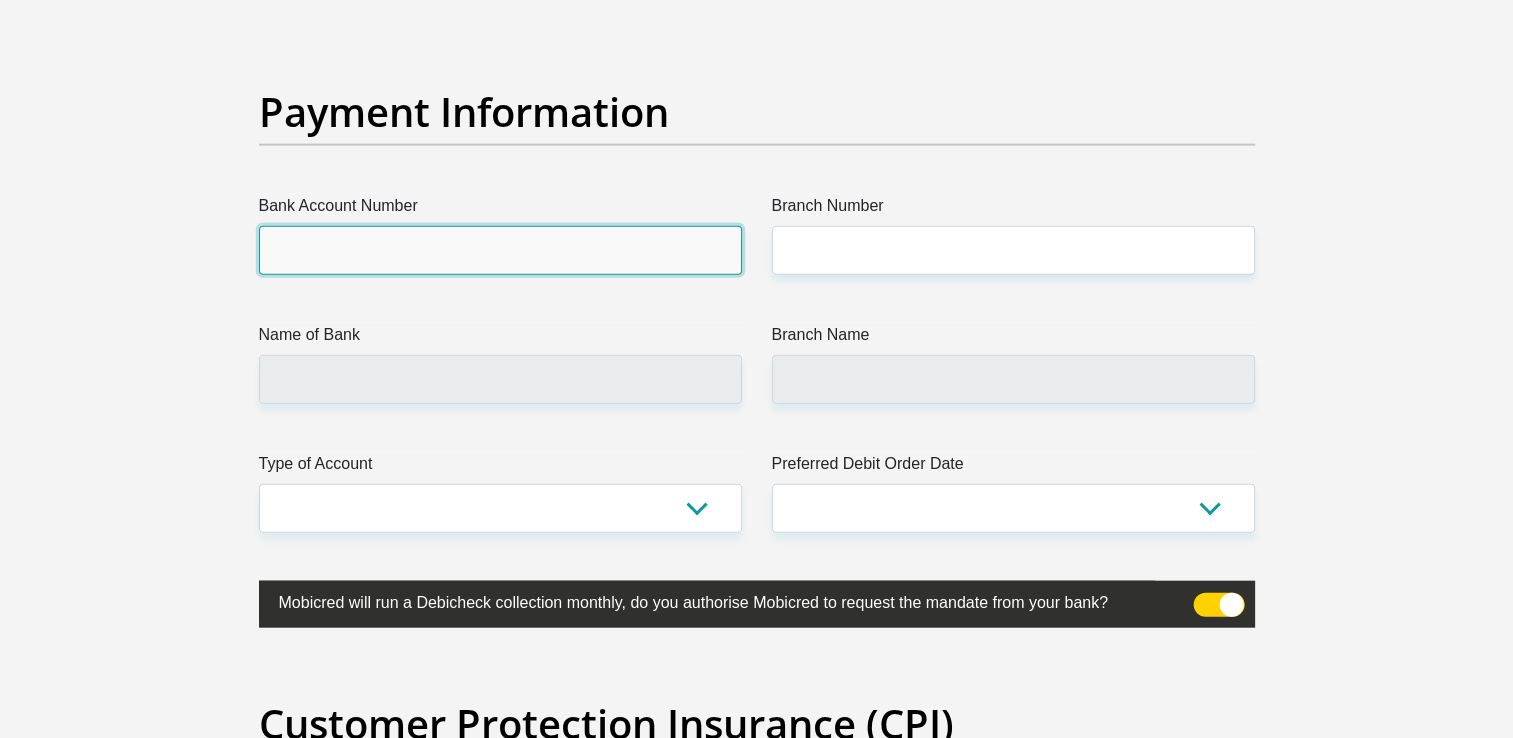 click on "Bank Account Number" at bounding box center (500, 250) 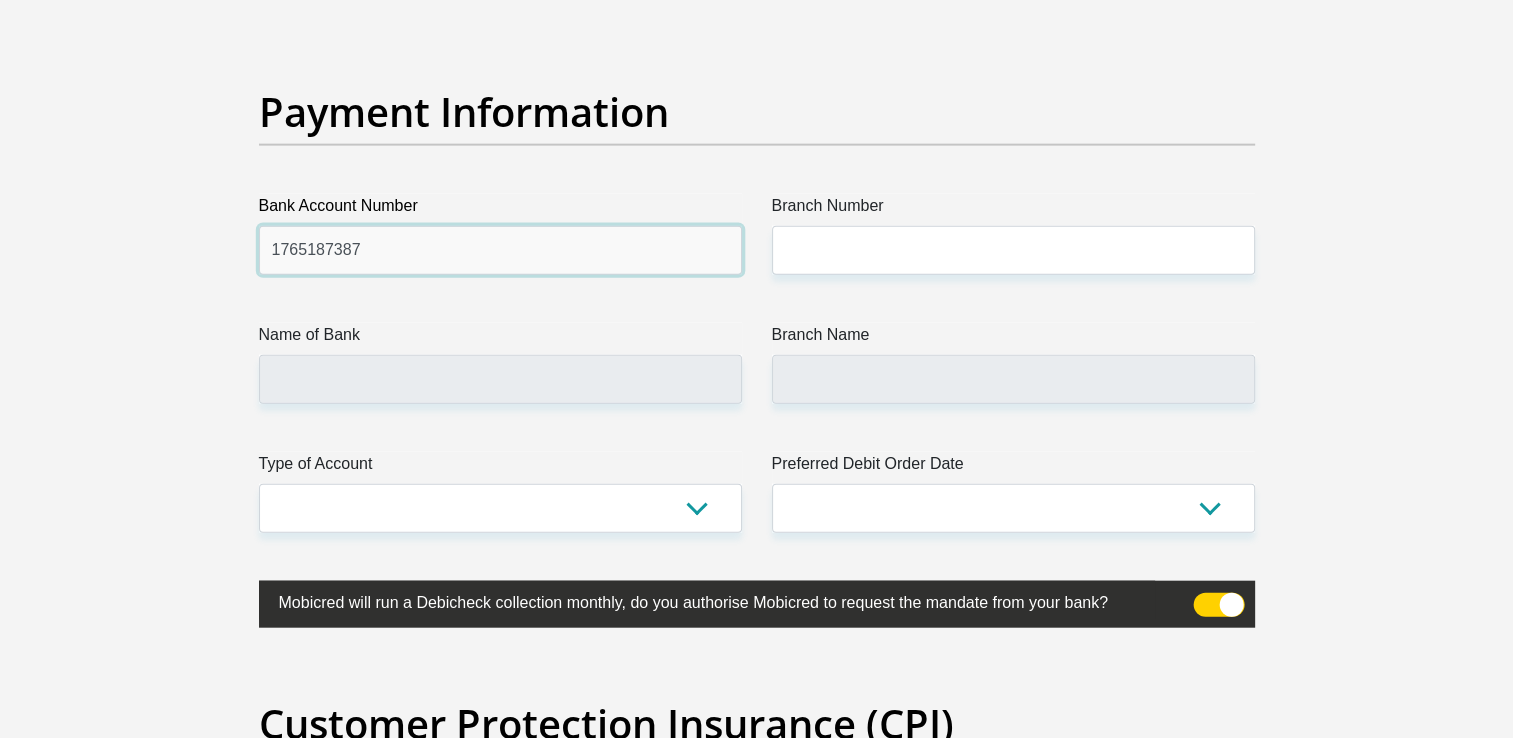 type on "1765187387" 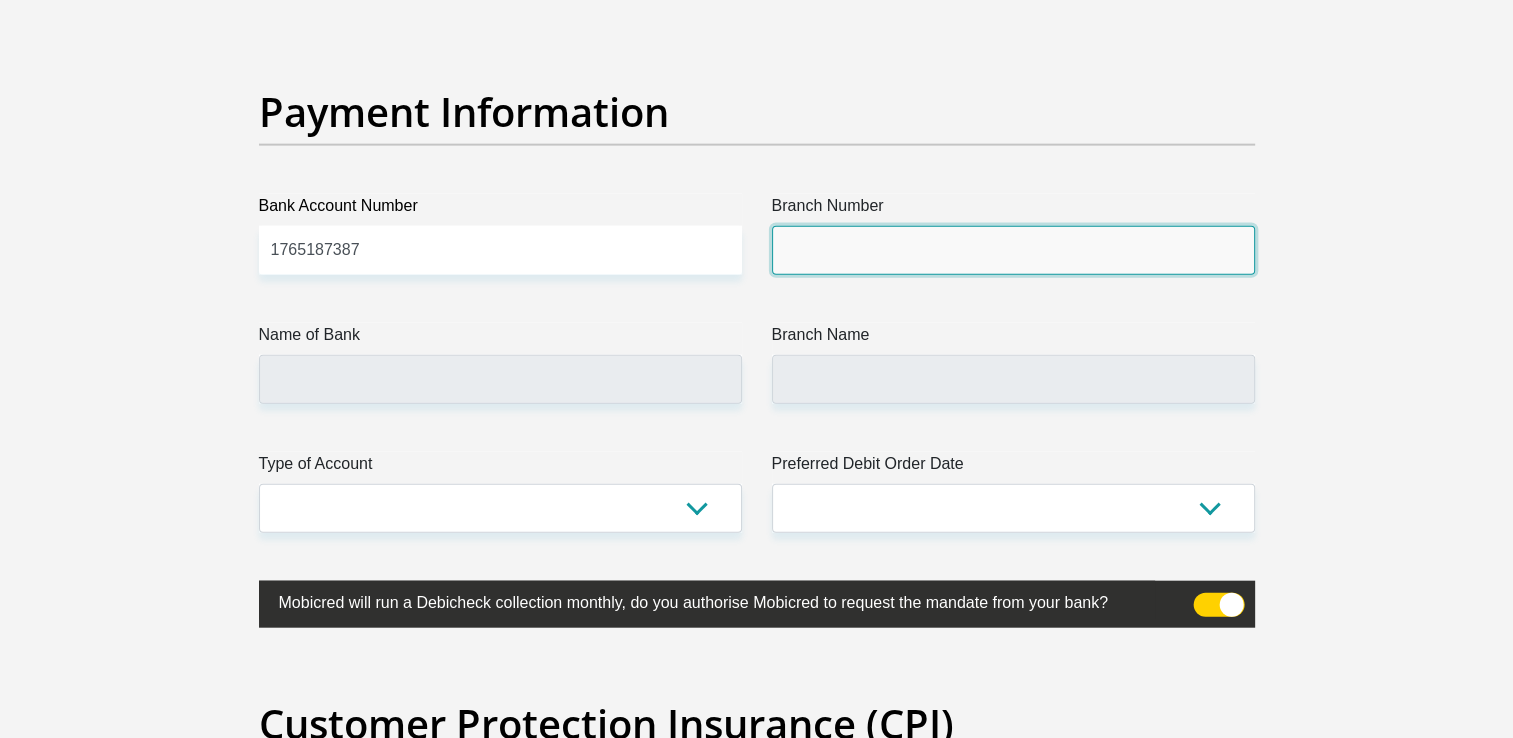 click on "Branch Number" at bounding box center (1013, 250) 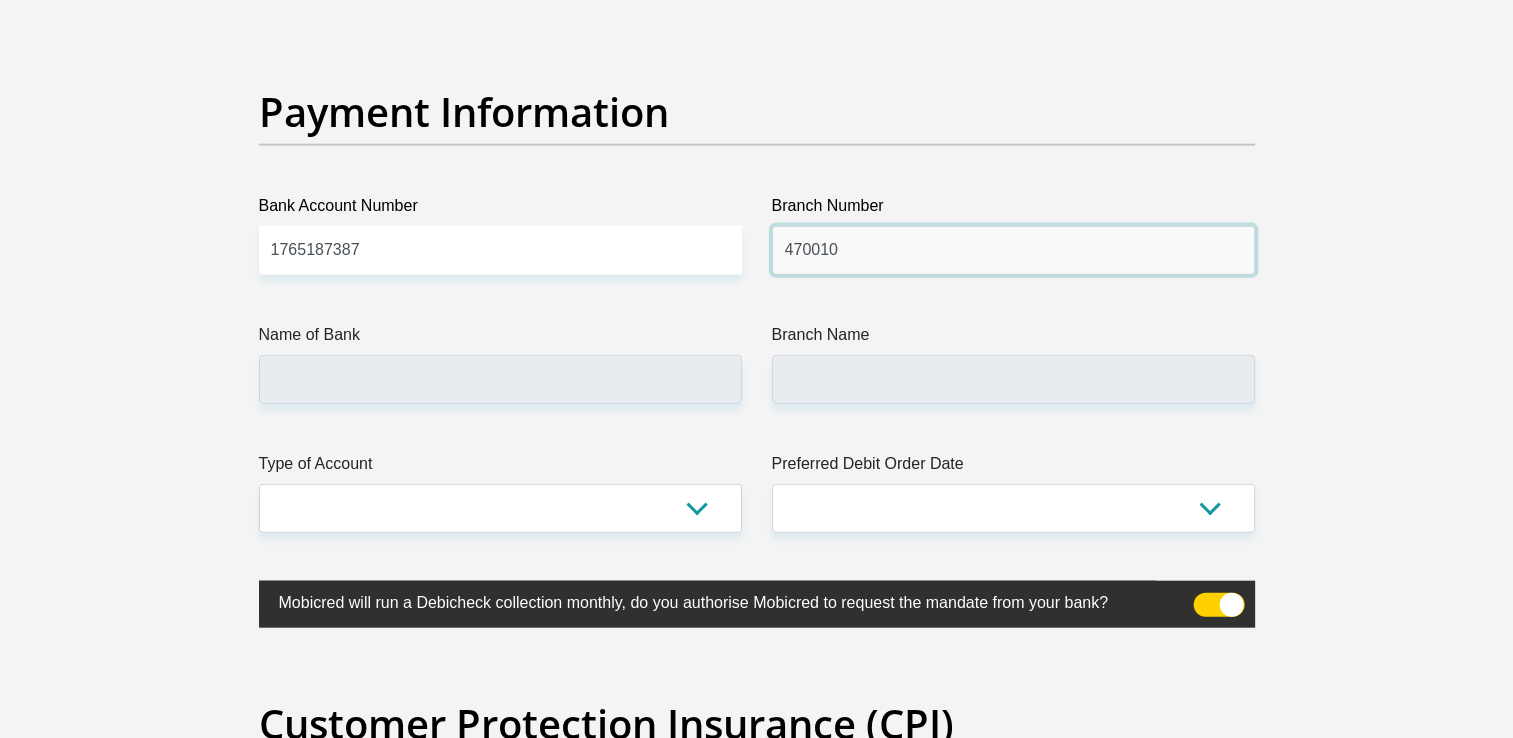 type on "470010" 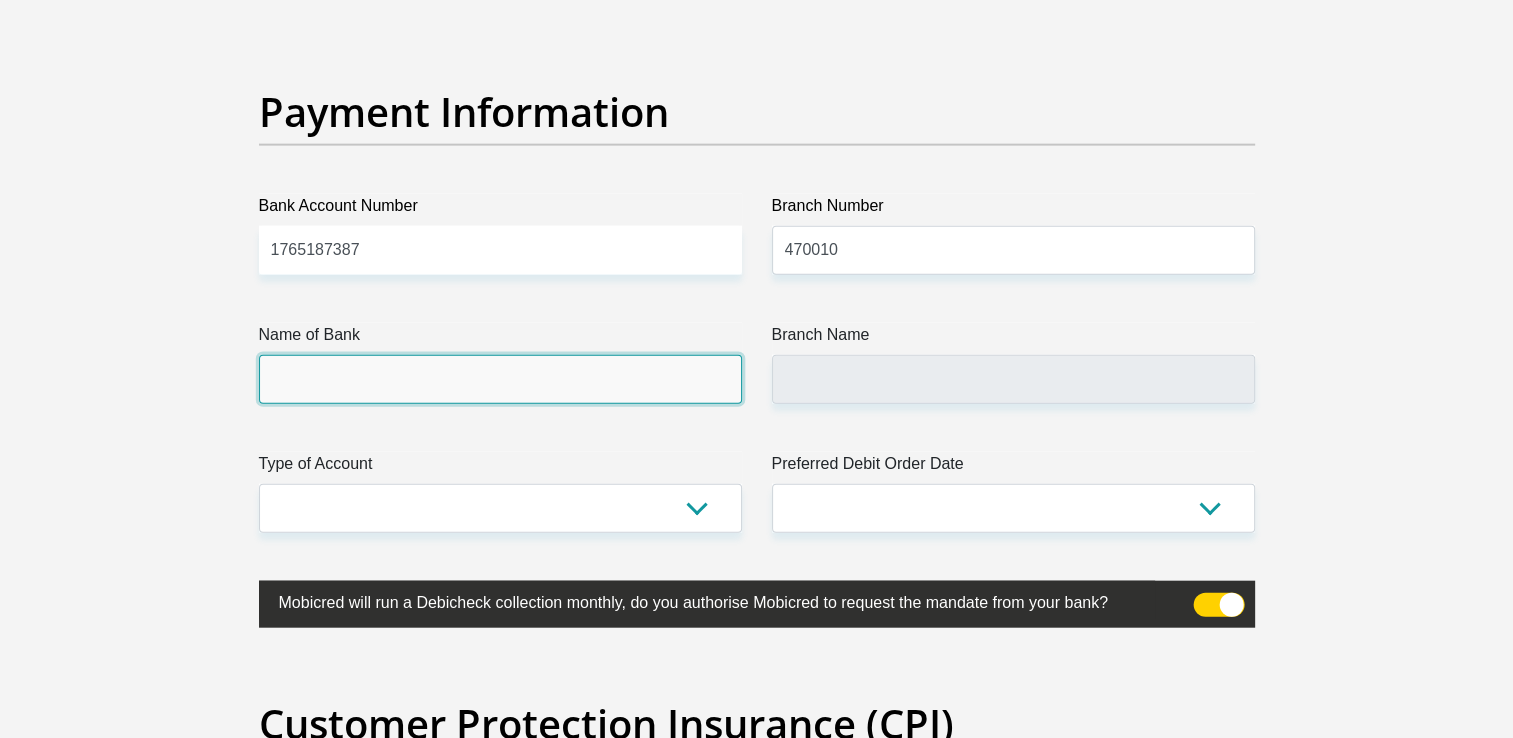 click on "Name of Bank" at bounding box center (500, 379) 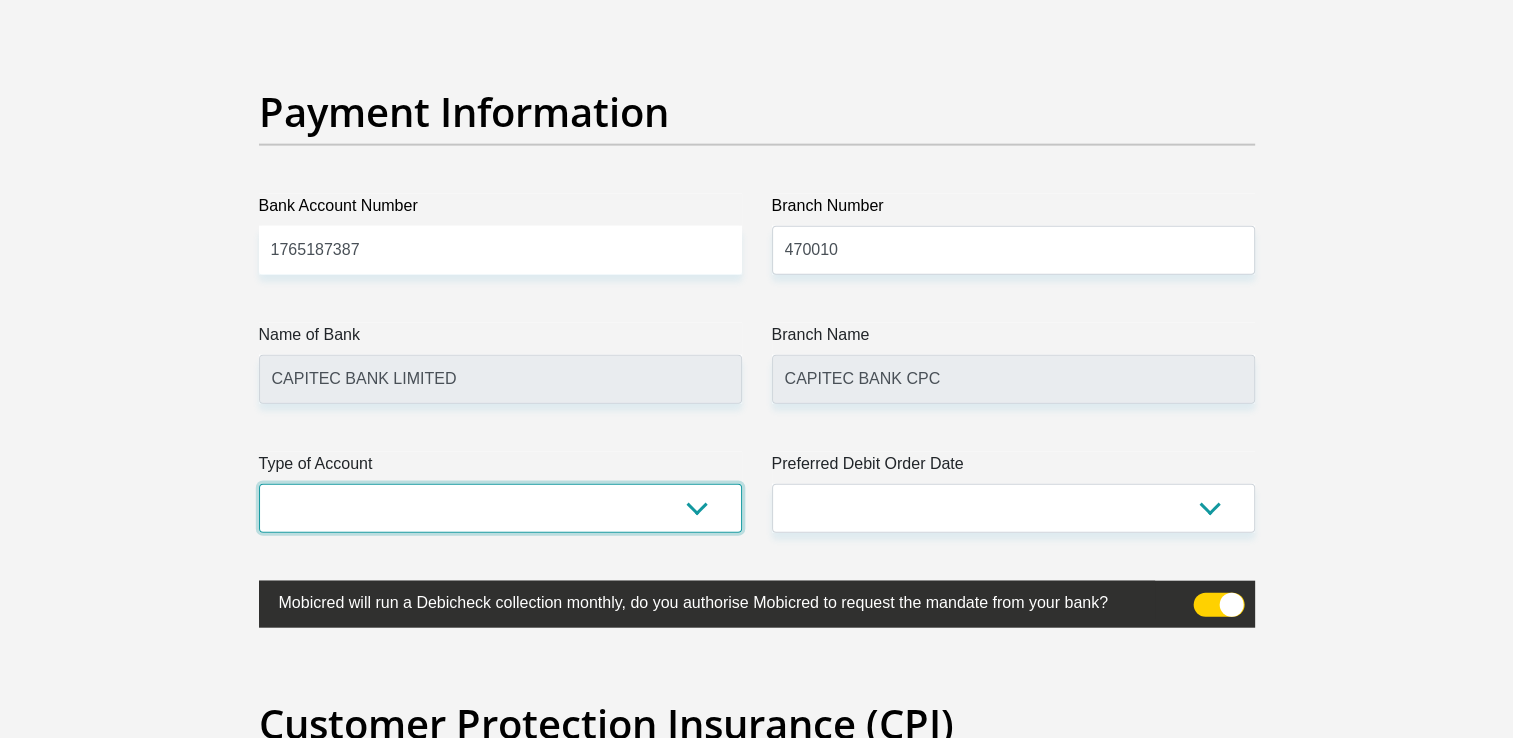 click on "Cheque
Savings" at bounding box center [500, 508] 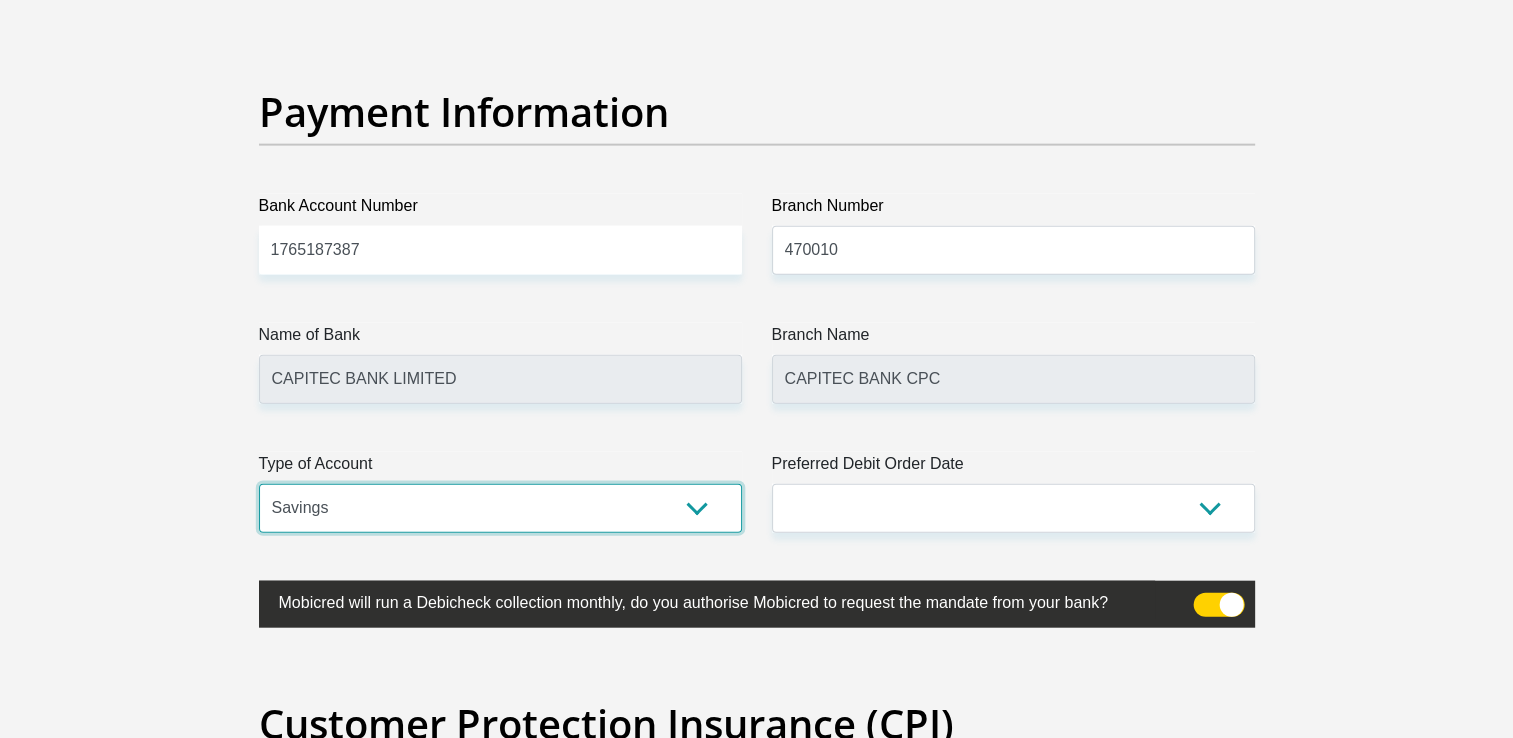 click on "Cheque
Savings" at bounding box center [500, 508] 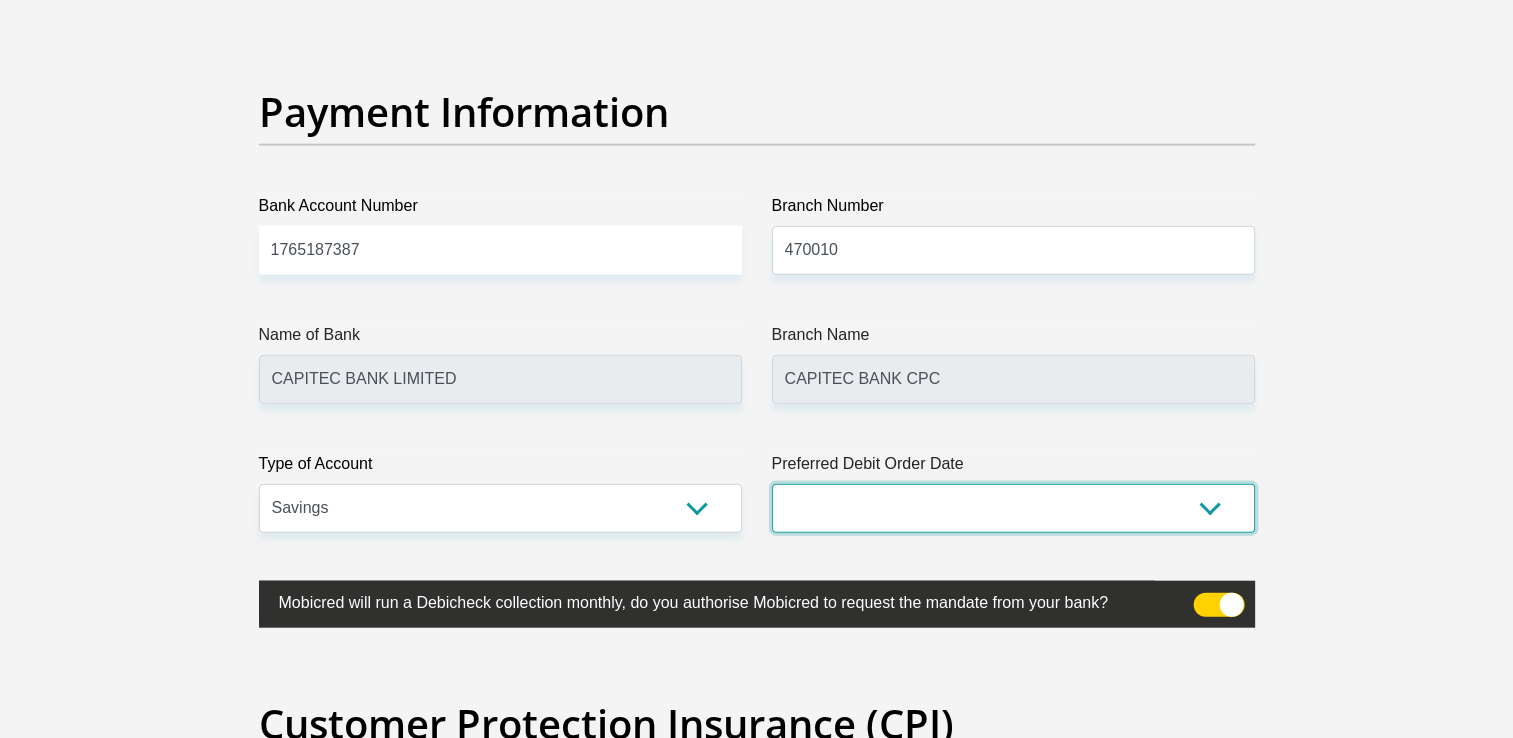 click on "1st
2nd
3rd
4th
5th
7th
18th
19th
20th
21st
22nd
23rd
24th
25th
26th
27th
28th
29th
30th" at bounding box center [1013, 508] 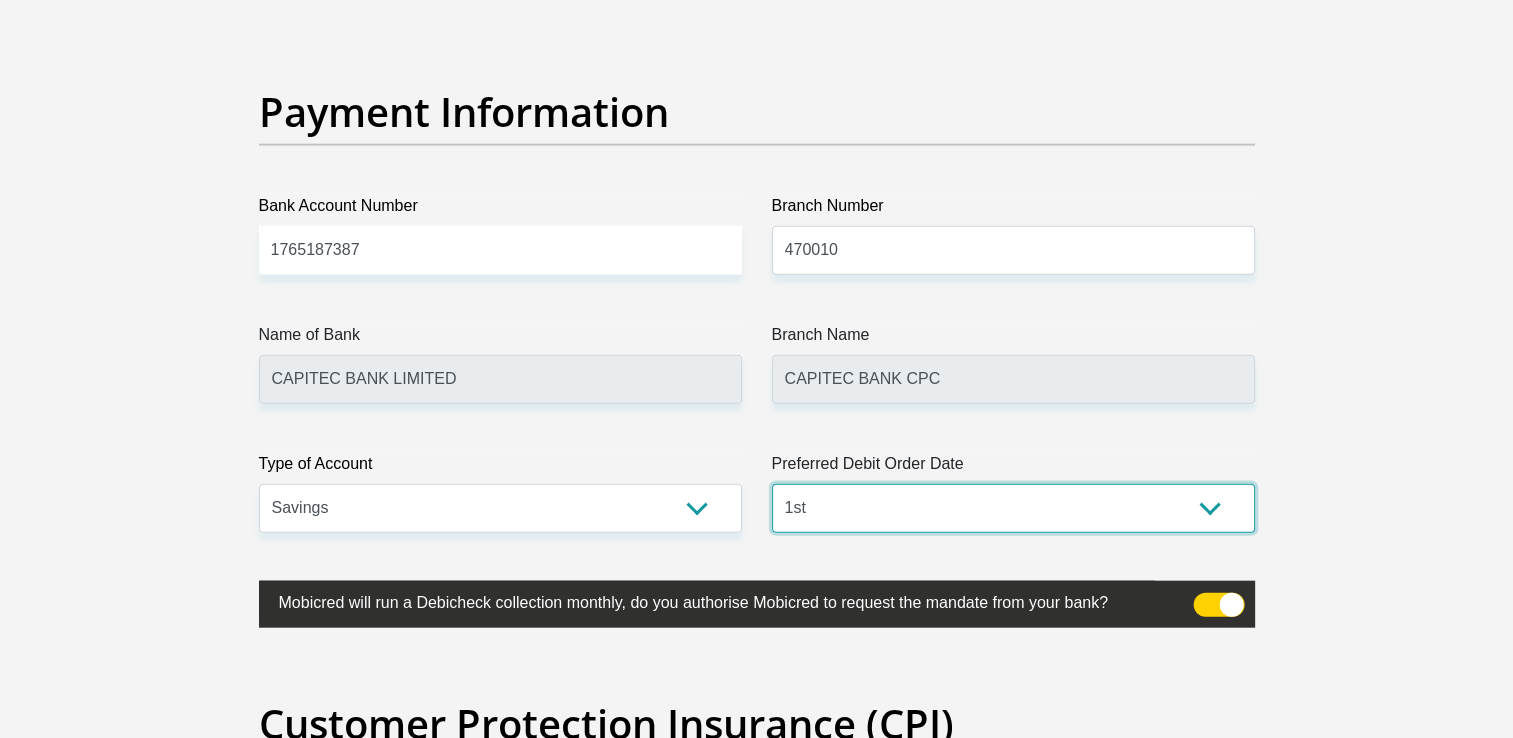 click on "1st
2nd
3rd
4th
5th
7th
18th
19th
20th
21st
22nd
23rd
24th
25th
26th
27th
28th
29th
30th" at bounding box center [1013, 508] 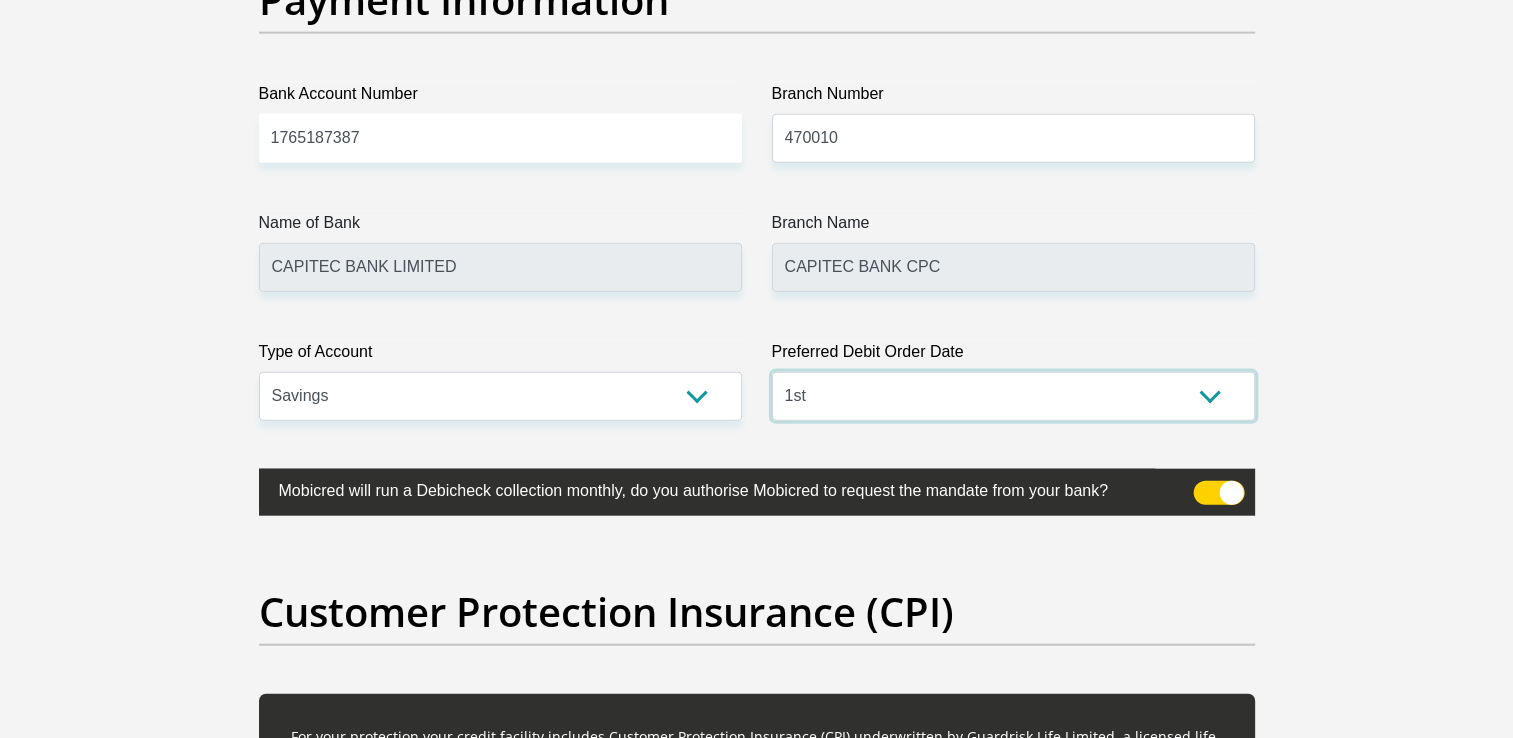 scroll, scrollTop: 4791, scrollLeft: 0, axis: vertical 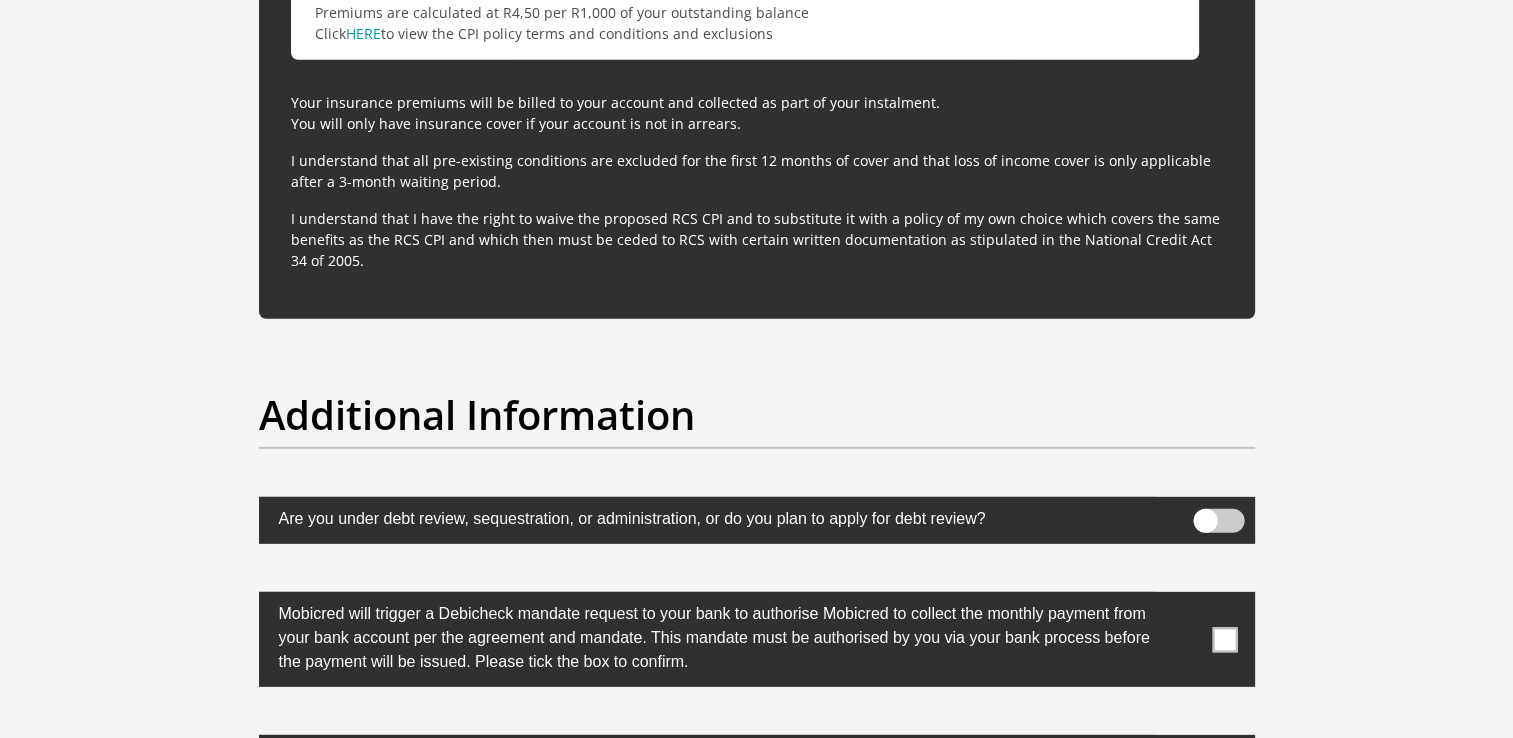 click at bounding box center (1218, 521) 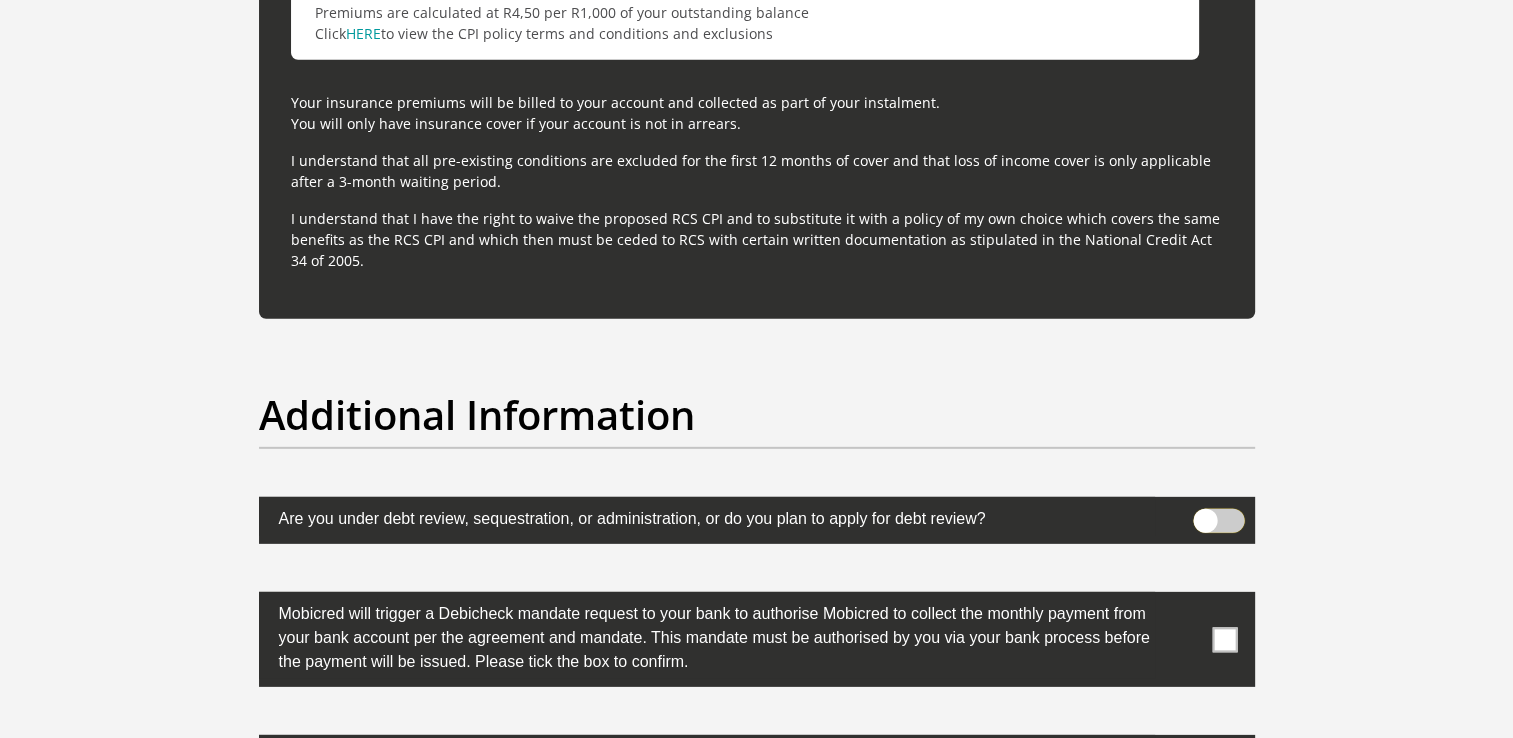 click at bounding box center (1205, 514) 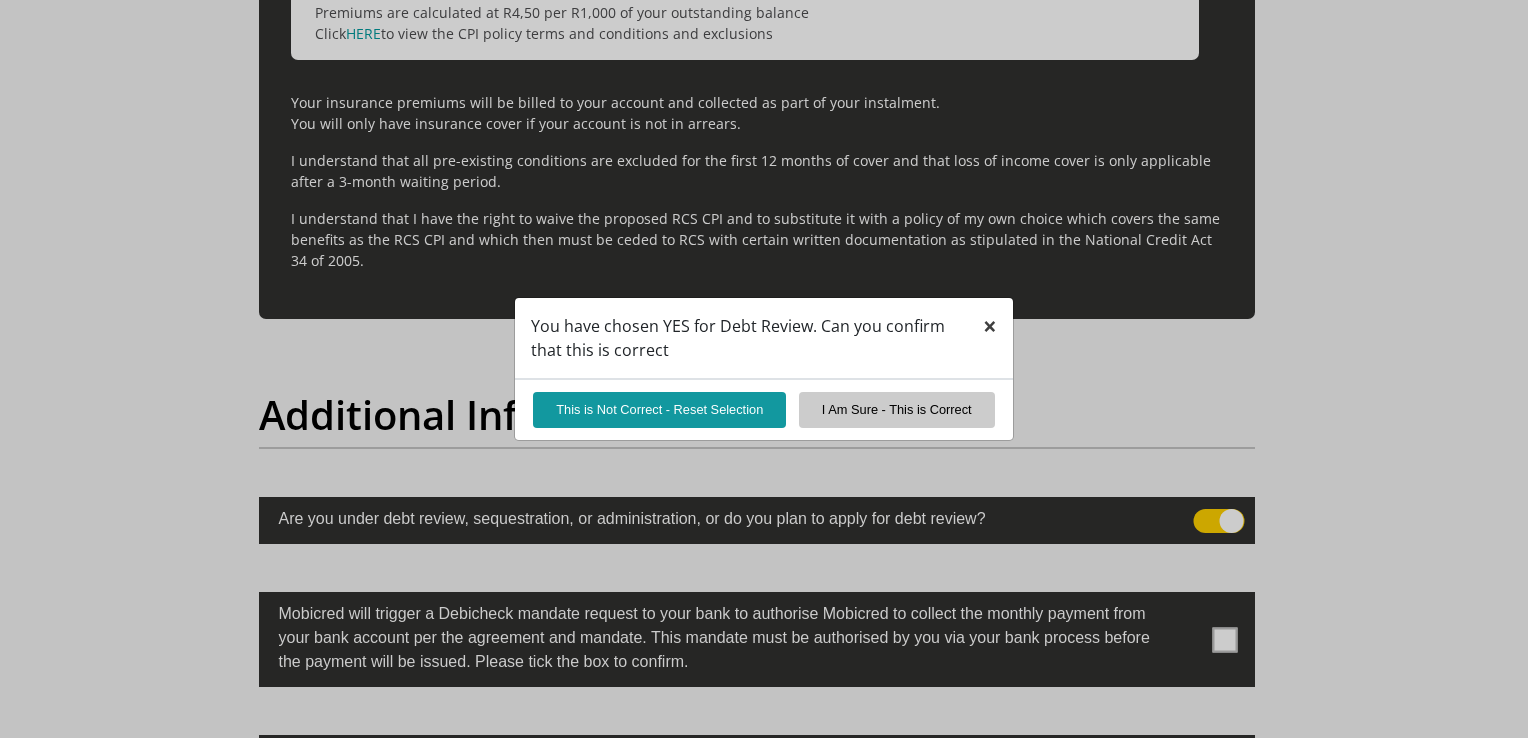 click on "×" at bounding box center [990, 325] 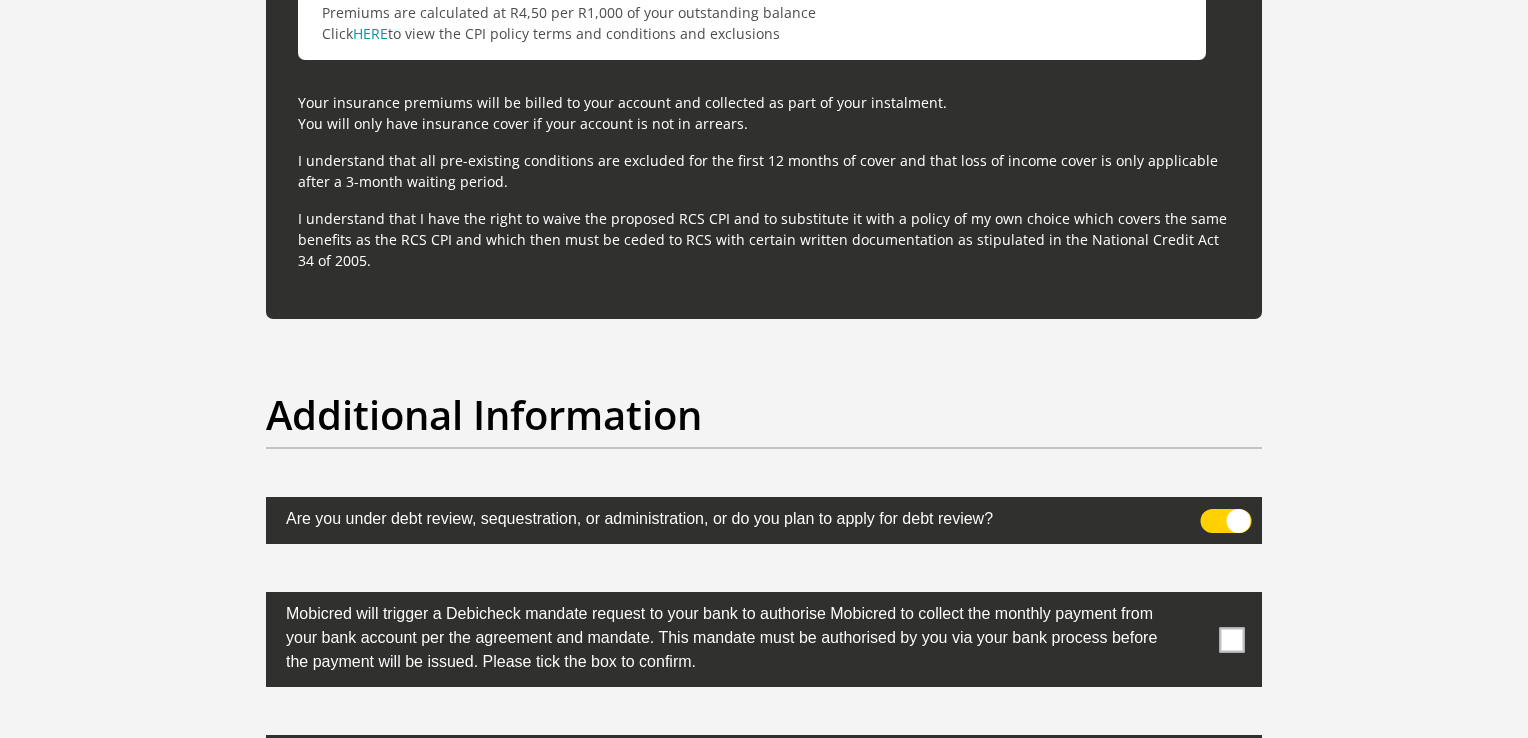 click at bounding box center (1226, 521) 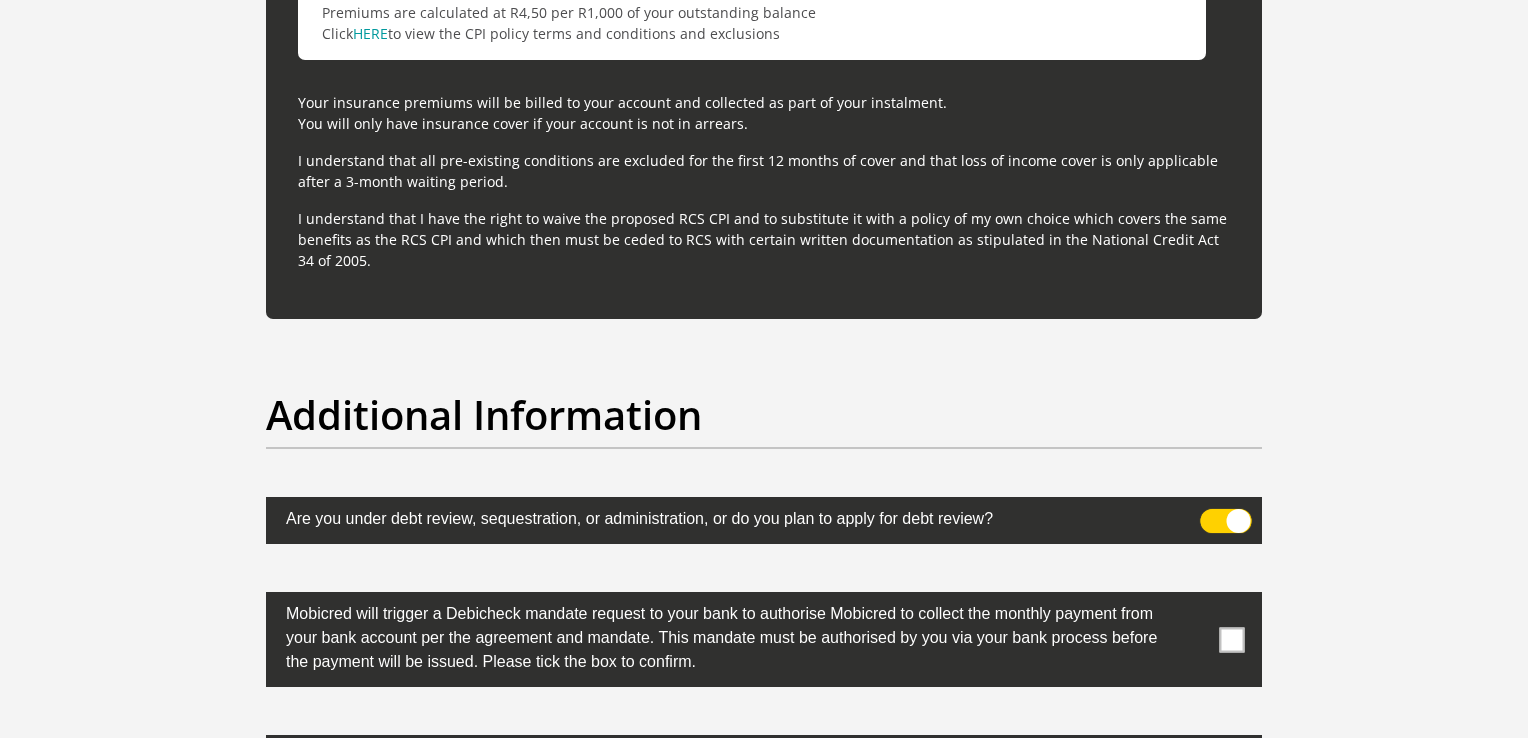 click at bounding box center [1212, 514] 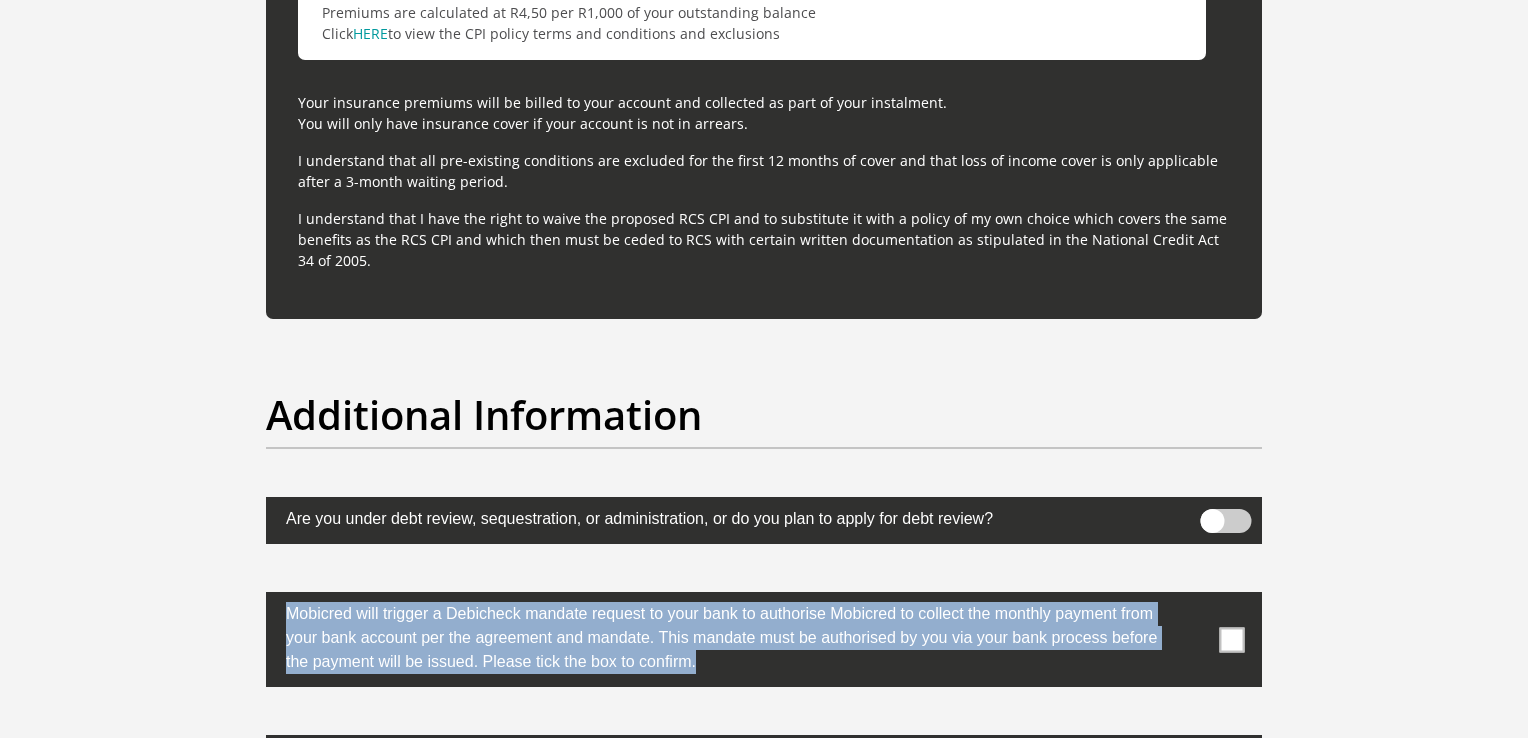 drag, startPoint x: 1531, startPoint y: 505, endPoint x: 1524, endPoint y: 580, distance: 75.32596 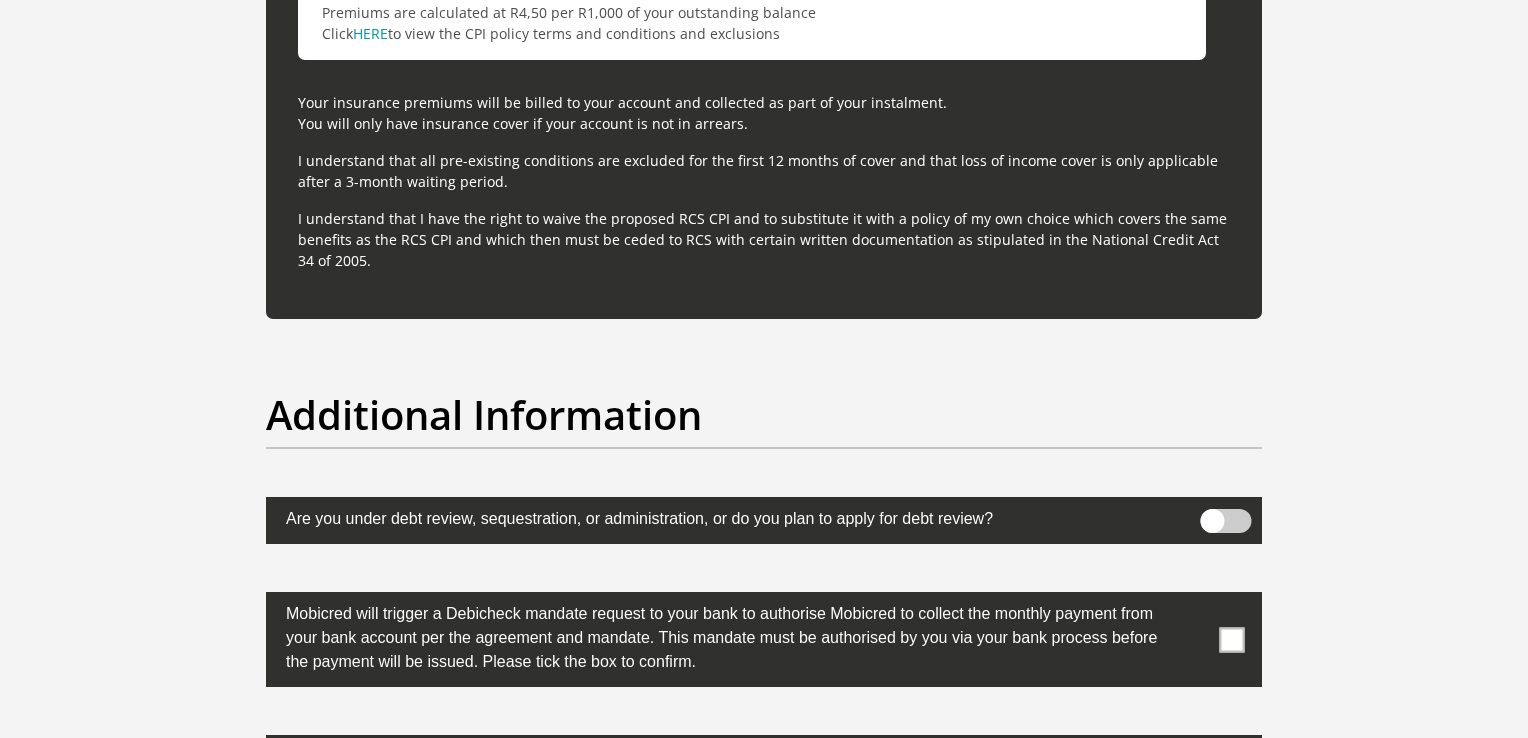 click on "Personal Details
Title
Mr
Ms
Mrs
Dr
Other
First Name
jody
Surname
lakay
ID Number
0103135196089
Please input valid ID number
Race
Black
Coloured
Indian
White
Other
Contact Number
0612207291
Please input valid contact number
Angola" at bounding box center (764, -2316) 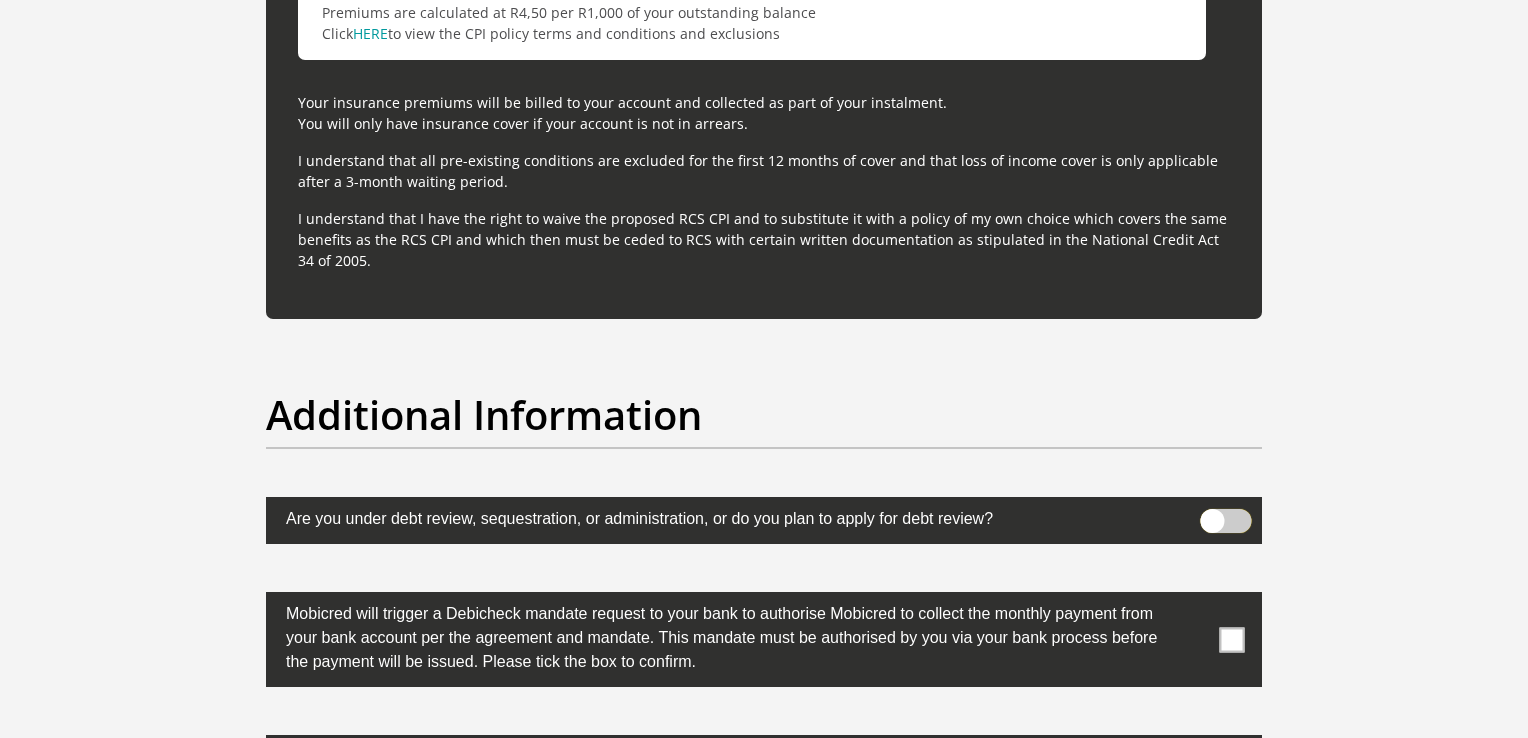 click at bounding box center (1212, 514) 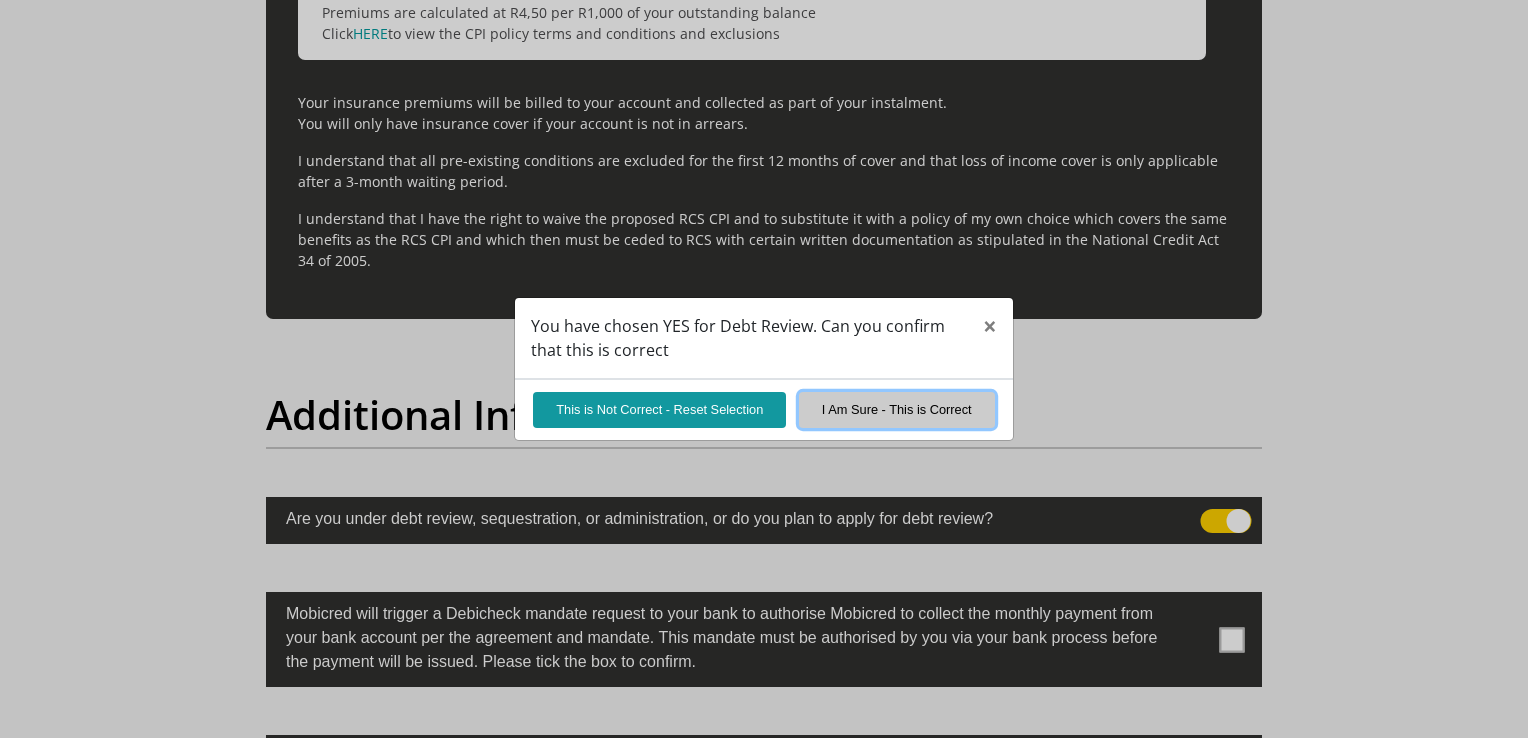 click on "I Am Sure - This is Correct" at bounding box center (897, 409) 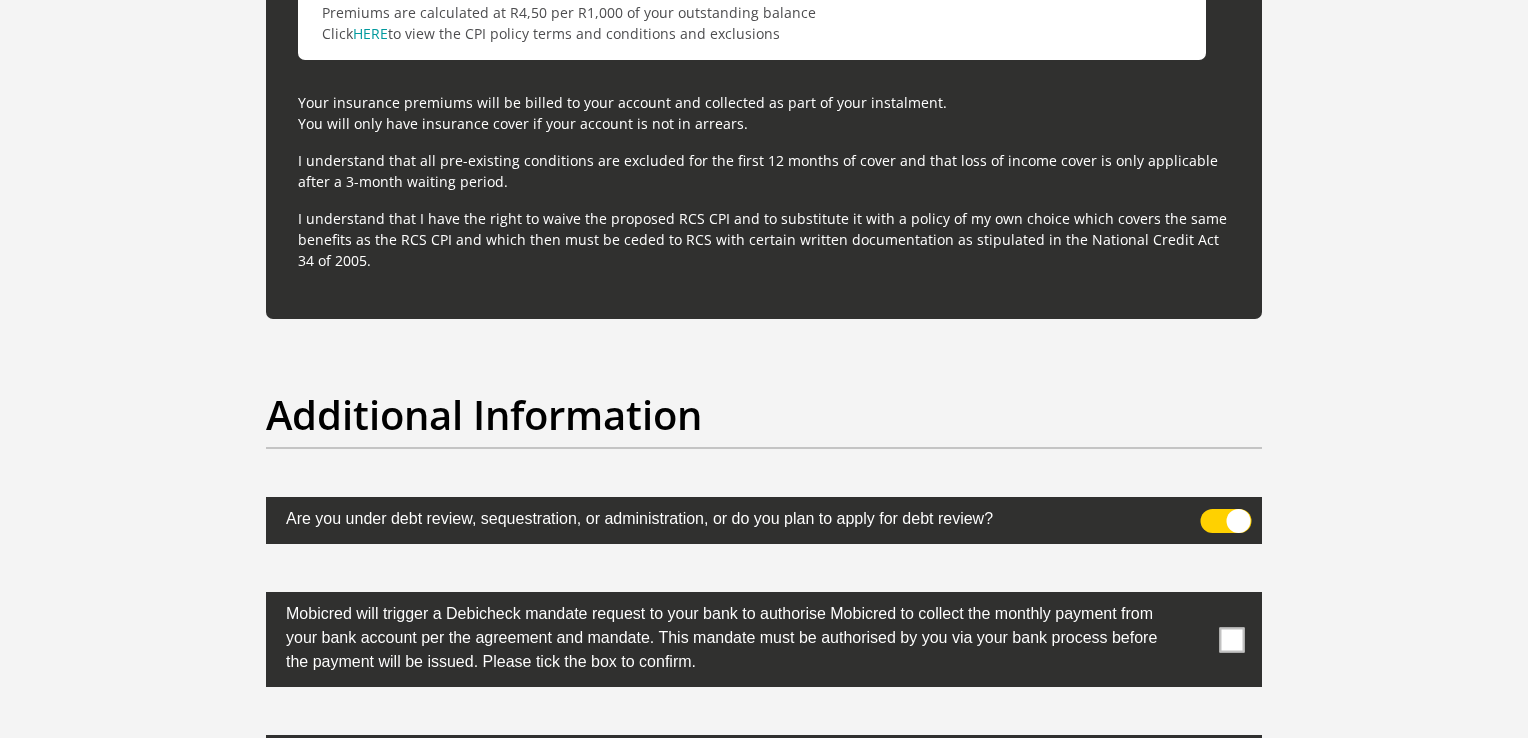 click at bounding box center (1232, 639) 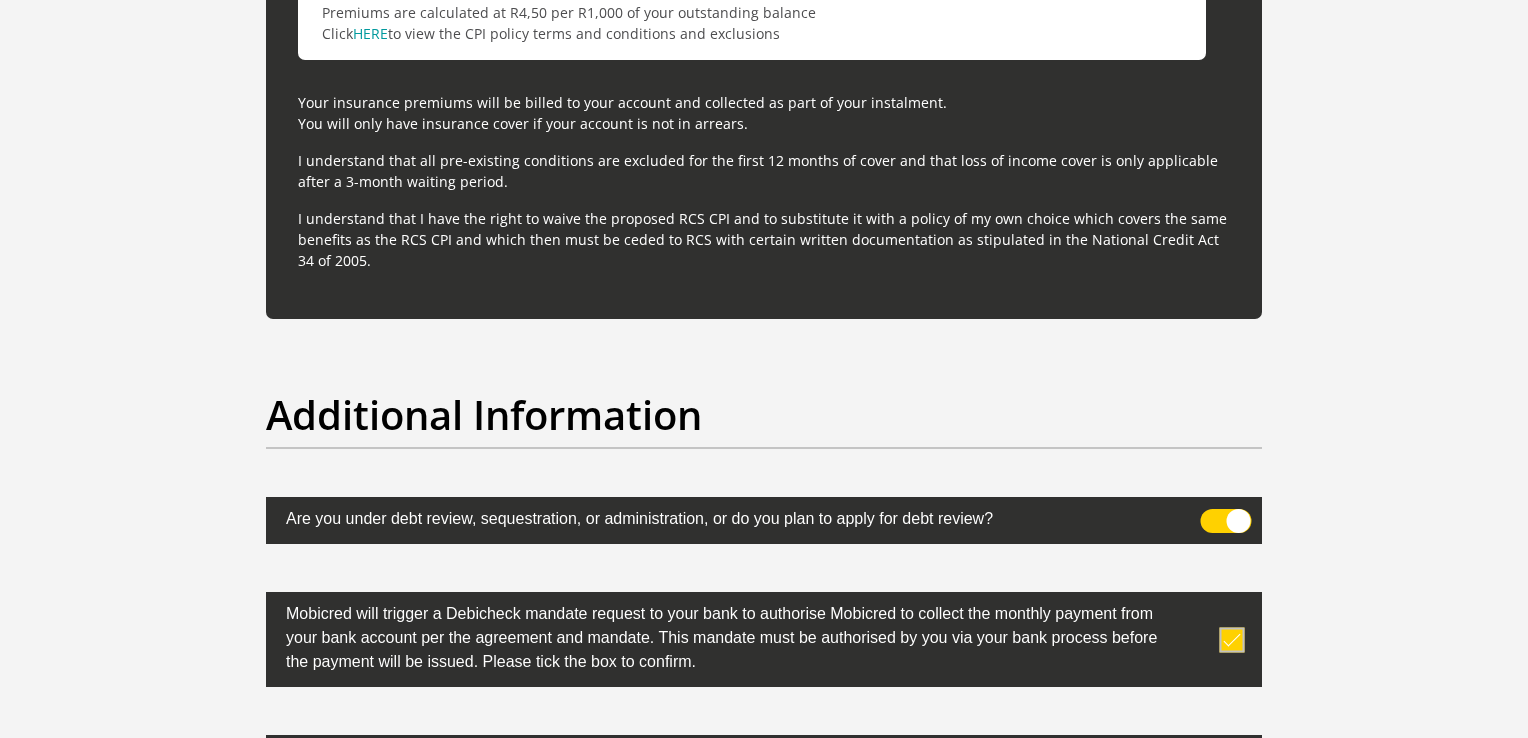 drag, startPoint x: 1527, startPoint y: 330, endPoint x: 1527, endPoint y: 217, distance: 113 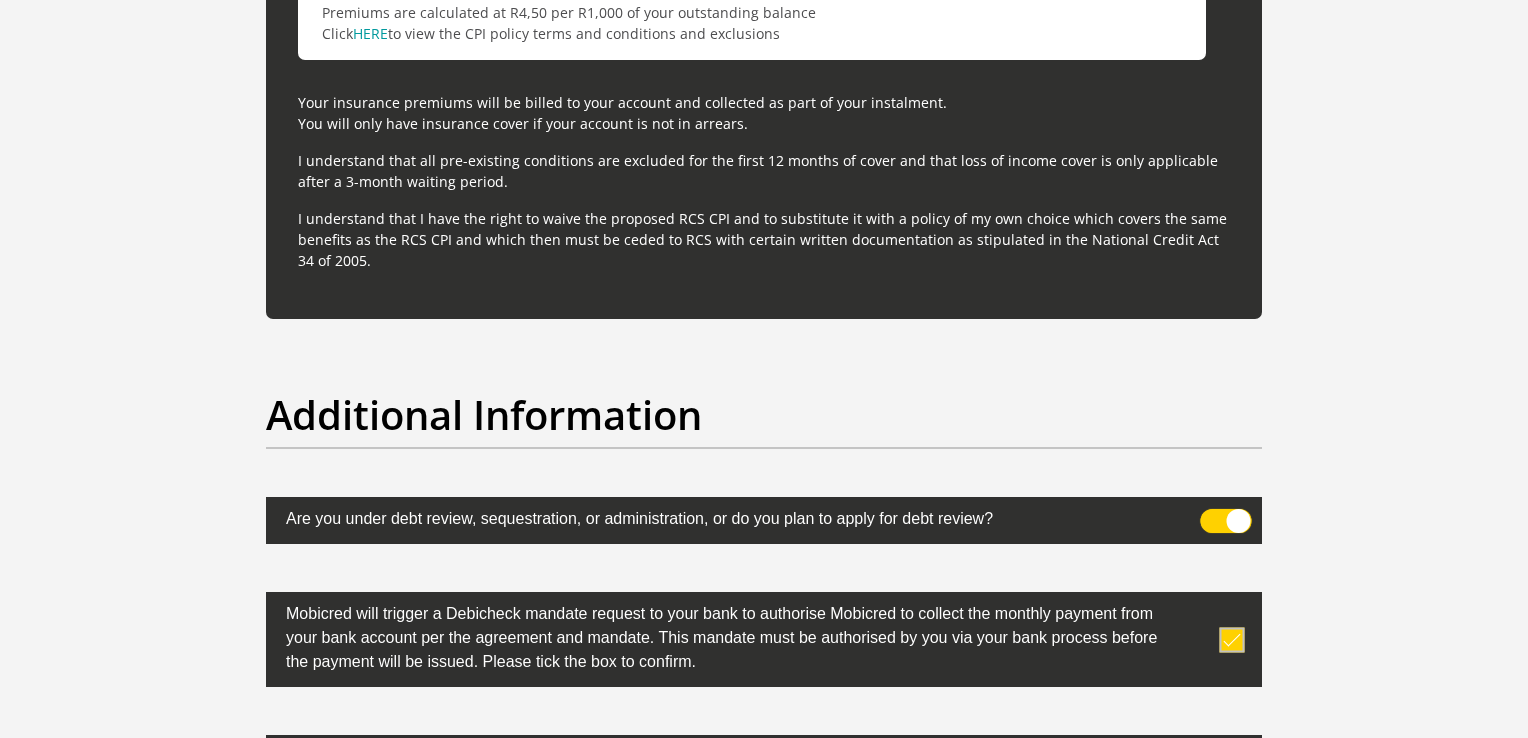 click at bounding box center [1212, 514] 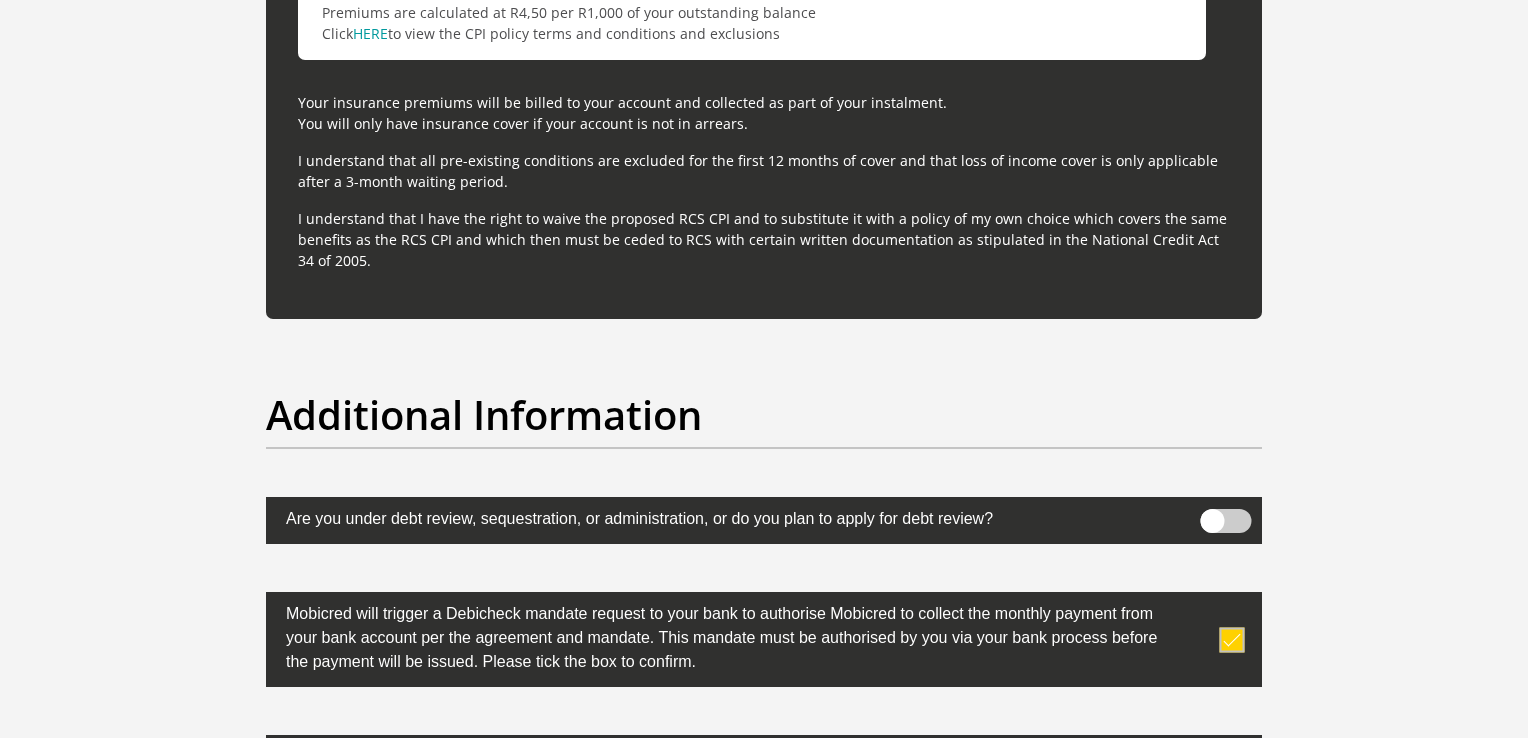 click at bounding box center [1232, 639] 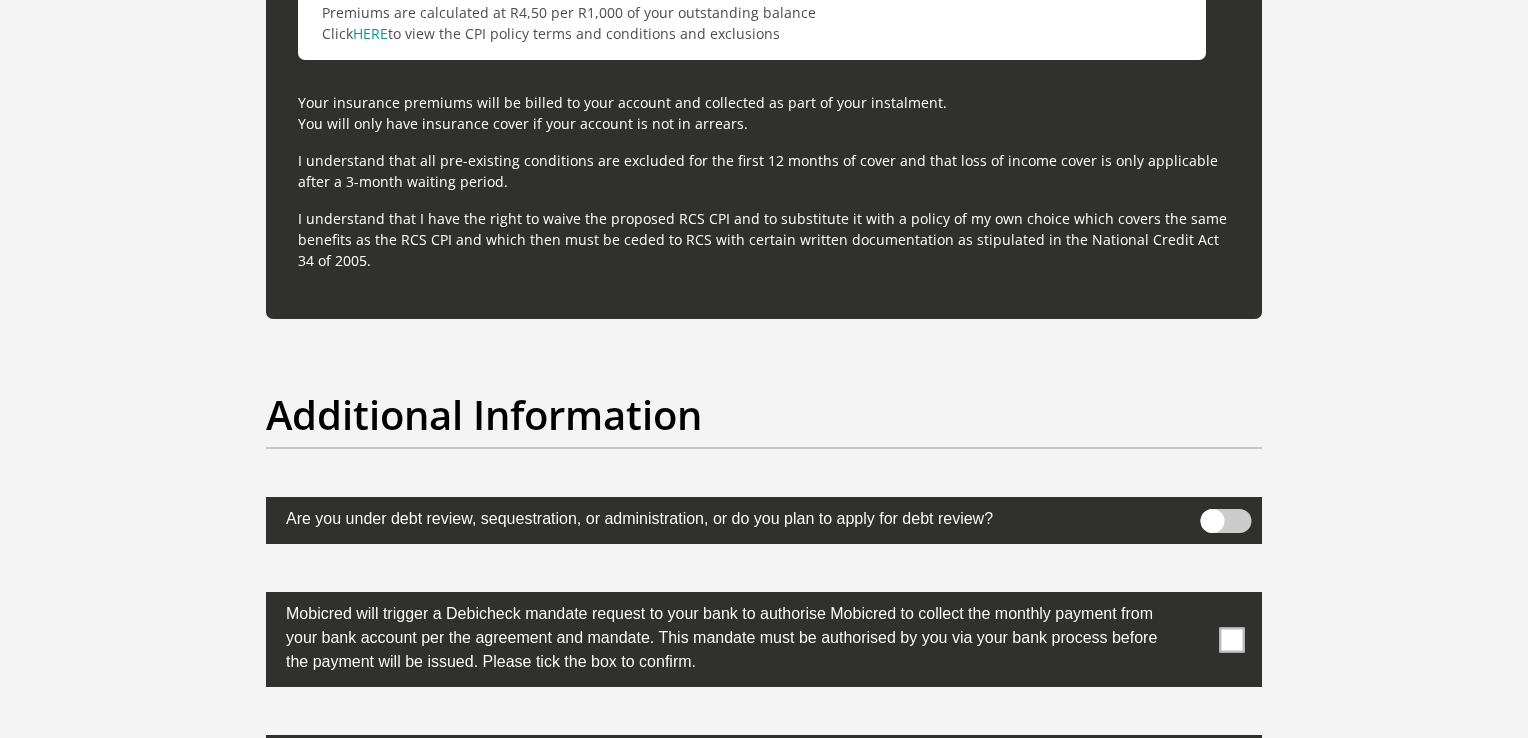 drag, startPoint x: 1214, startPoint y: 54, endPoint x: 1213, endPoint y: 228, distance: 174.00287 